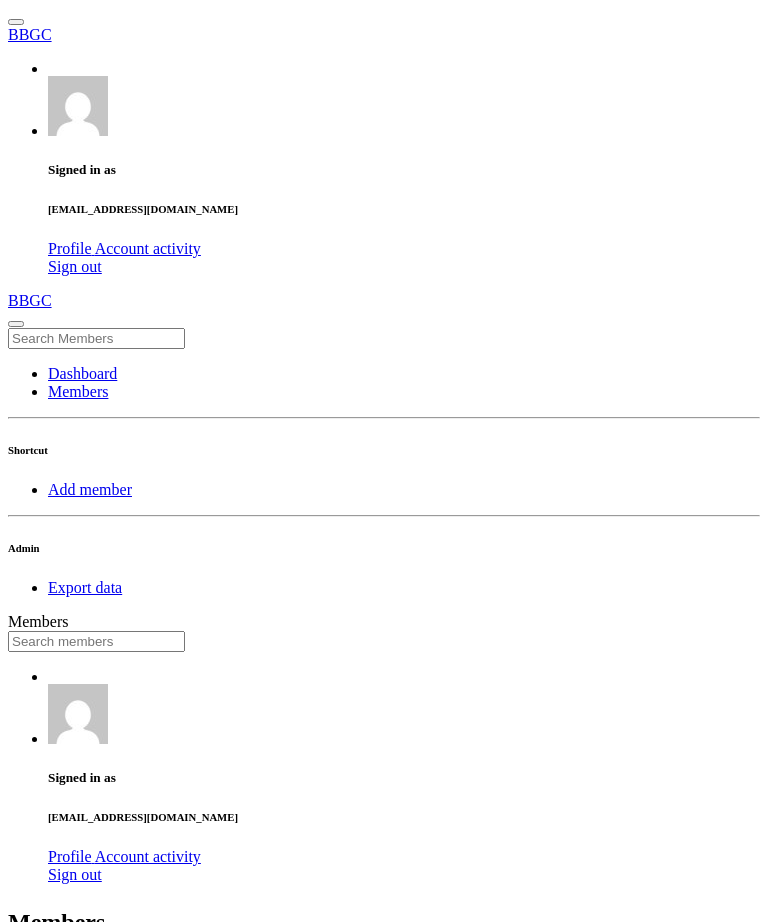 scroll, scrollTop: 0, scrollLeft: 0, axis: both 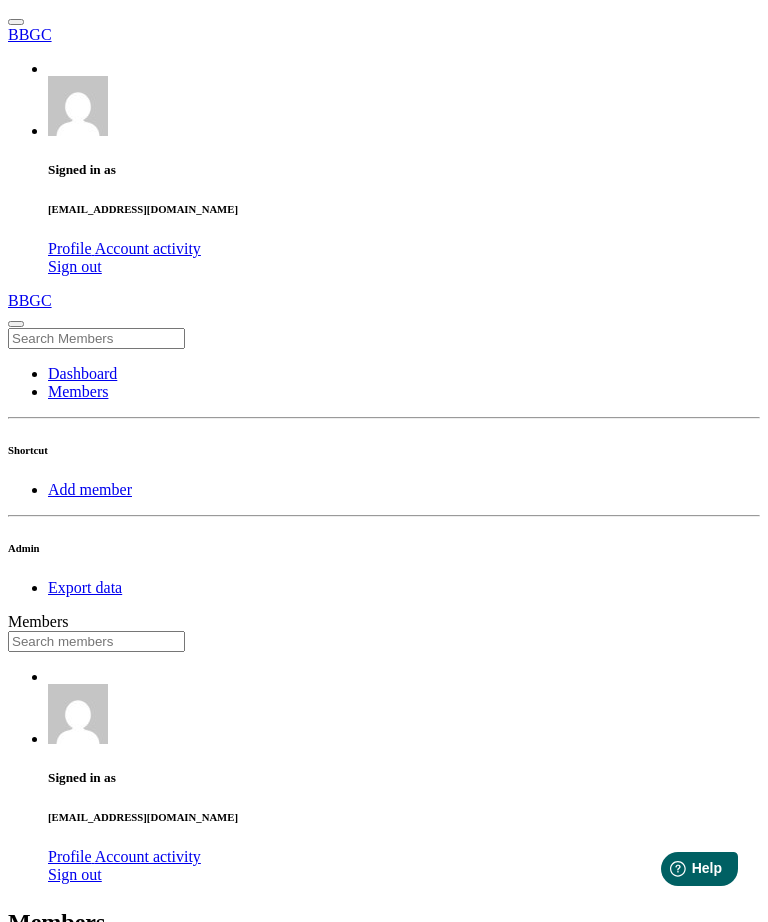 click at bounding box center (96, 641) 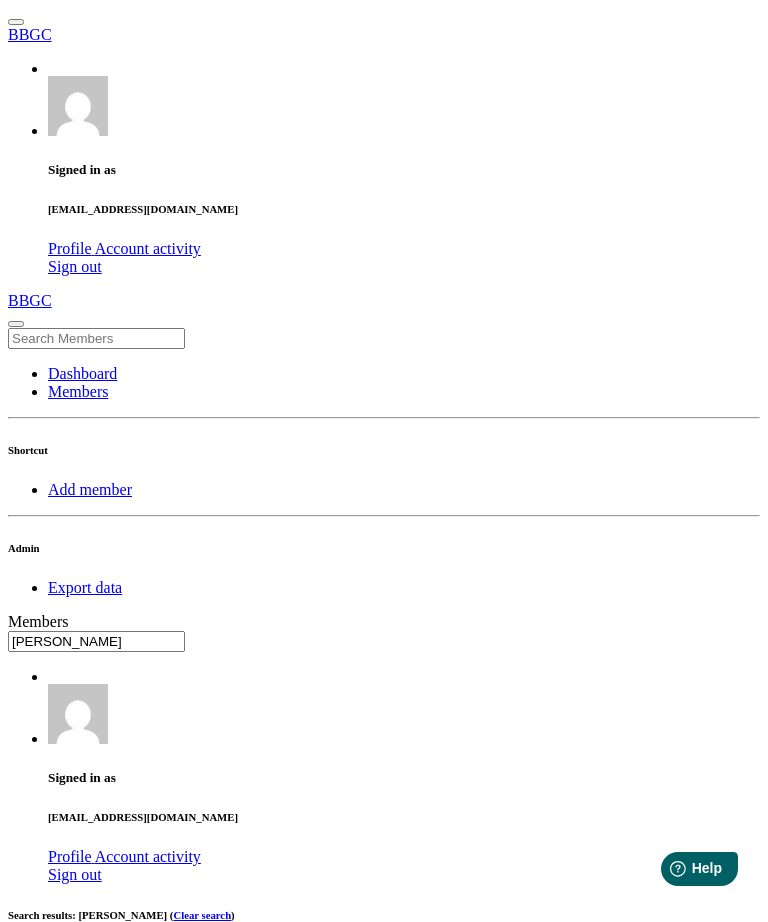 type on "grayson" 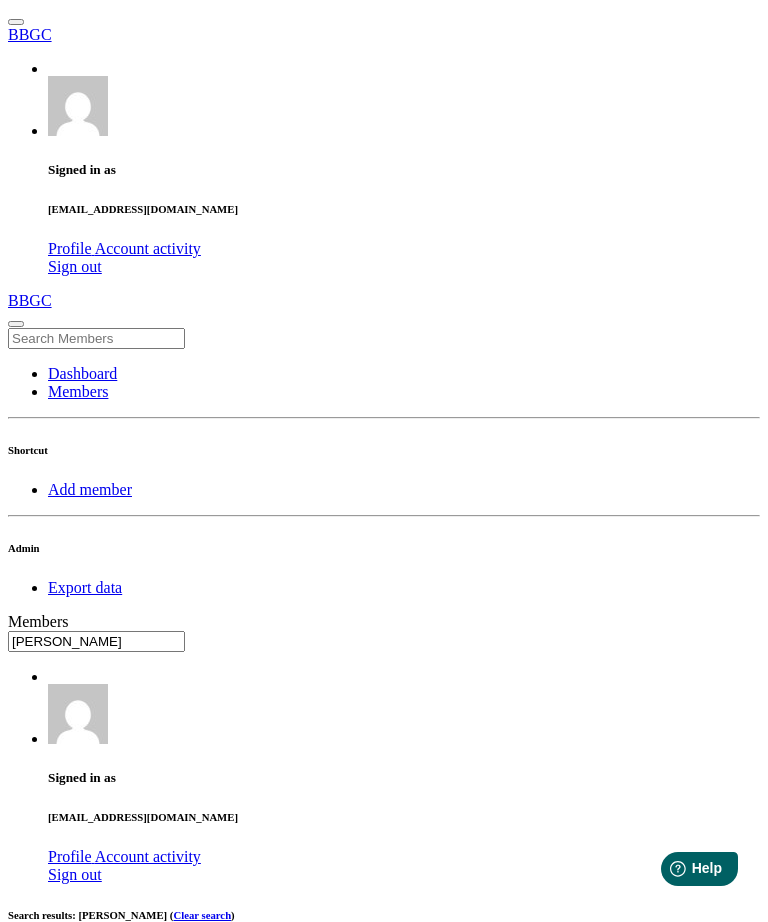 click on "OK" at bounding box center (25, 1481) 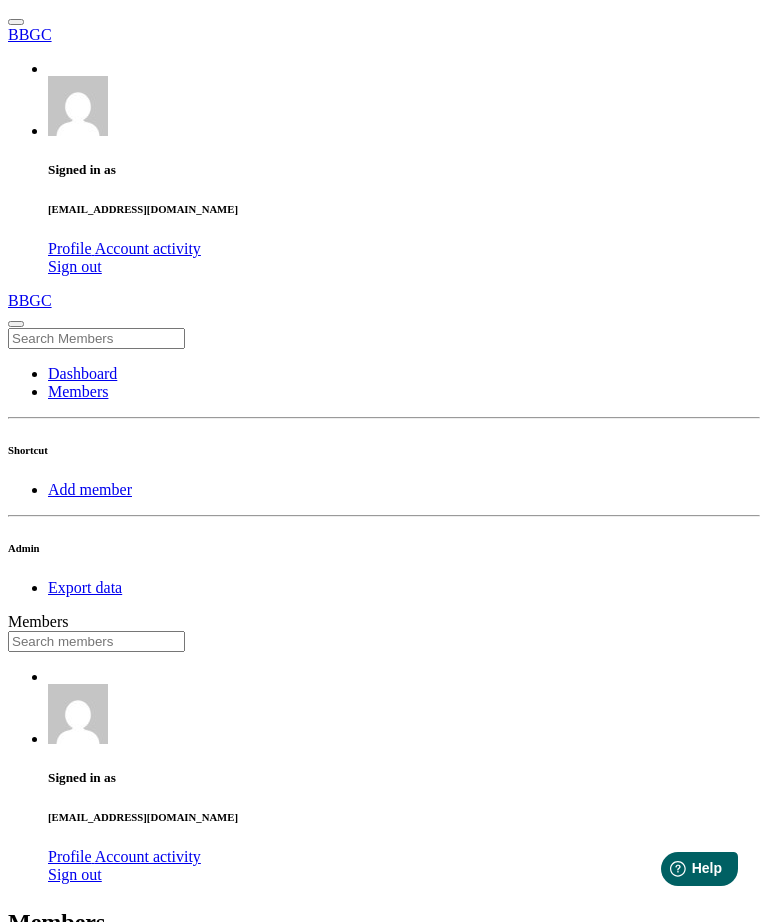 click at bounding box center (96, 641) 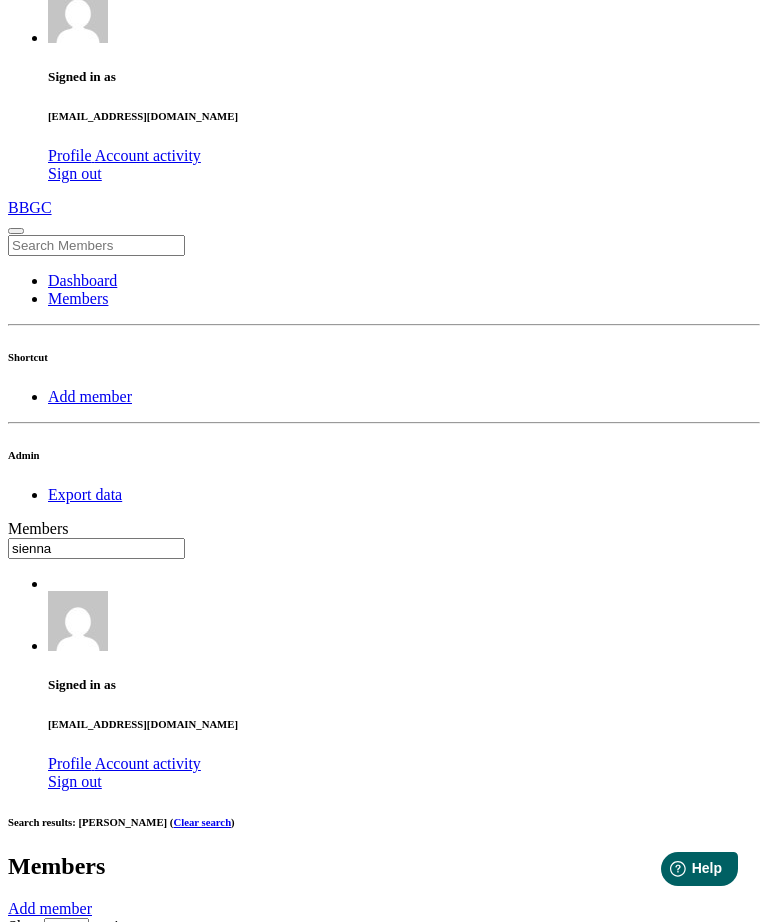 type on "sienna" 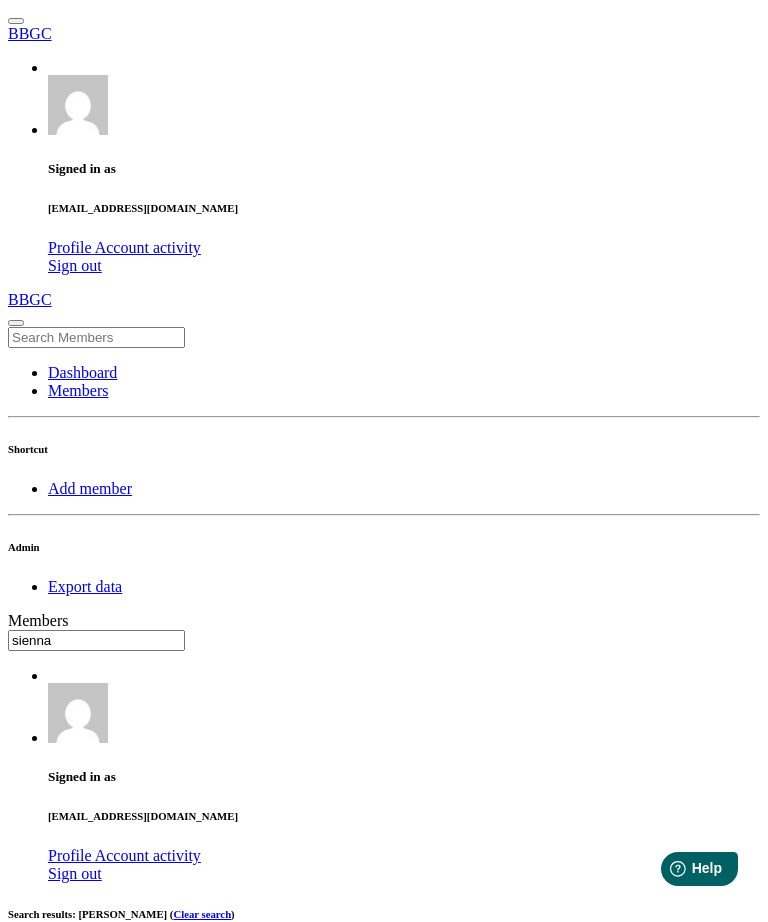 click on "OK" at bounding box center (25, 1560) 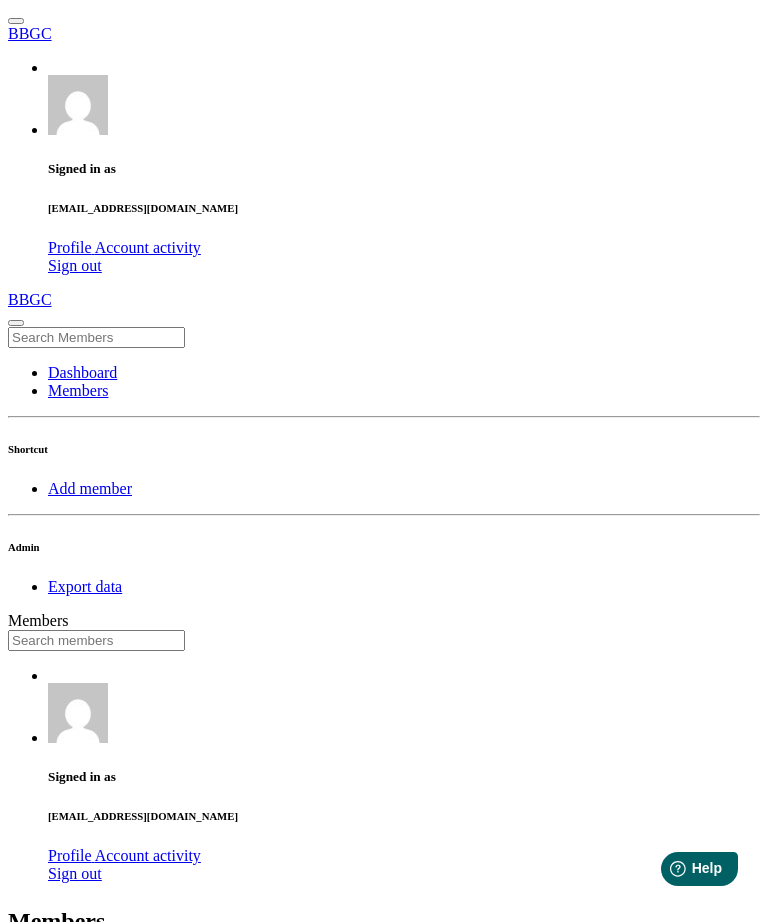 scroll, scrollTop: 0, scrollLeft: 0, axis: both 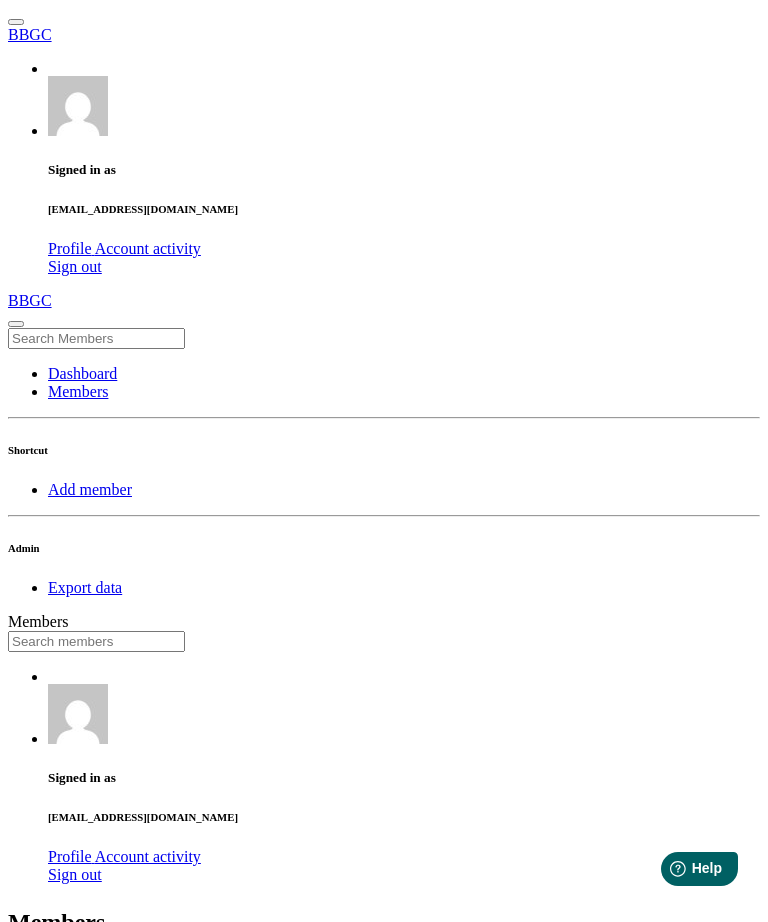 click at bounding box center (96, 641) 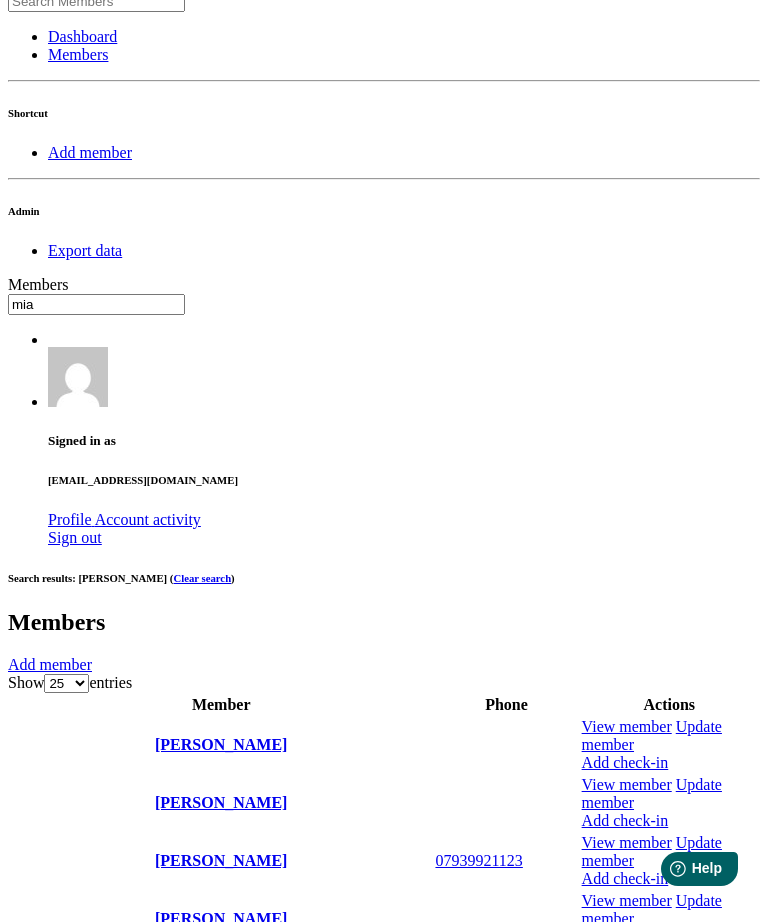 scroll, scrollTop: 338, scrollLeft: 0, axis: vertical 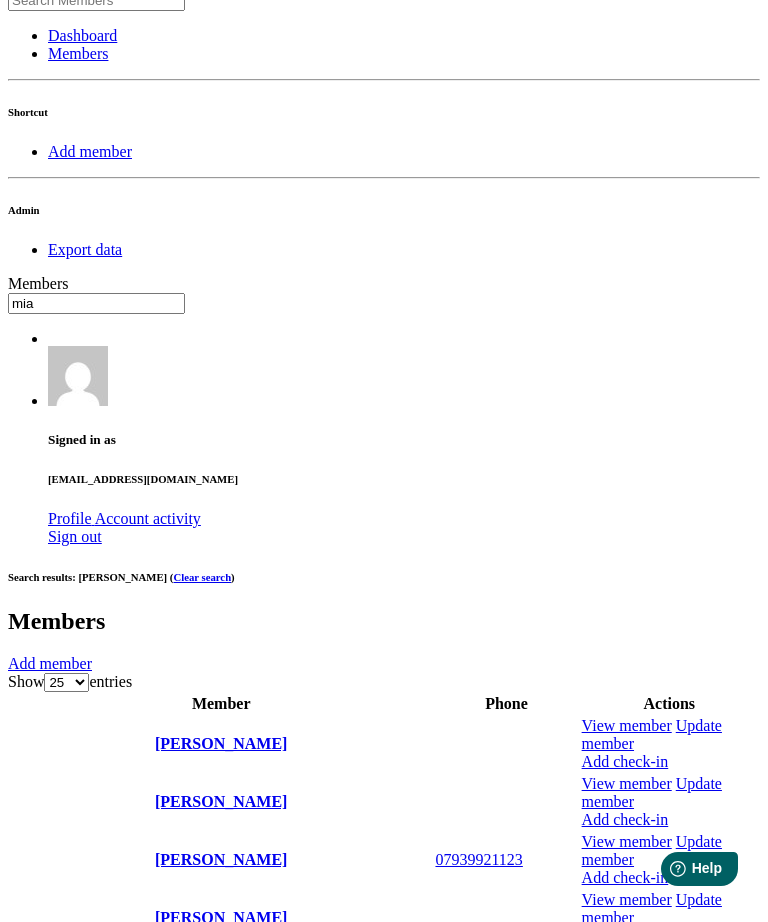 type on "mia" 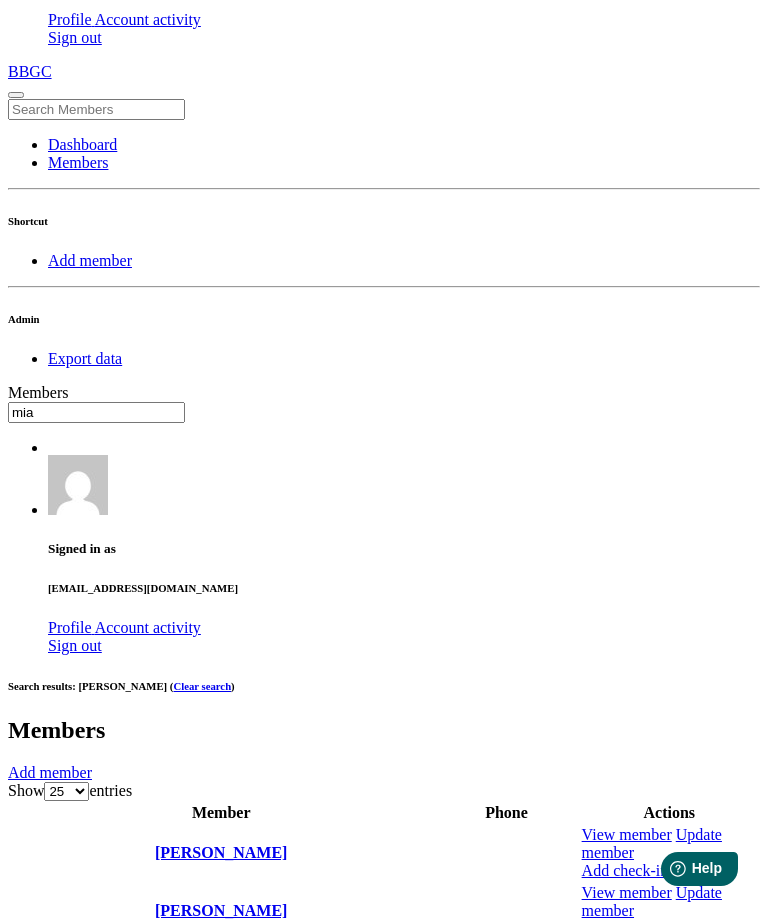 click on "OK" at bounding box center [25, 1676] 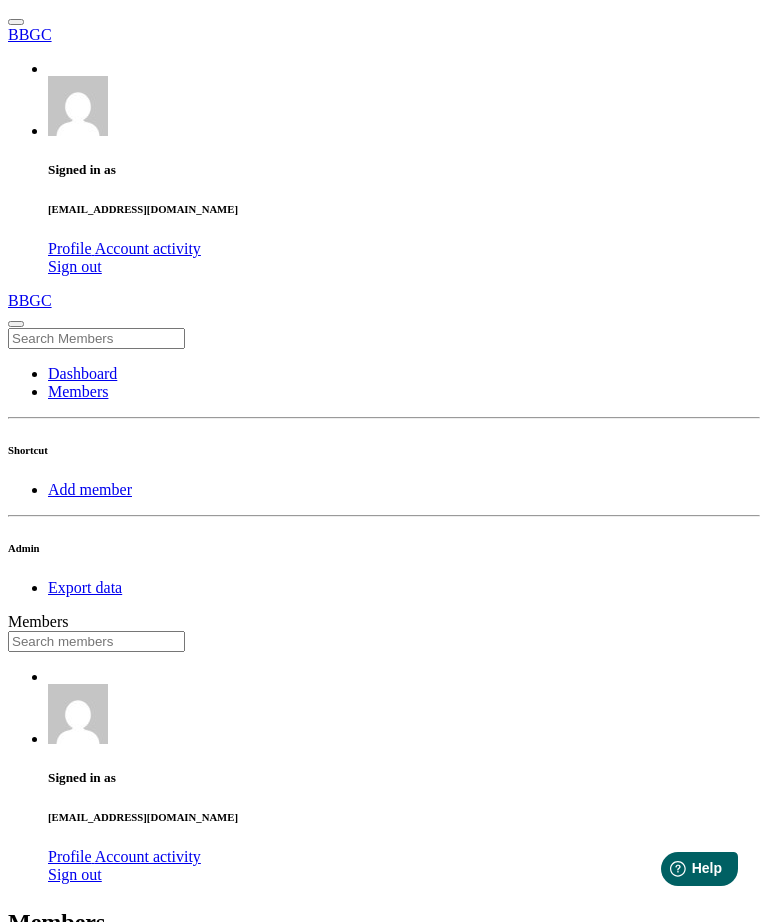 scroll, scrollTop: 0, scrollLeft: 0, axis: both 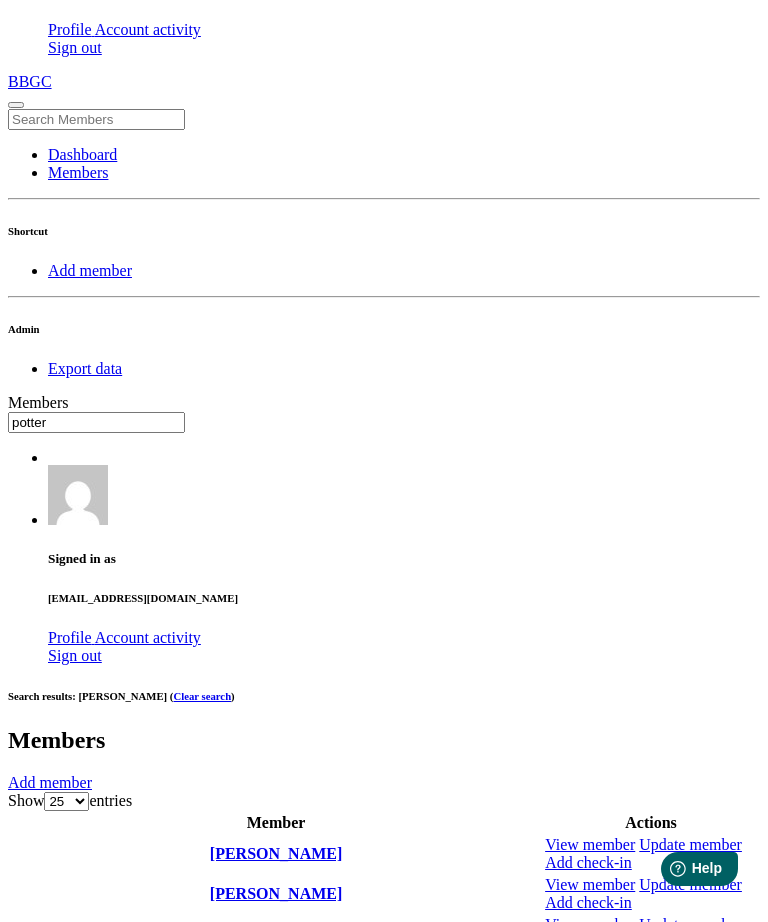 type on "potter" 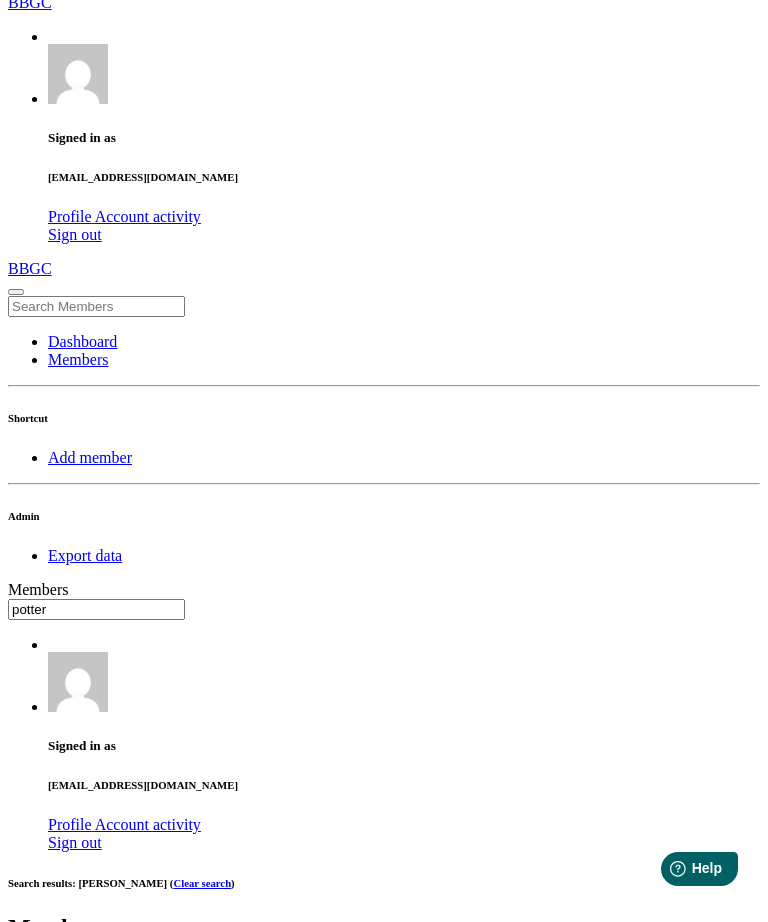 click on "OK" at bounding box center (25, 1569) 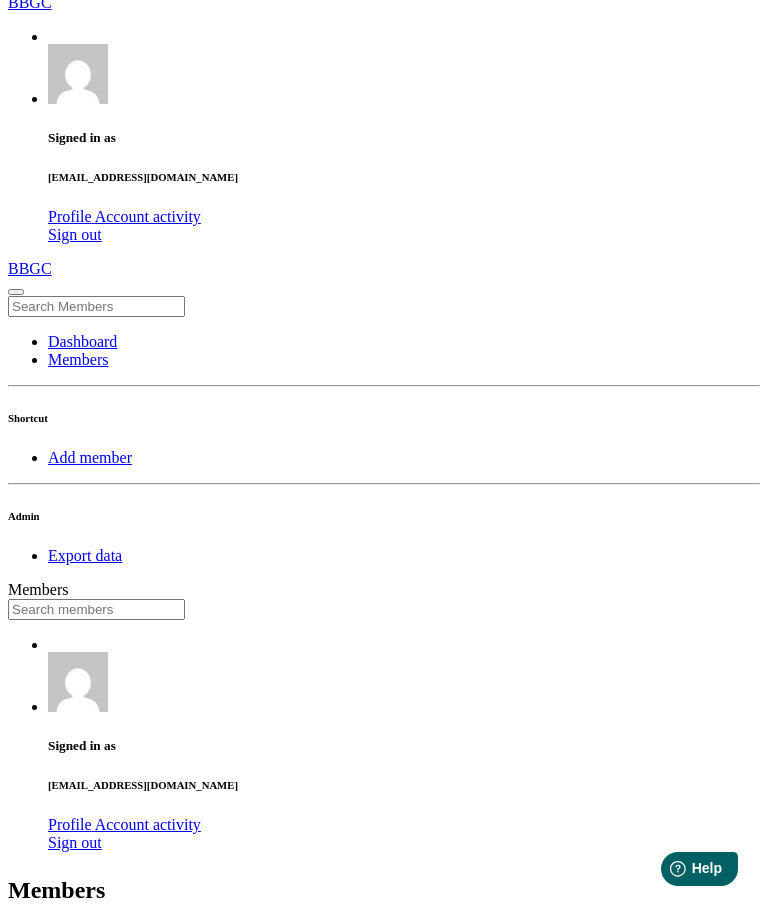 scroll, scrollTop: 0, scrollLeft: 0, axis: both 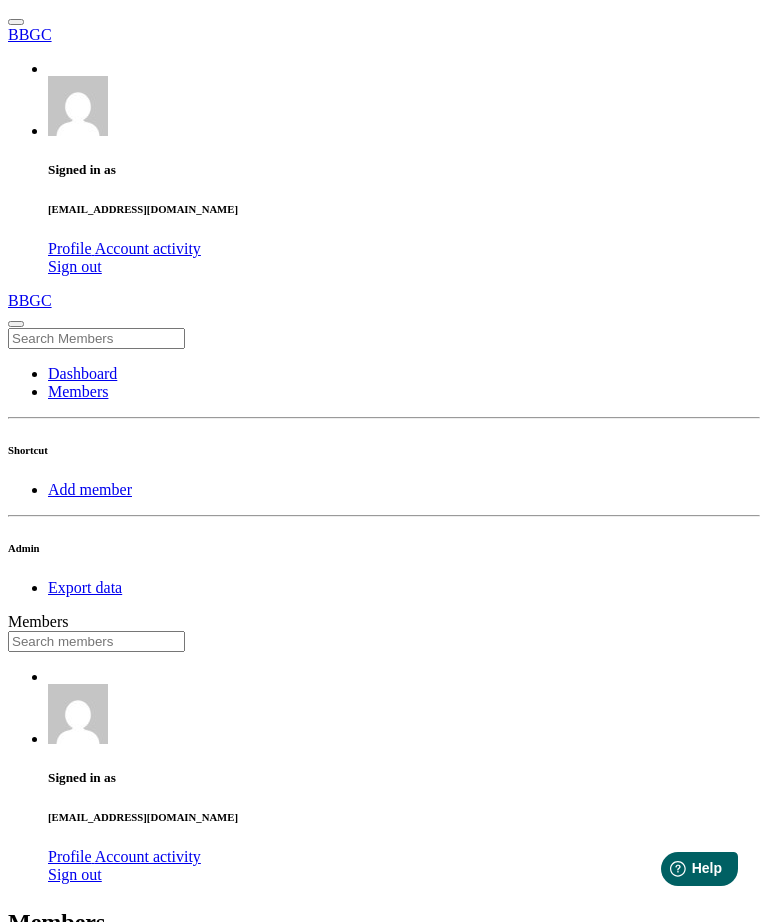 click at bounding box center (96, 641) 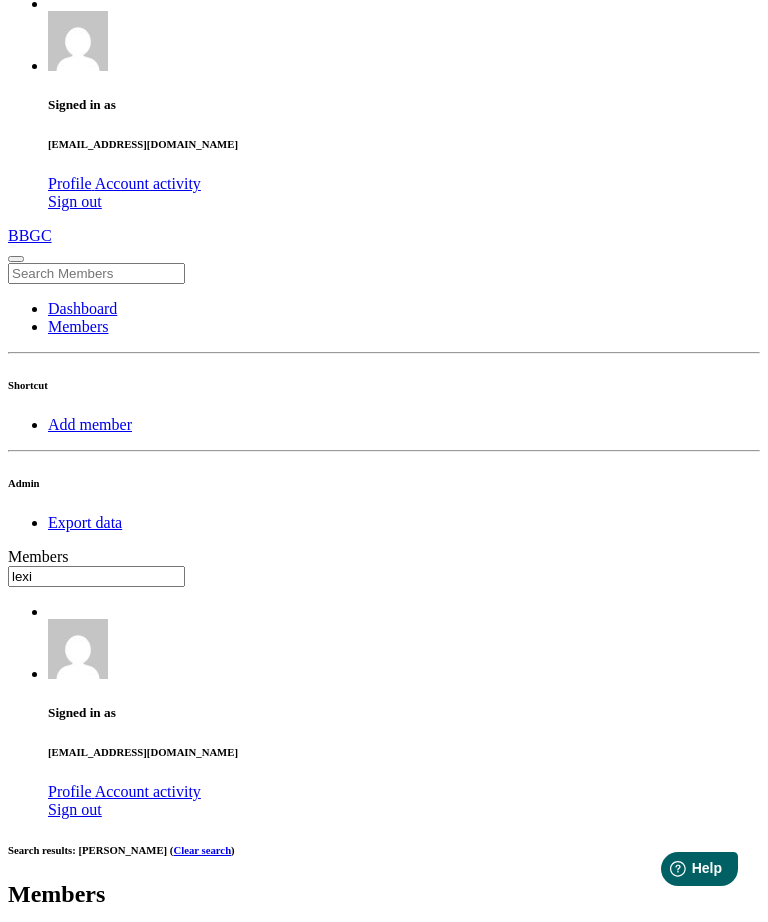 scroll, scrollTop: 69, scrollLeft: 0, axis: vertical 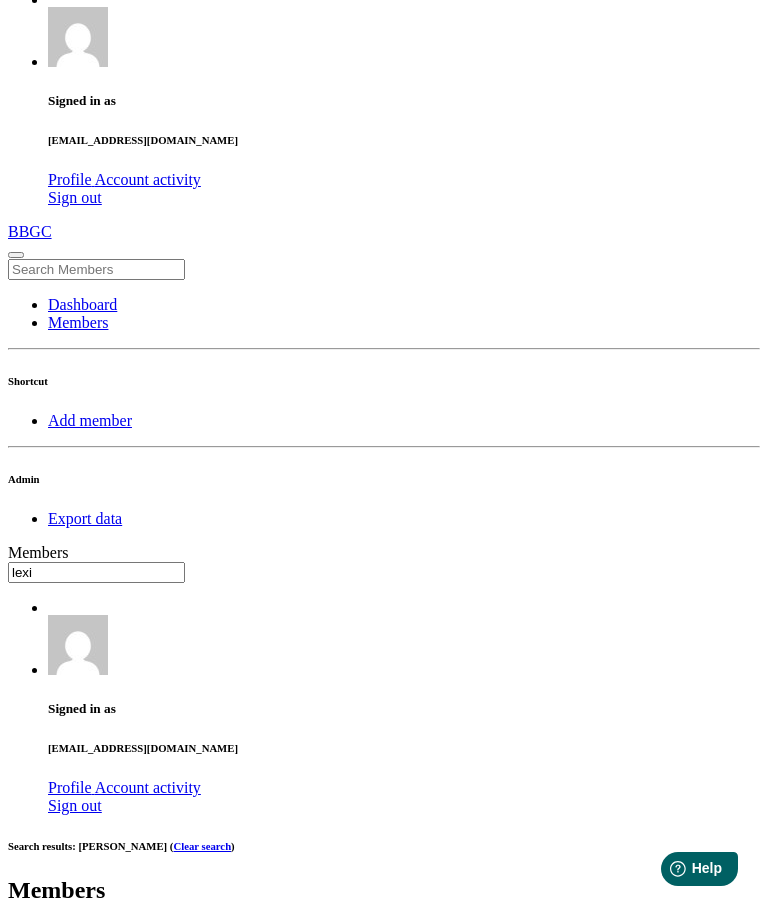 type on "lexi" 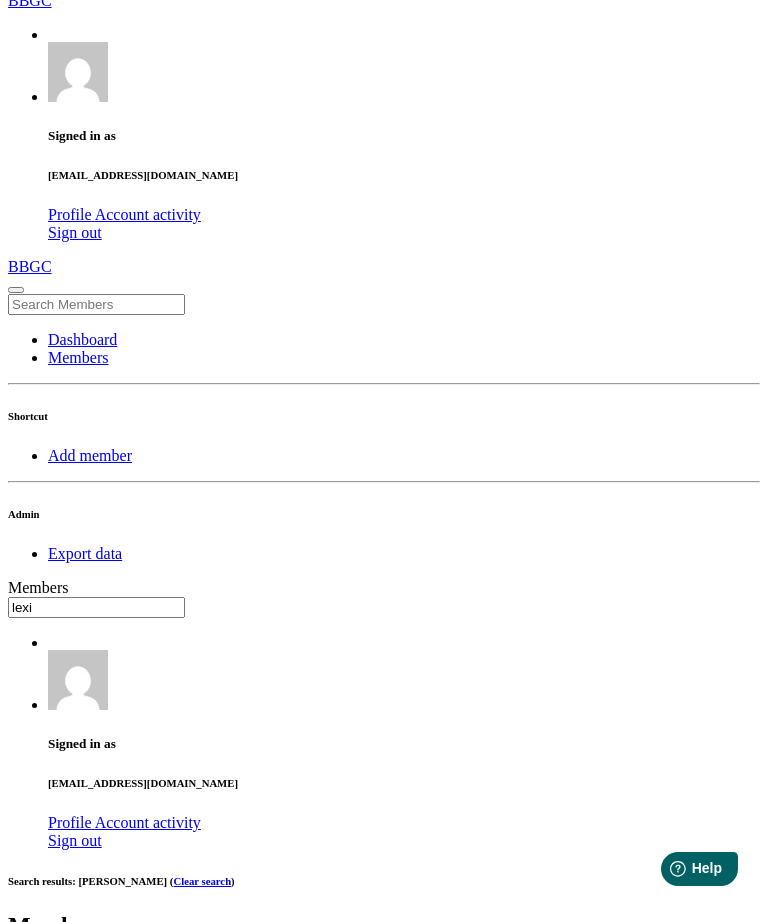 click on "OK" at bounding box center [25, 1697] 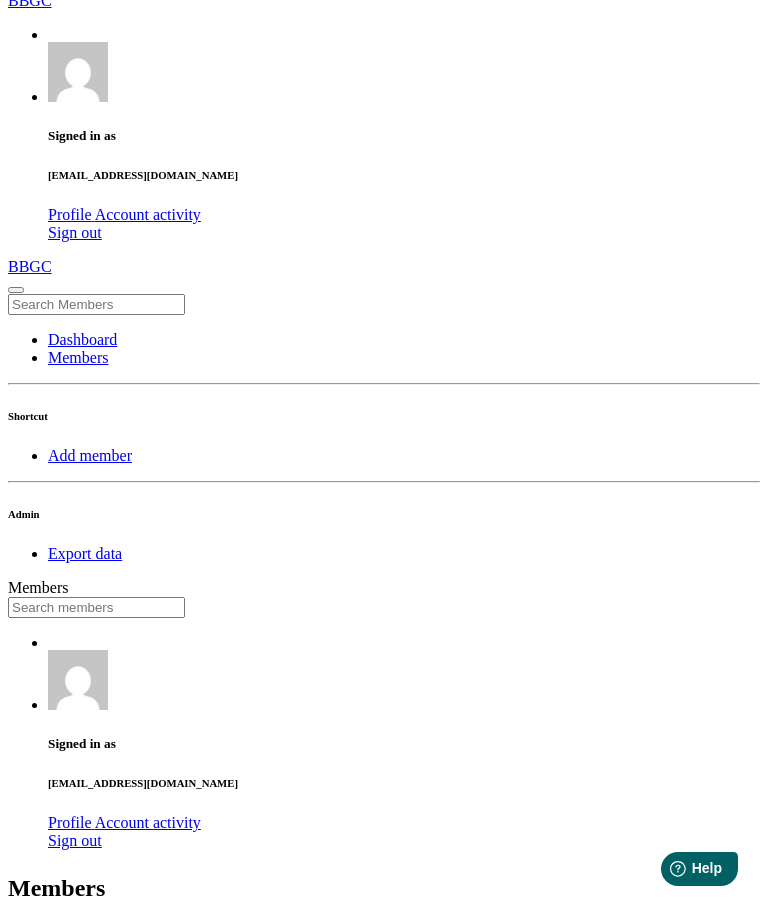 scroll, scrollTop: 0, scrollLeft: 0, axis: both 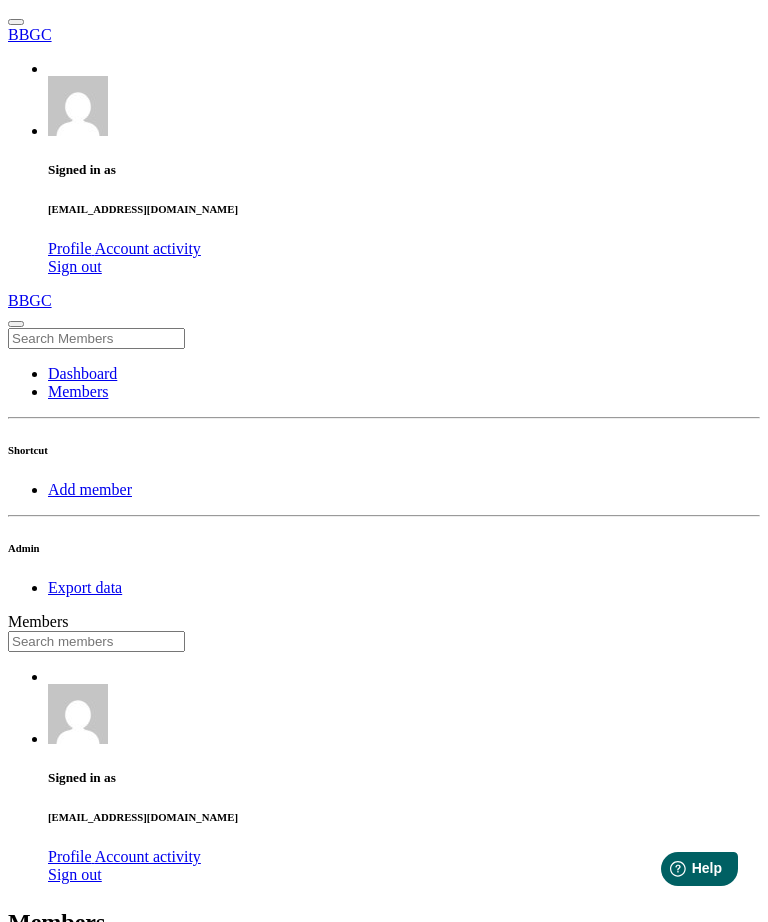 click at bounding box center (96, 641) 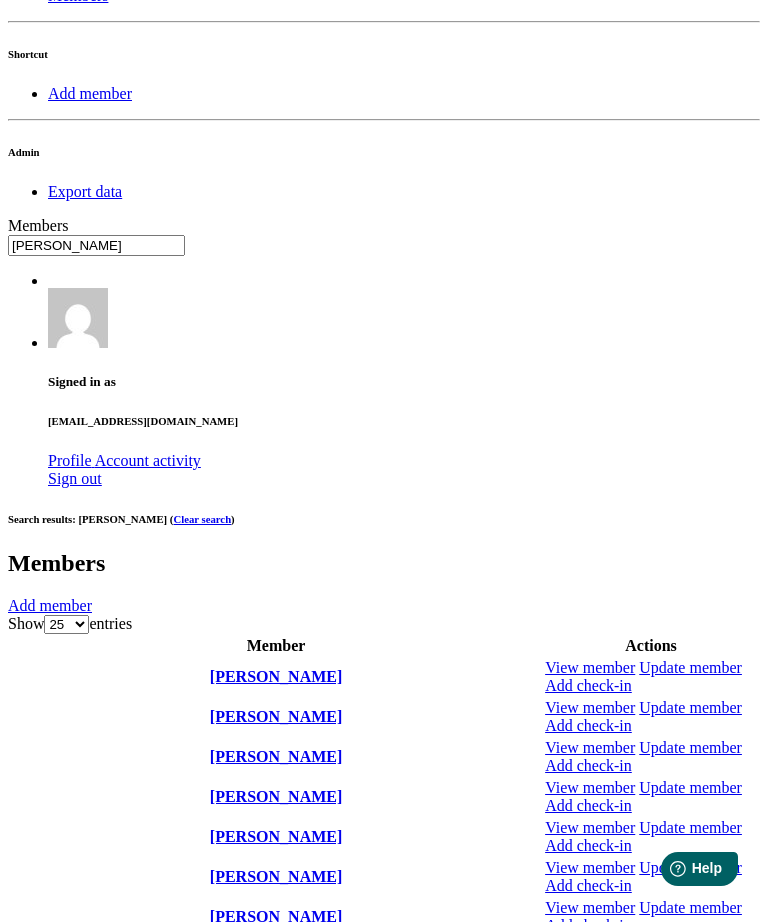 scroll, scrollTop: 397, scrollLeft: 0, axis: vertical 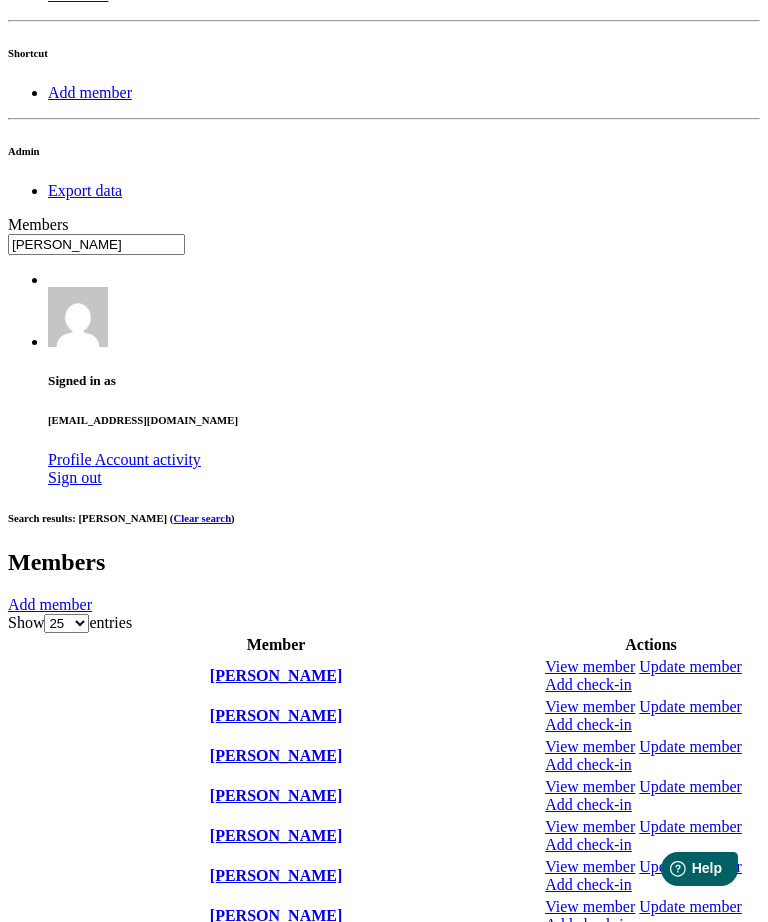 type on "mclean" 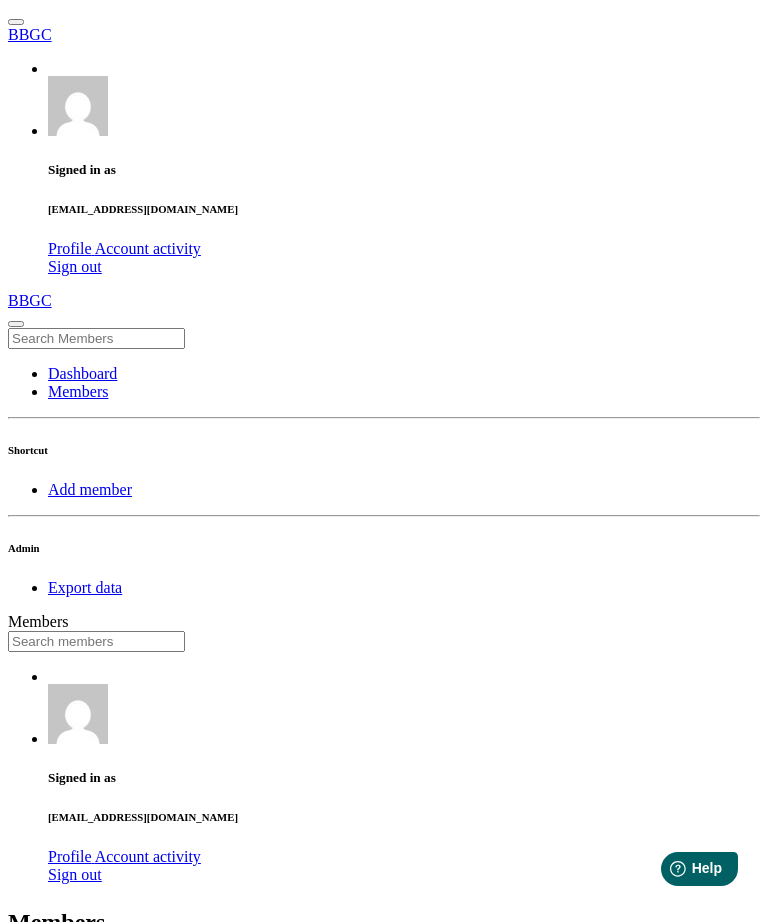 scroll, scrollTop: 0, scrollLeft: 0, axis: both 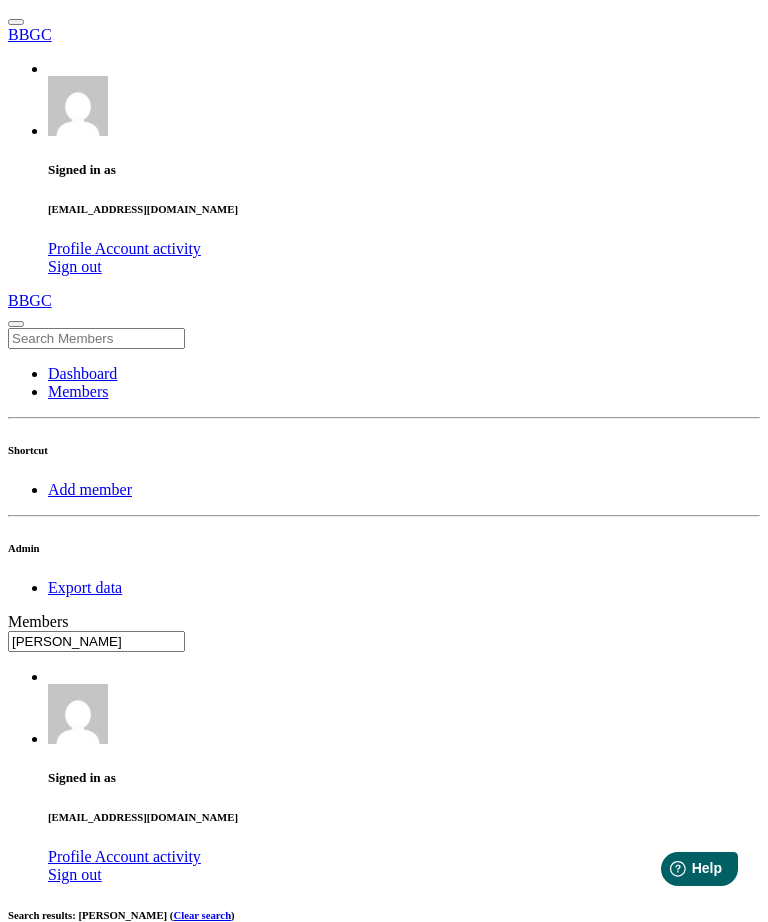 type on "jarvis" 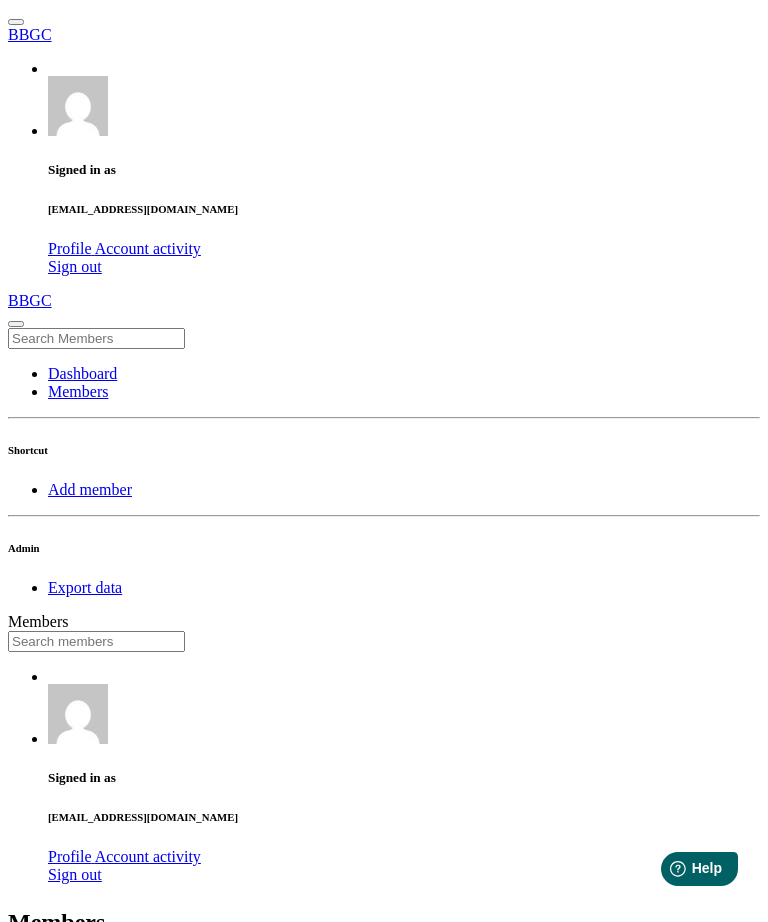 click at bounding box center [96, 641] 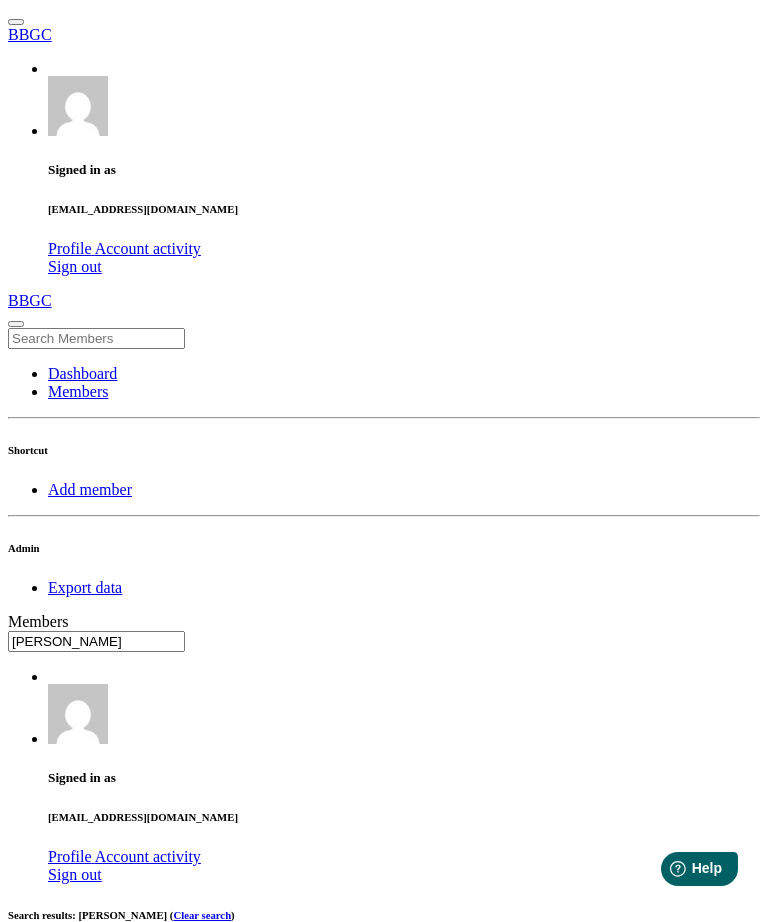 type on "jarvis" 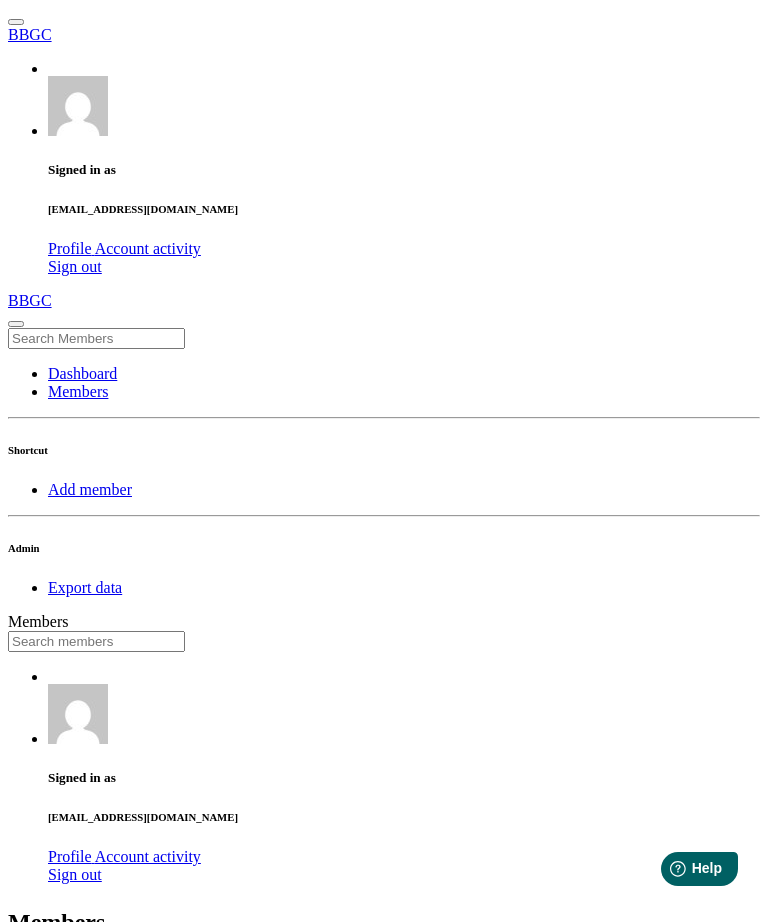 click at bounding box center (96, 641) 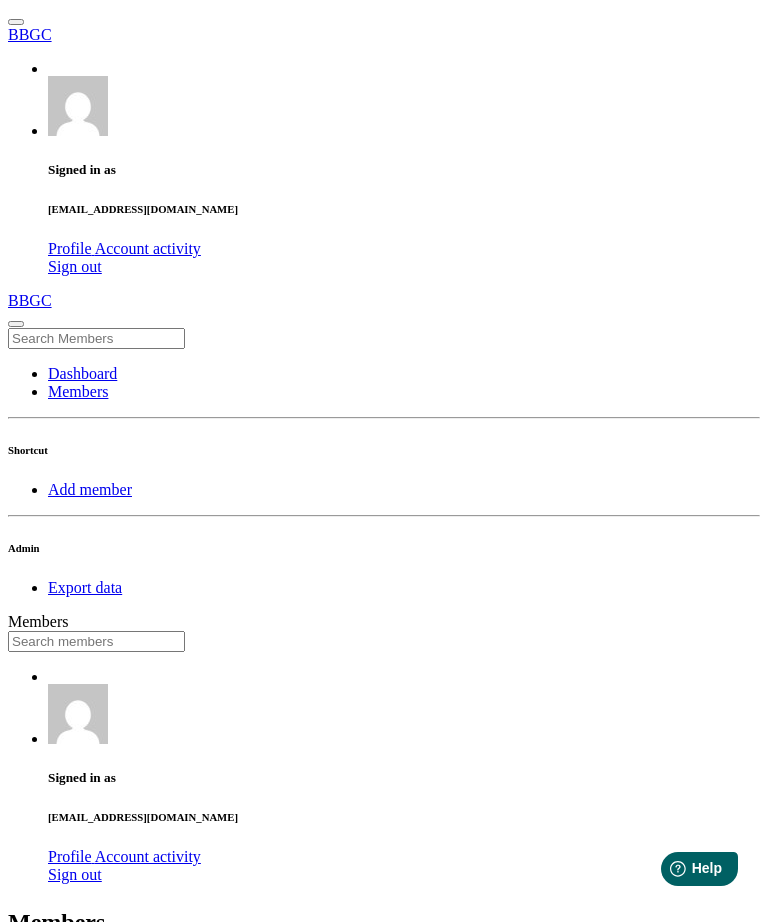 click at bounding box center [96, 641] 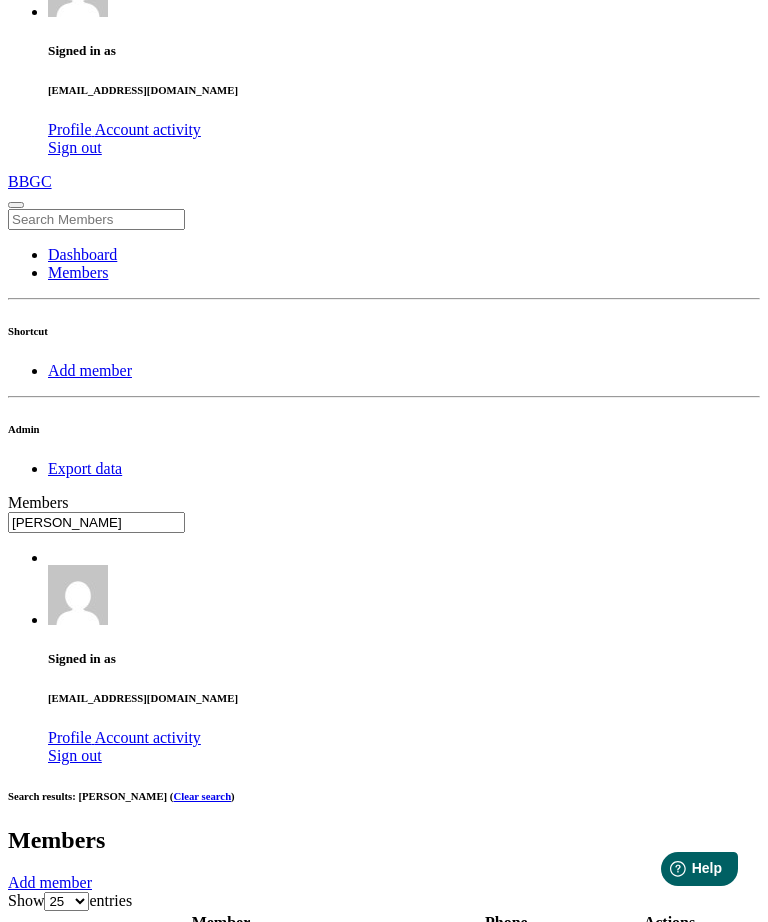 type on "lucy" 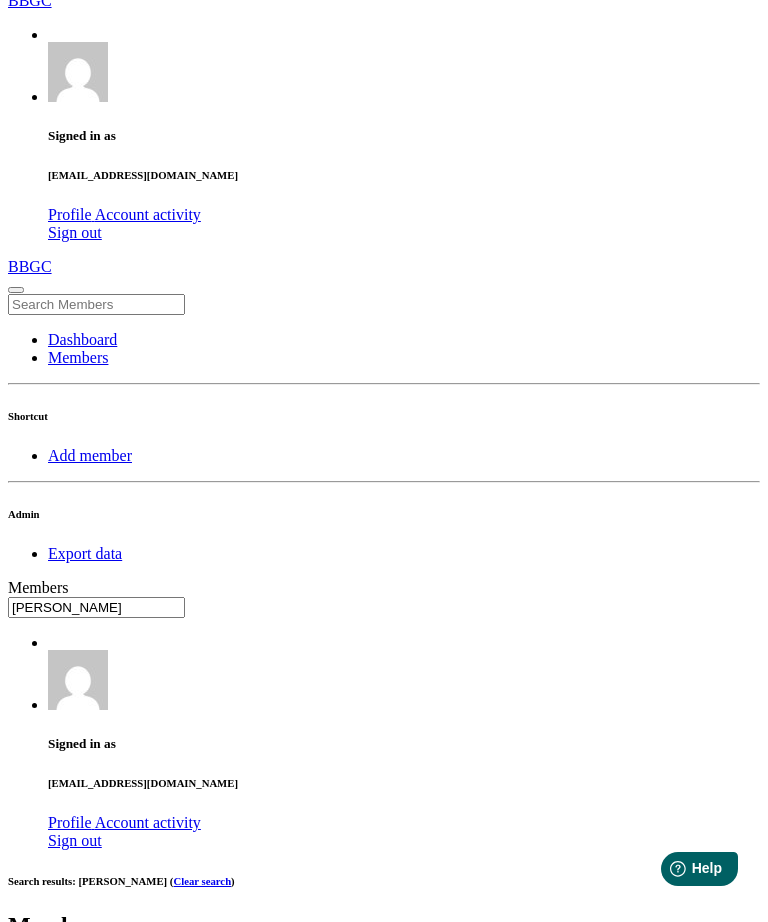 click on "OK" at bounding box center (25, 1697) 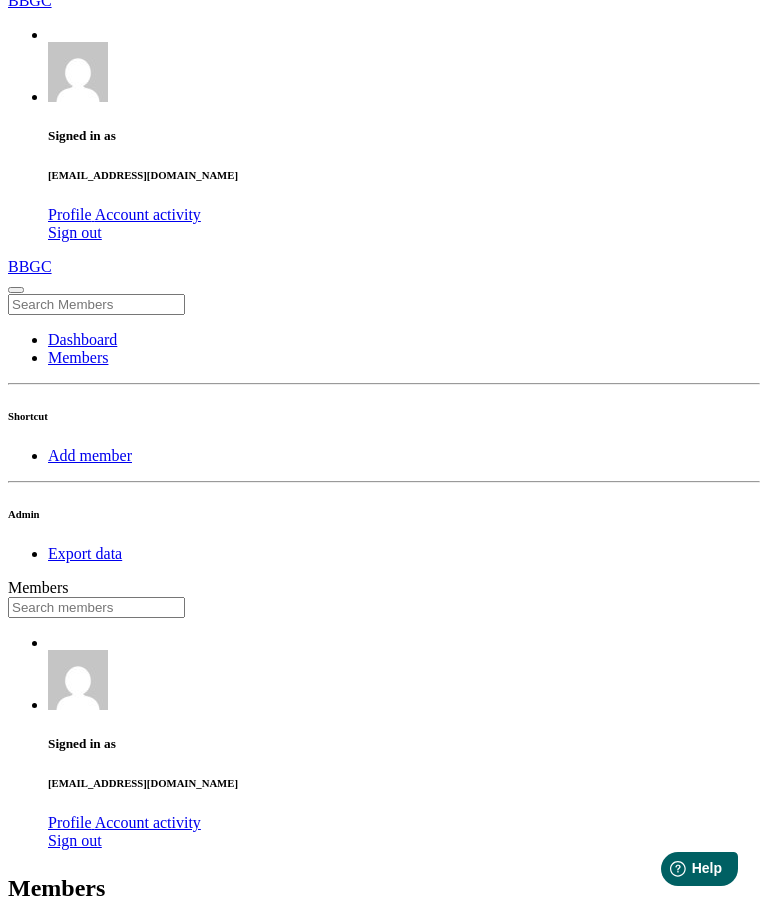 scroll, scrollTop: 0, scrollLeft: 0, axis: both 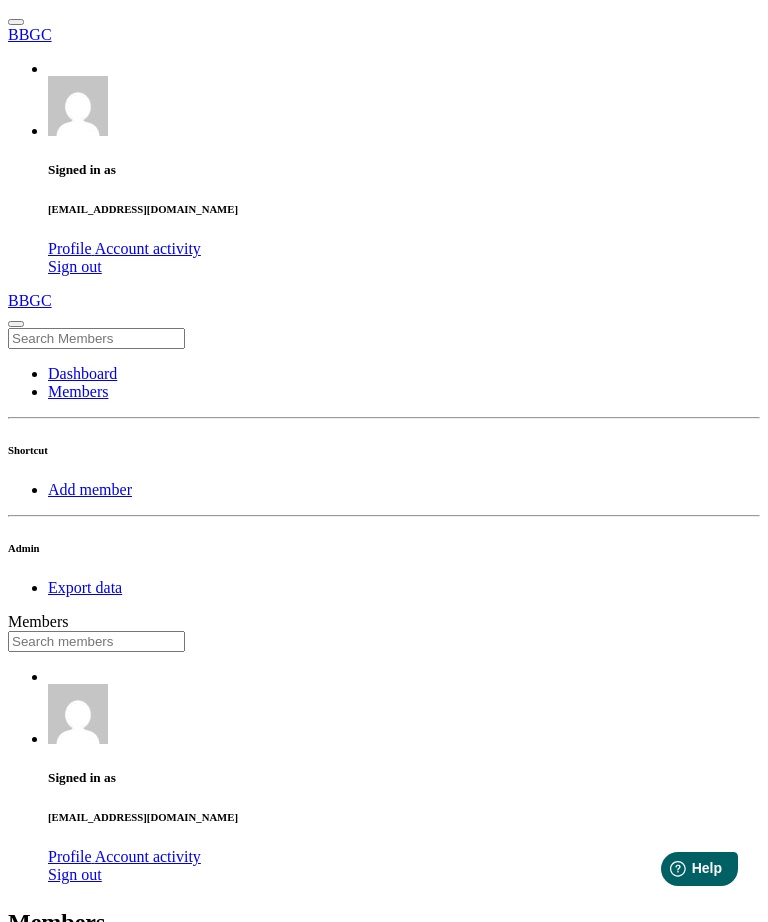 click at bounding box center [96, 641] 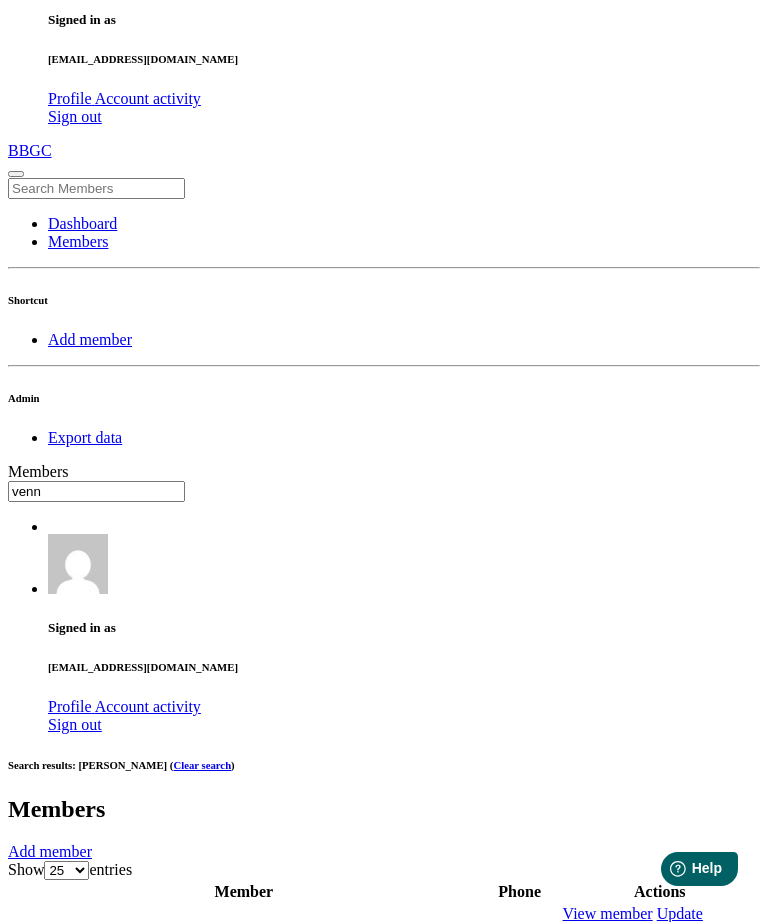 type on "venn" 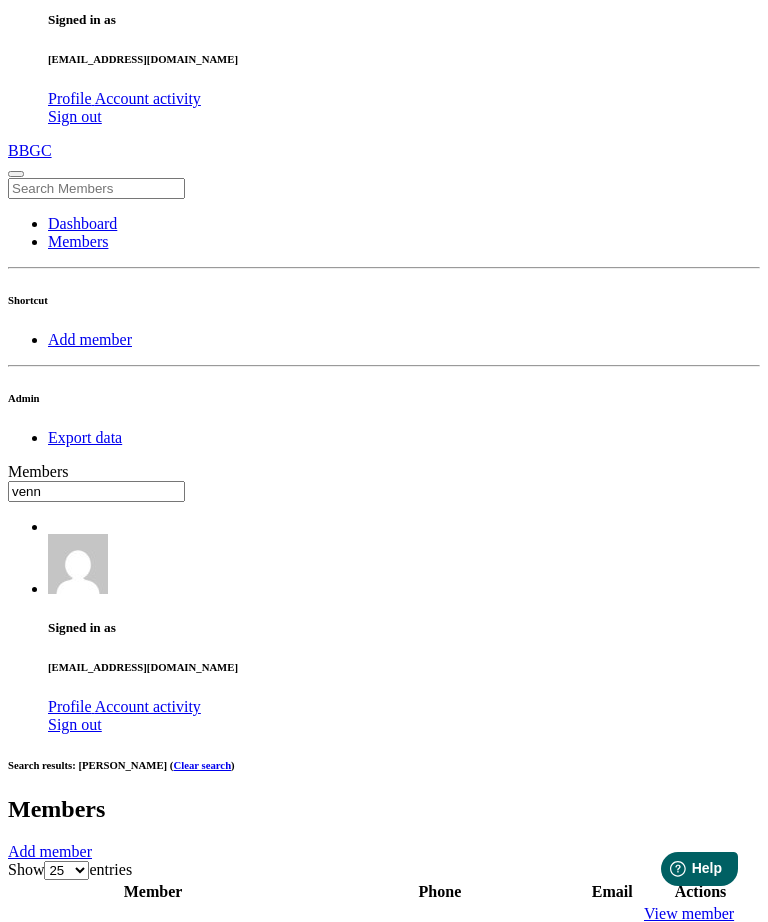 scroll, scrollTop: 1, scrollLeft: 0, axis: vertical 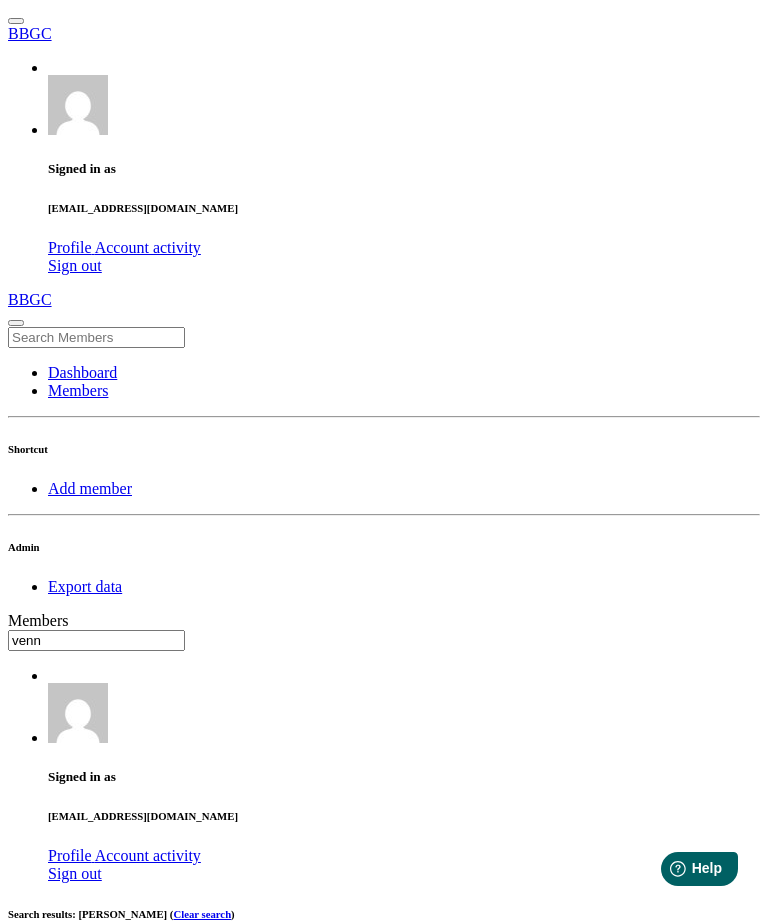 click on "OK" at bounding box center [25, 1498] 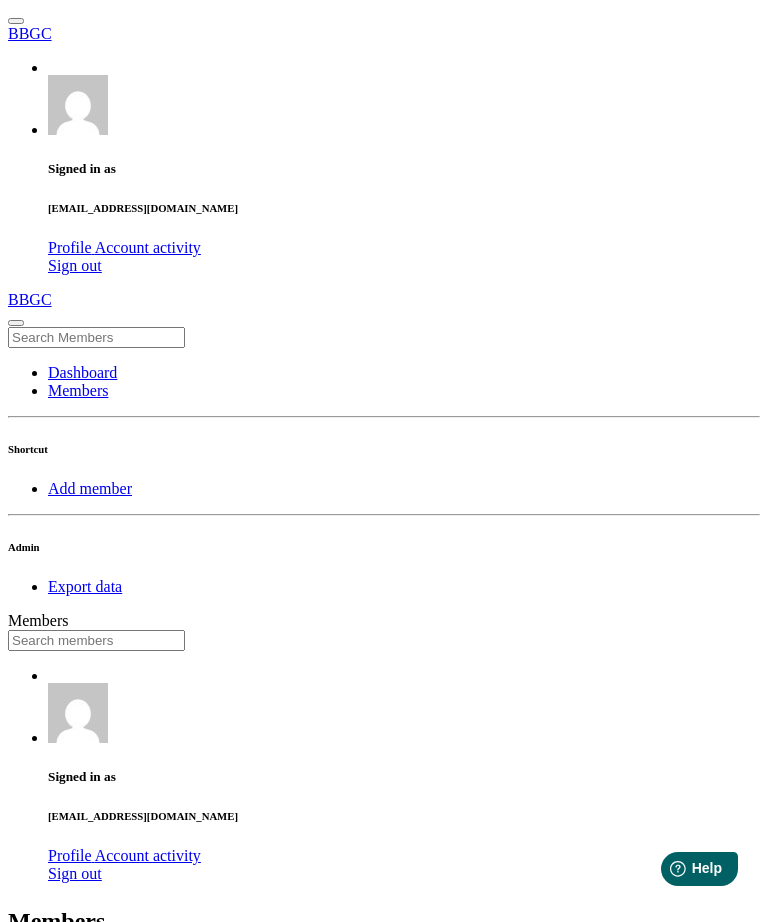 scroll, scrollTop: 0, scrollLeft: 0, axis: both 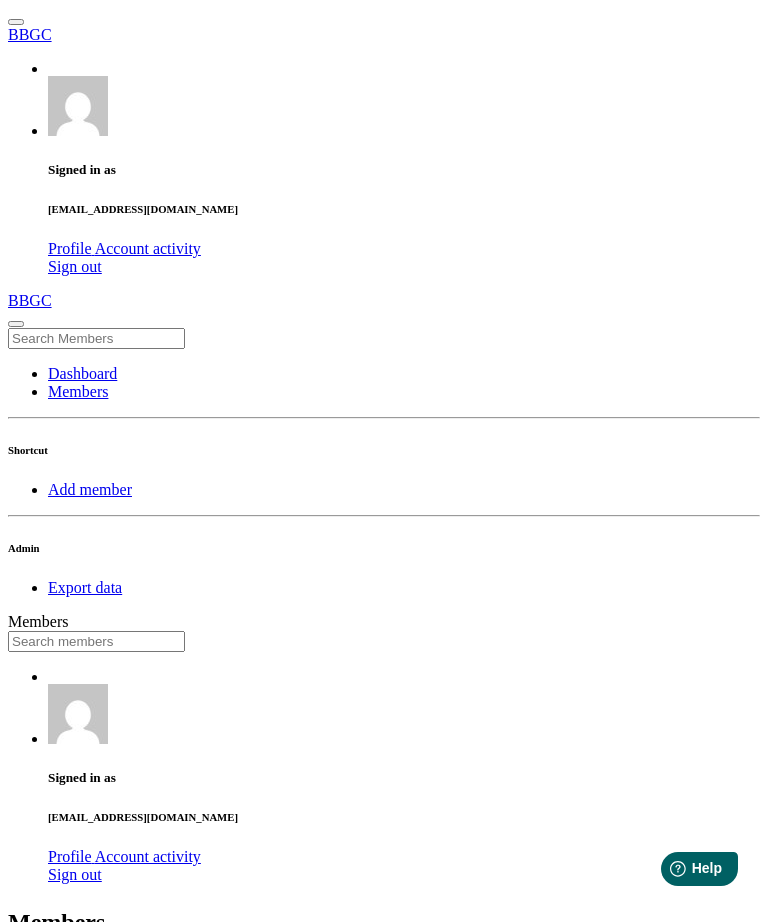 click at bounding box center (96, 641) 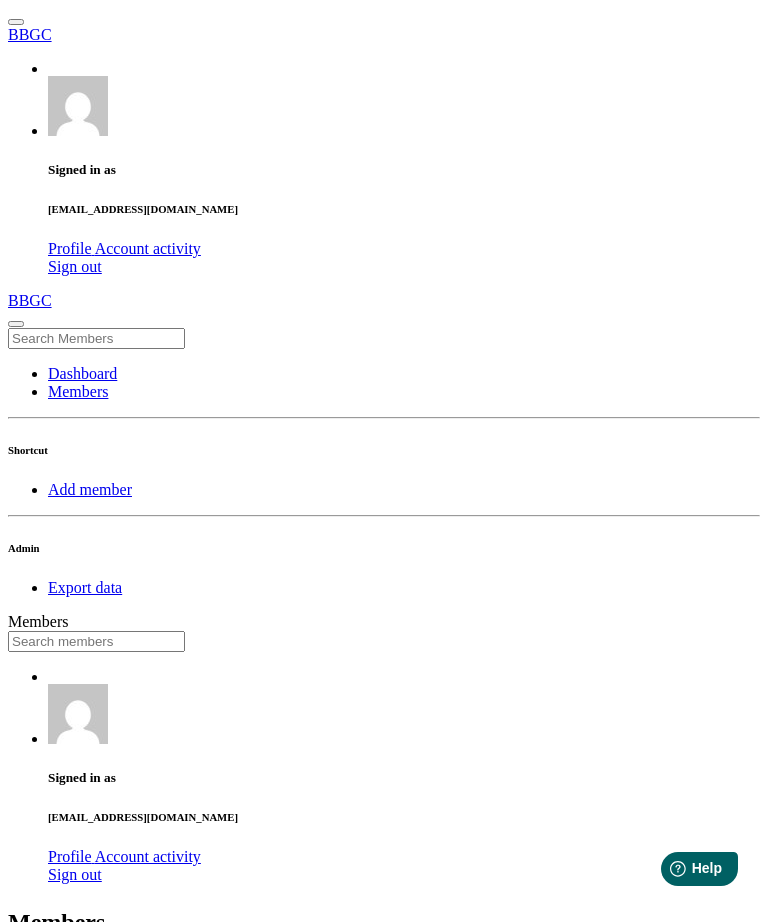 click at bounding box center [96, 641] 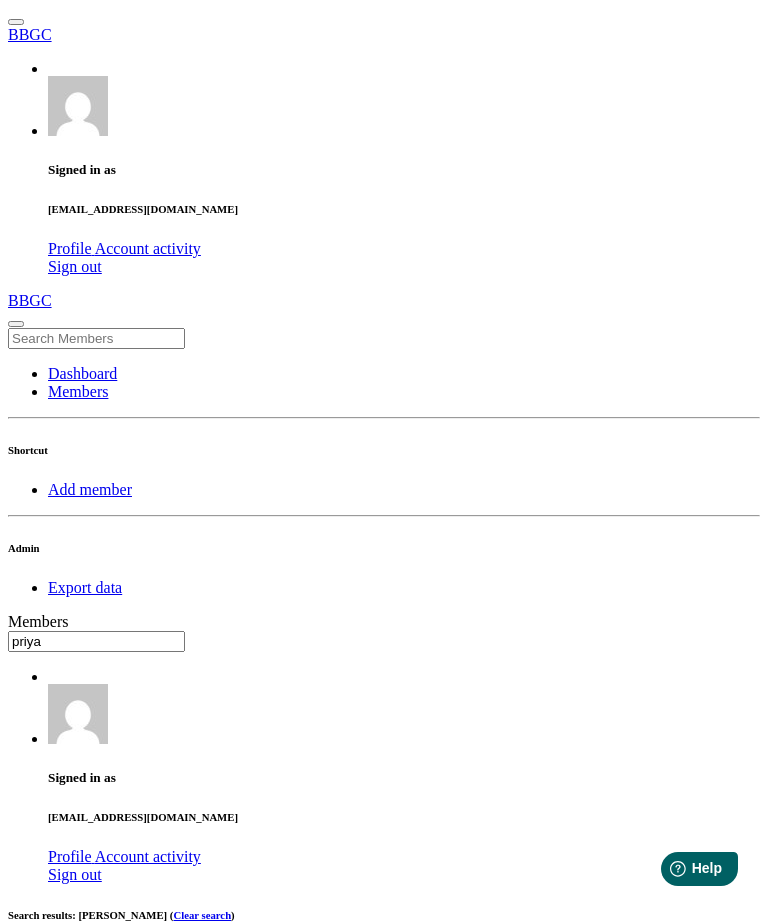 type on "priya" 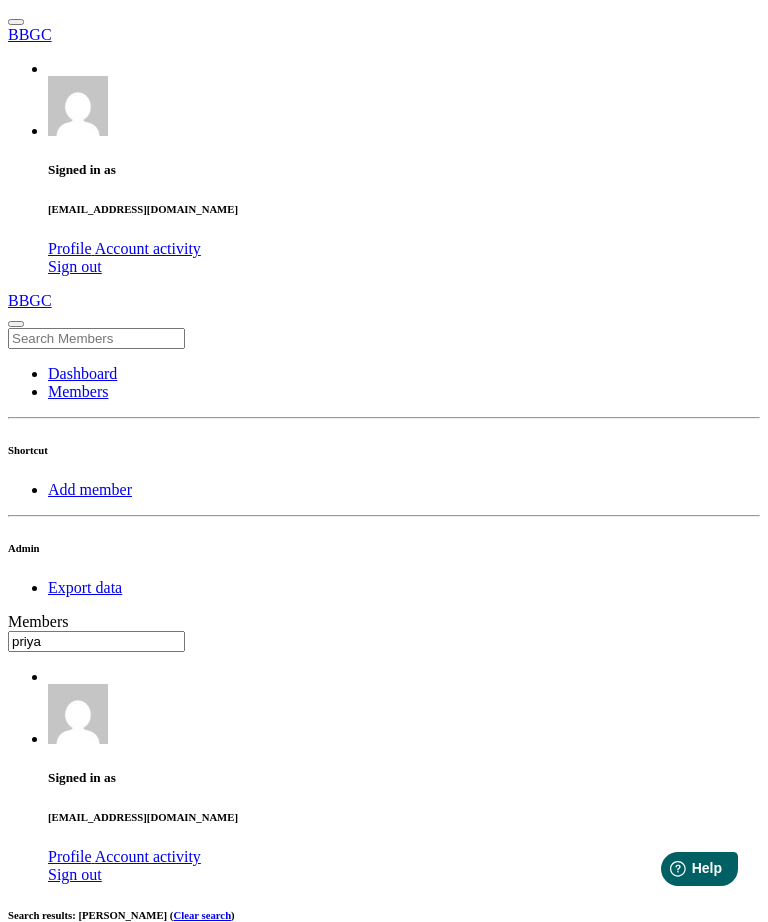 click on "OK" at bounding box center (25, 1481) 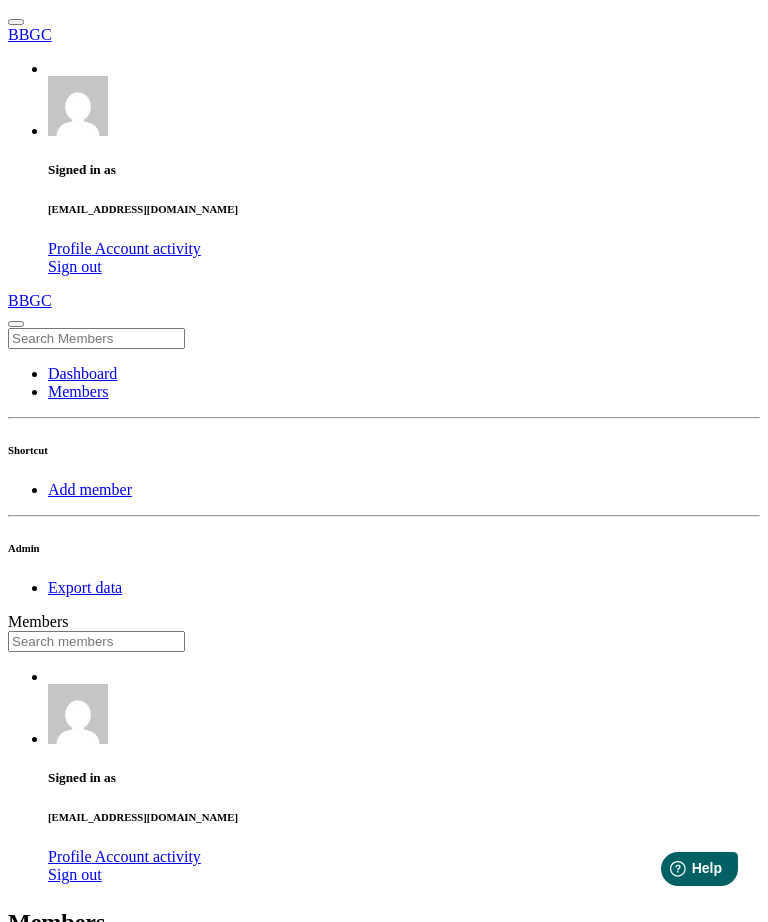 click at bounding box center [96, 641] 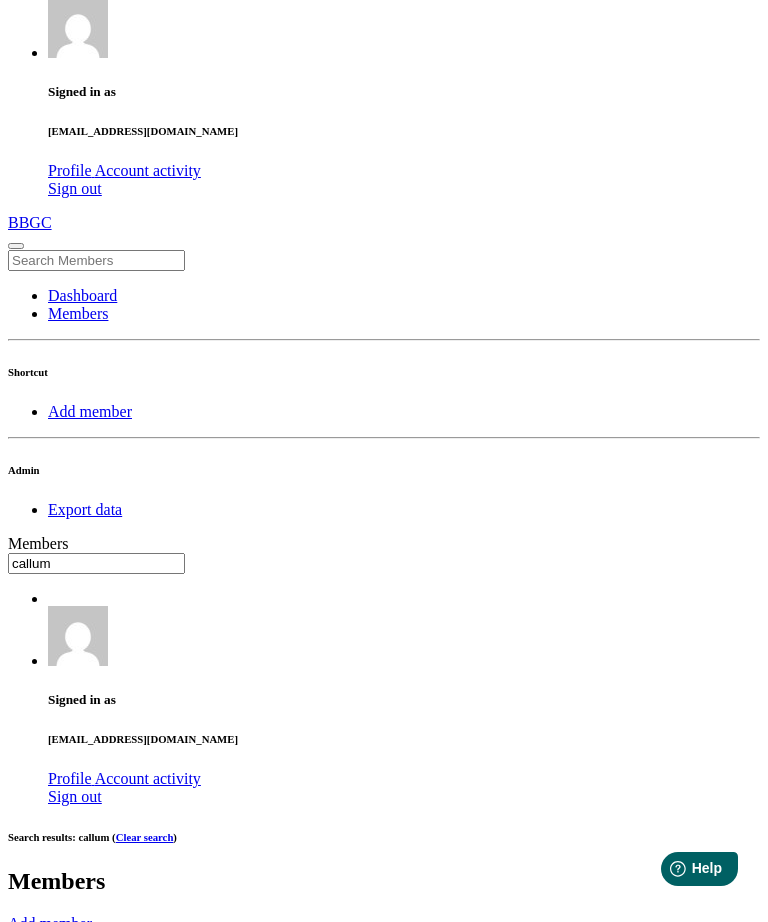 scroll, scrollTop: 77, scrollLeft: 0, axis: vertical 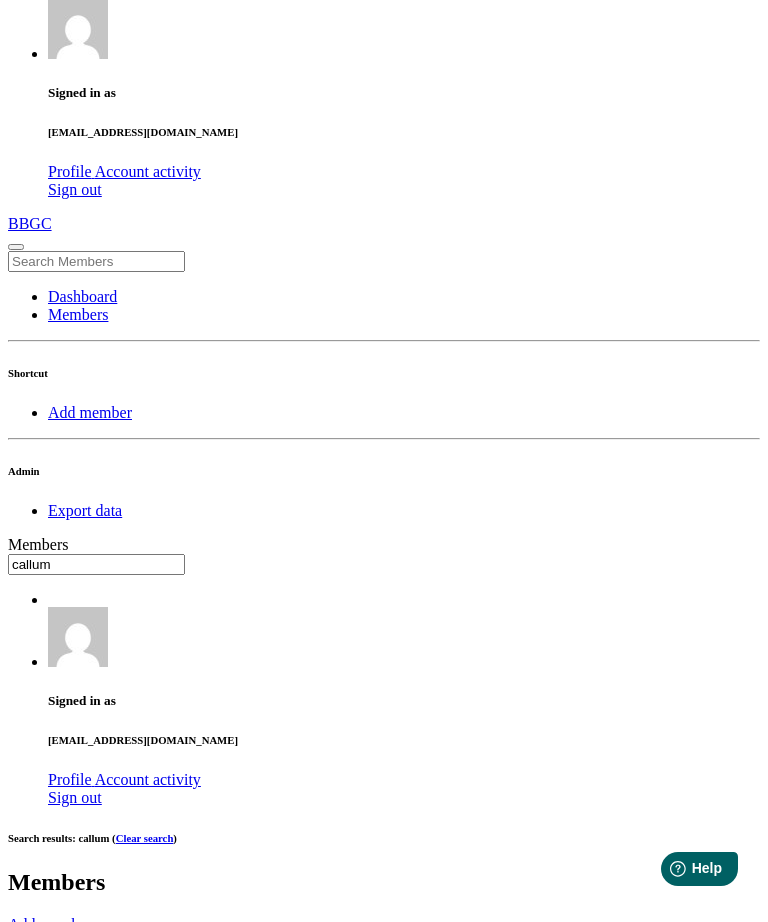 type on "callum" 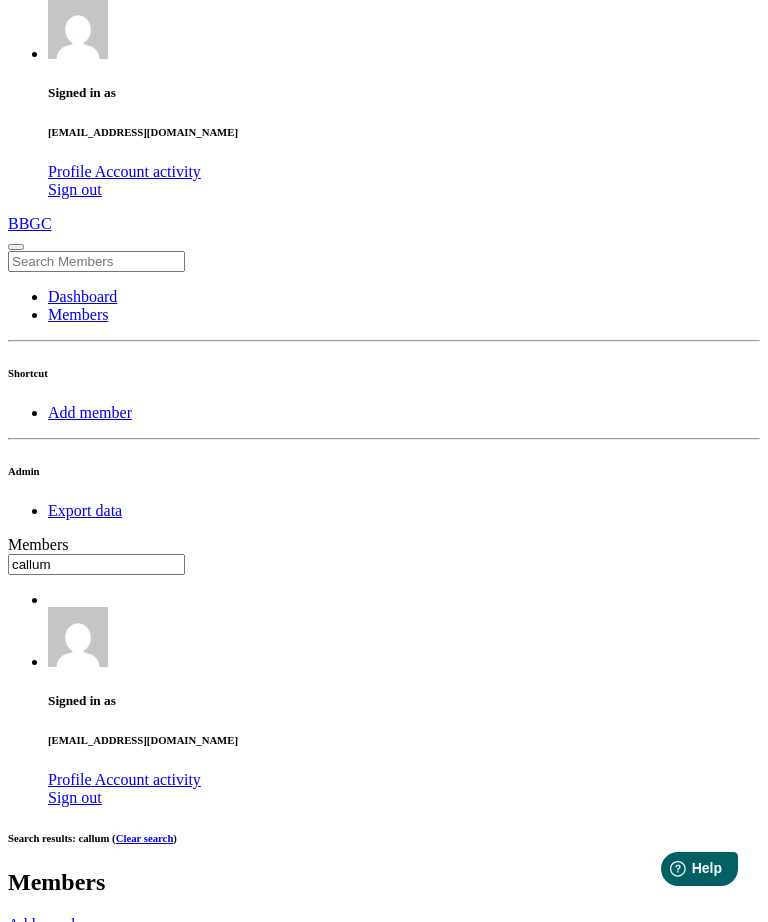 click on "OK" at bounding box center (25, 1684) 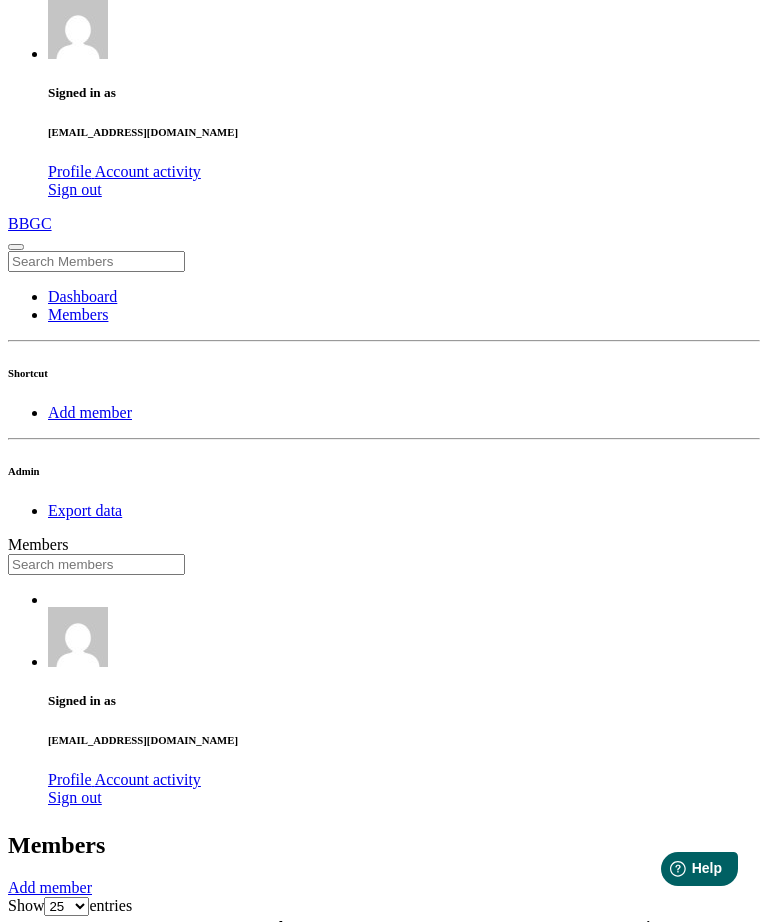 scroll, scrollTop: 0, scrollLeft: 0, axis: both 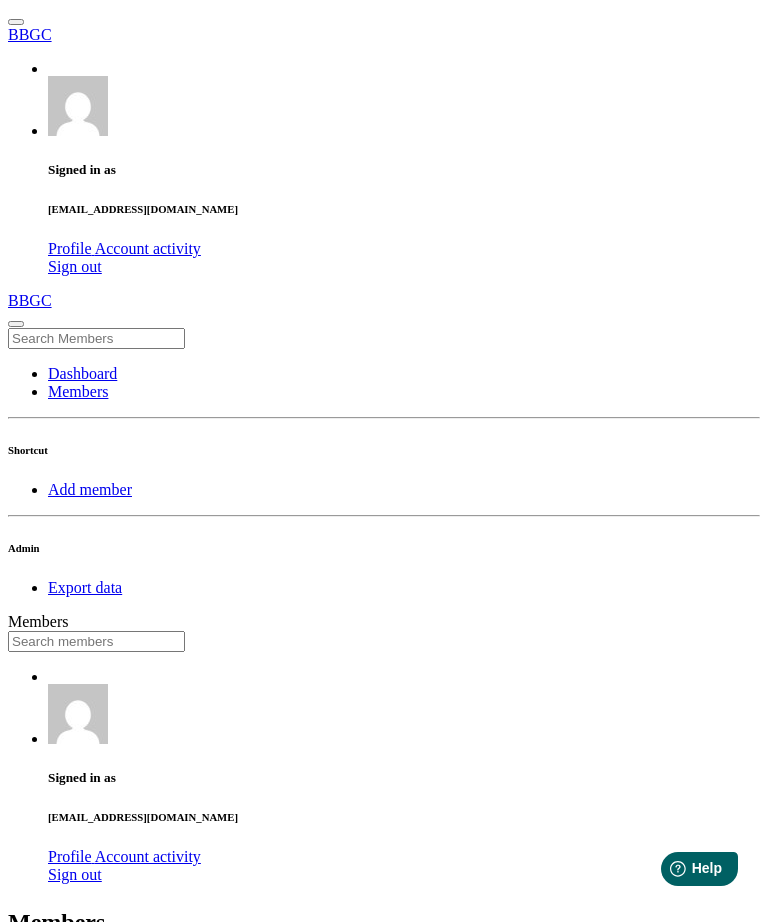 click at bounding box center [96, 641] 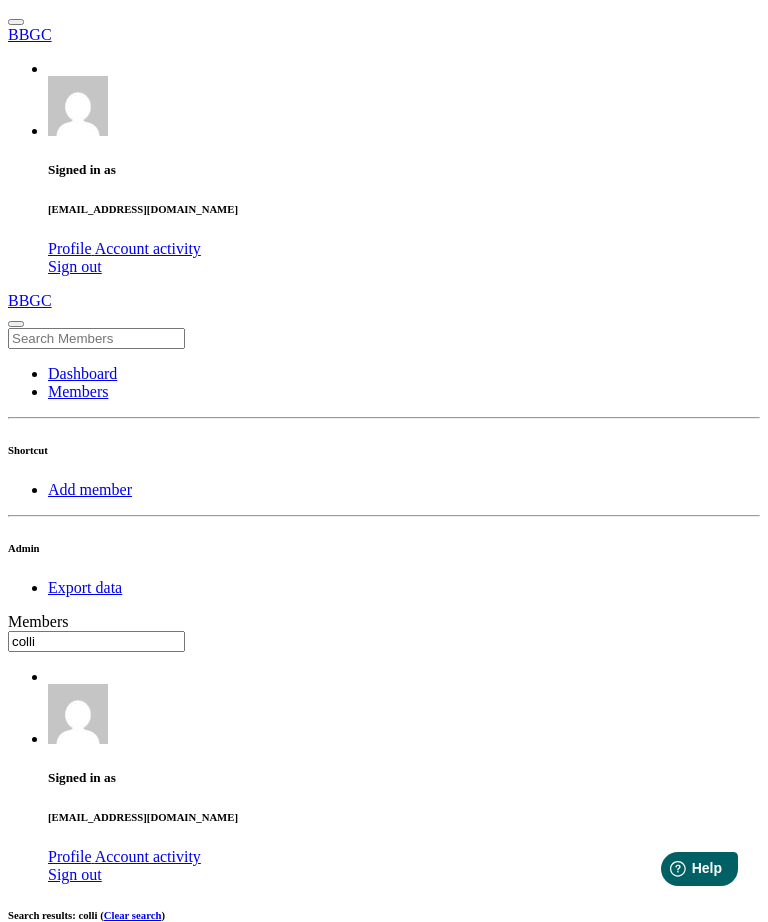 type on "colli" 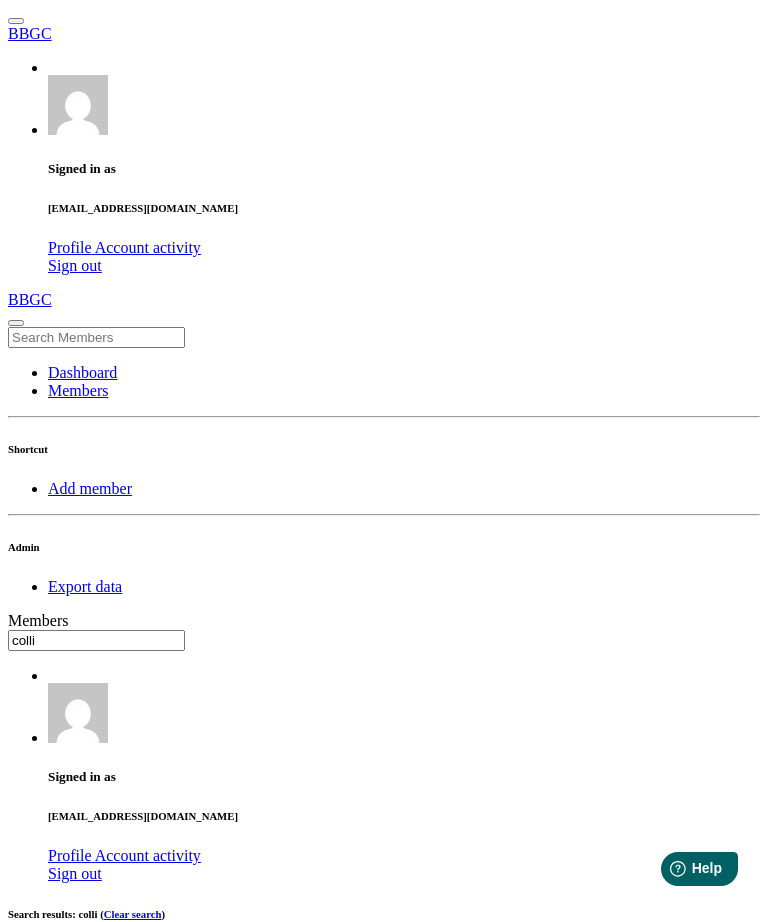 click on "OK" at bounding box center (25, 1556) 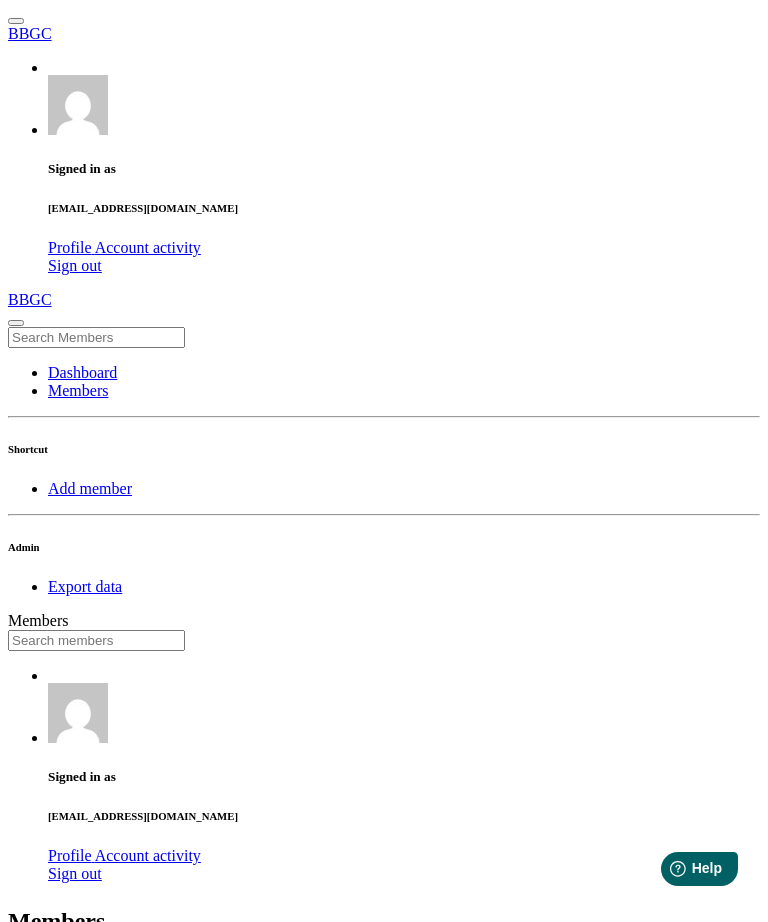 scroll, scrollTop: 0, scrollLeft: 0, axis: both 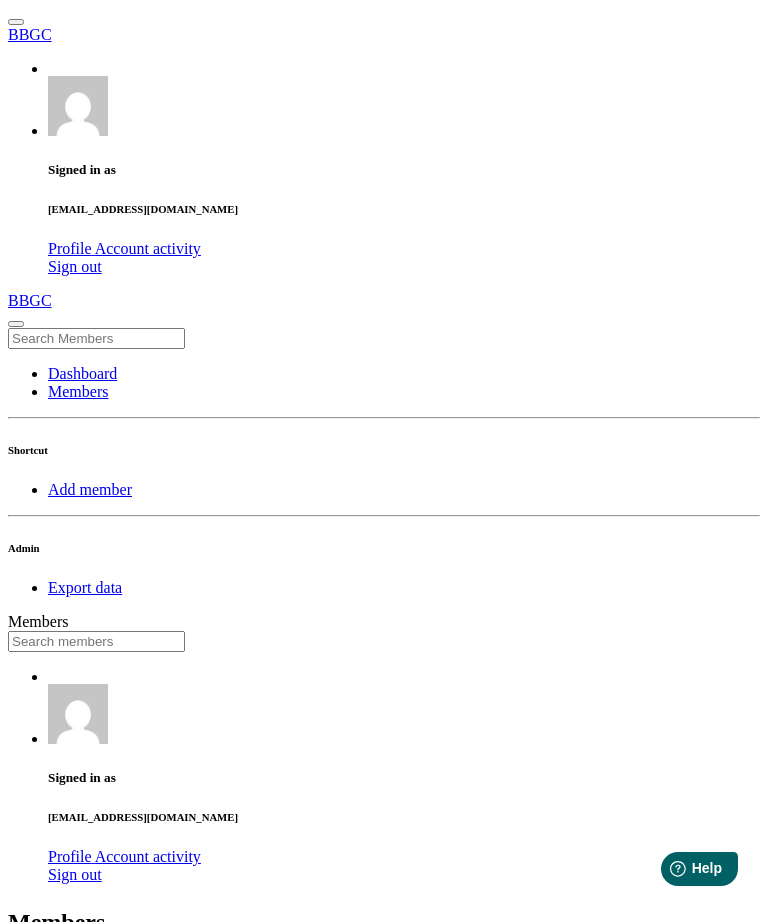 click at bounding box center (96, 641) 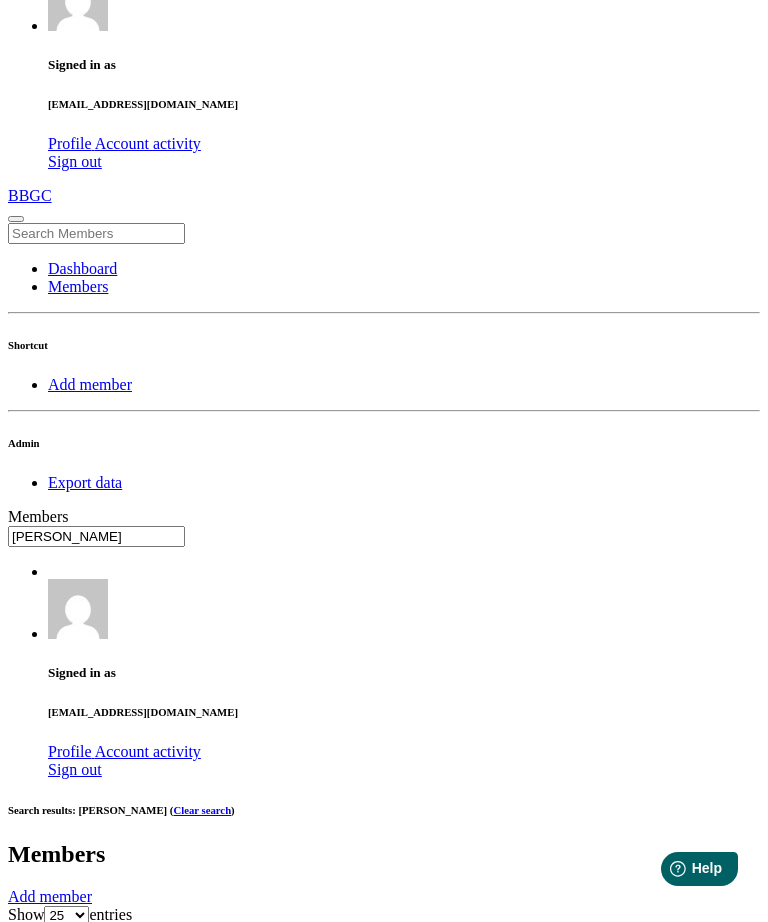 type on "millie" 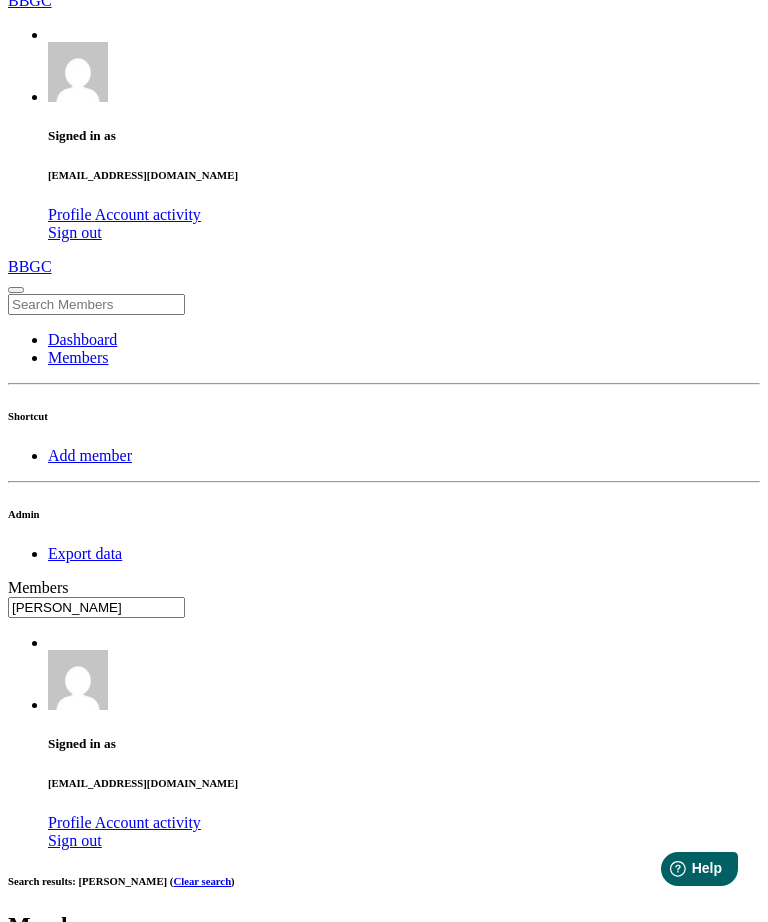 click on "OK" at bounding box center (25, 1697) 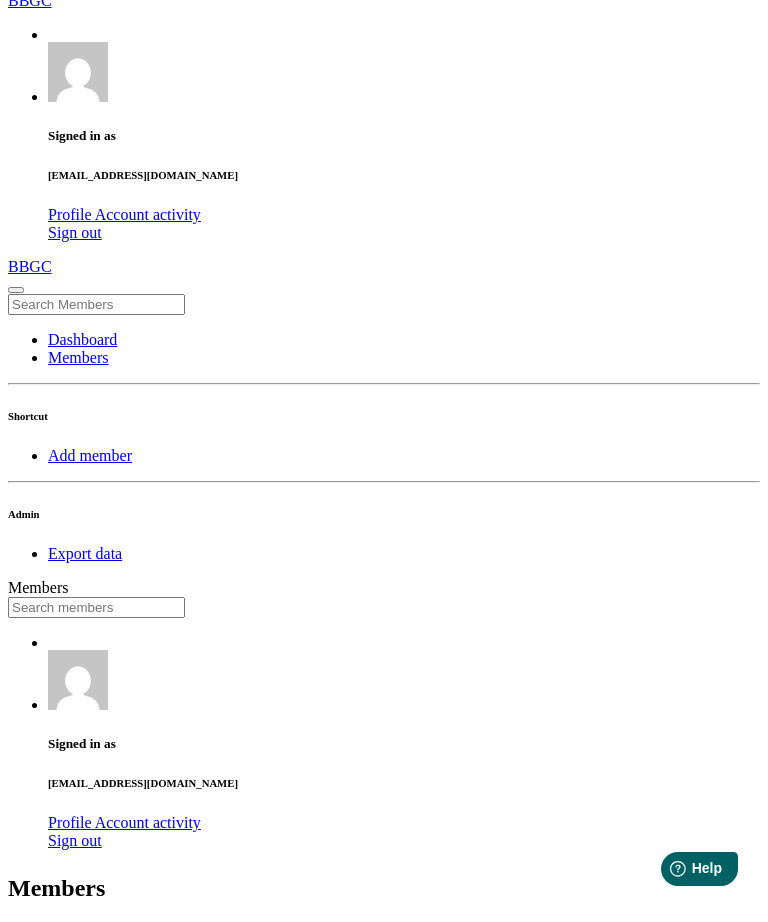 scroll, scrollTop: 0, scrollLeft: 0, axis: both 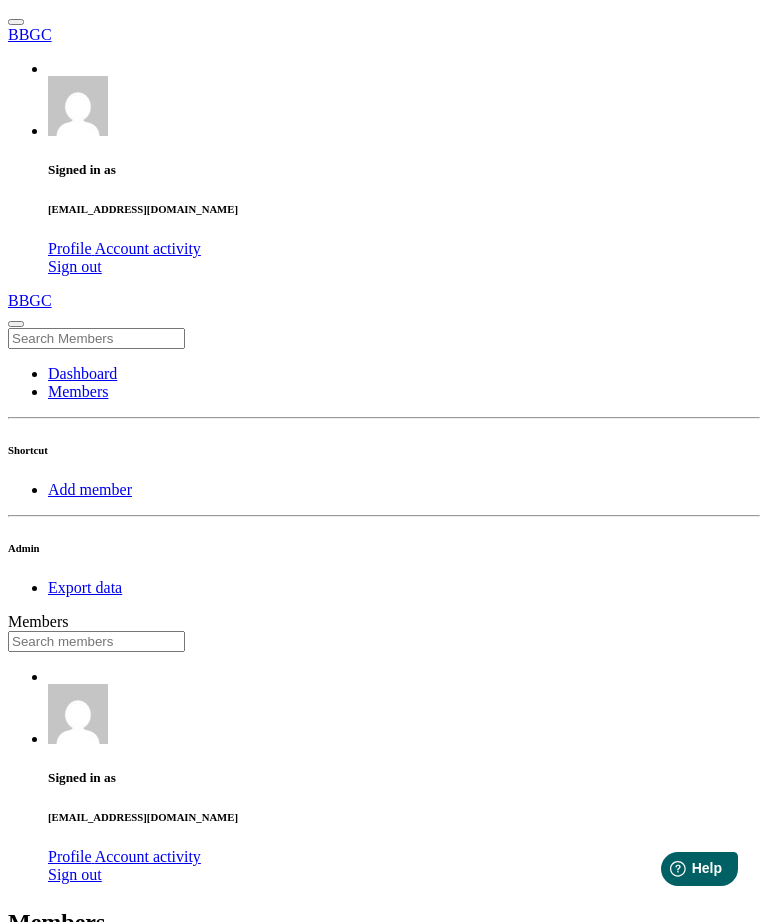 click at bounding box center (96, 641) 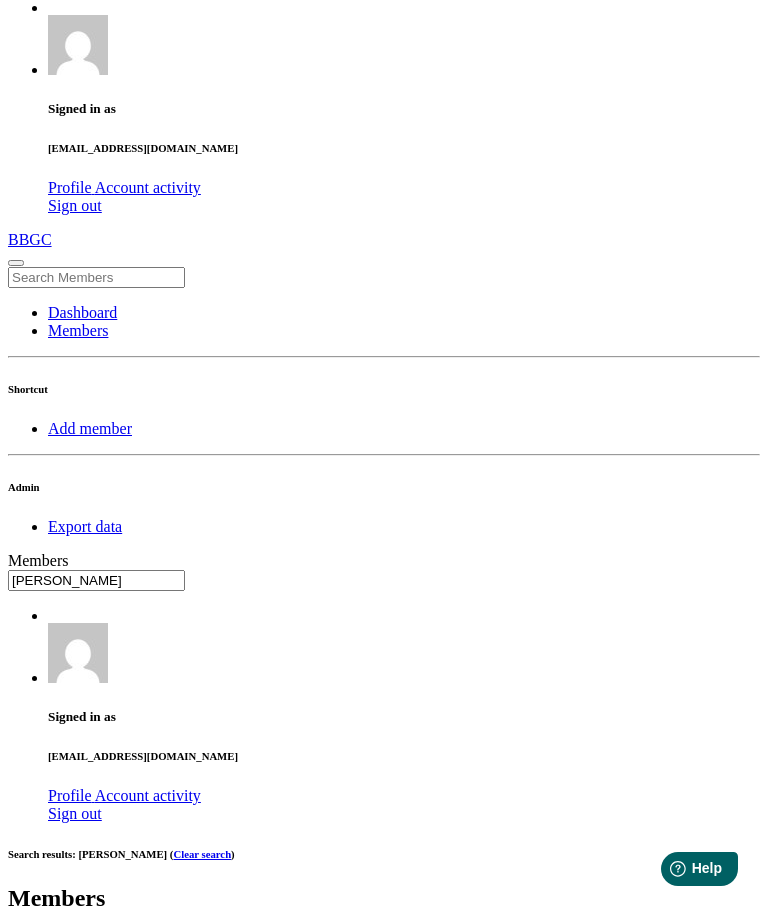 scroll, scrollTop: 97, scrollLeft: 0, axis: vertical 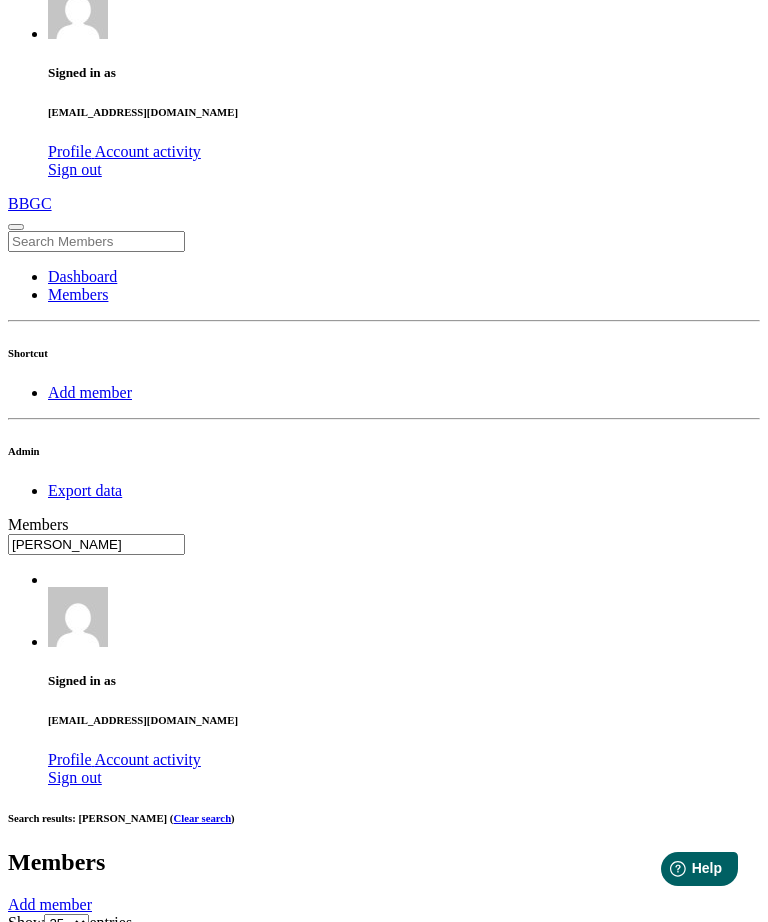 type on "olivia" 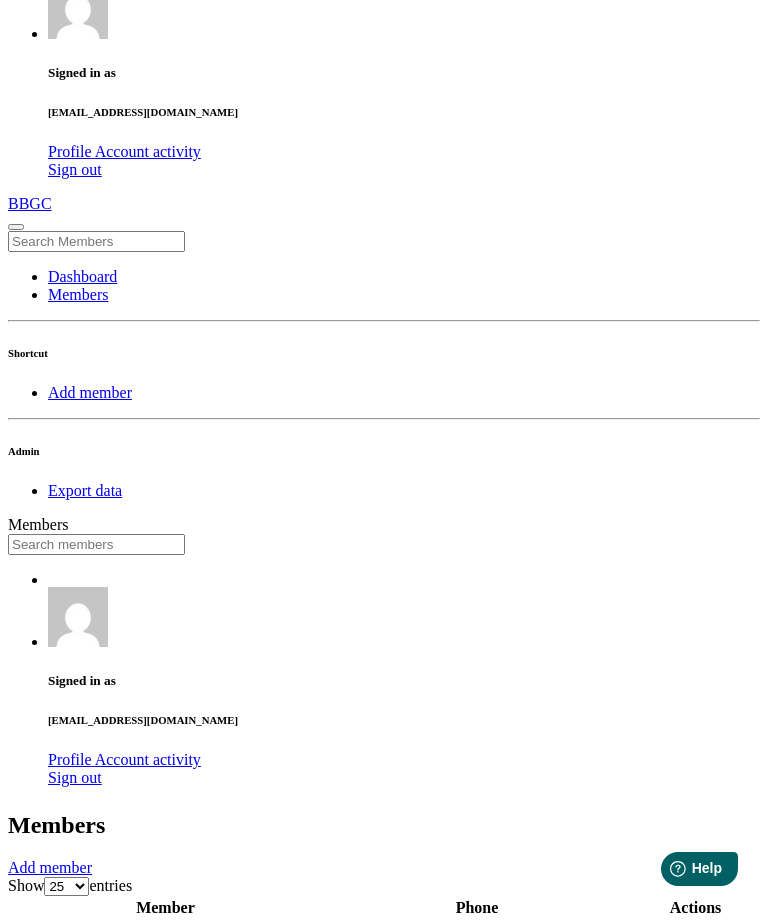 scroll, scrollTop: 0, scrollLeft: 0, axis: both 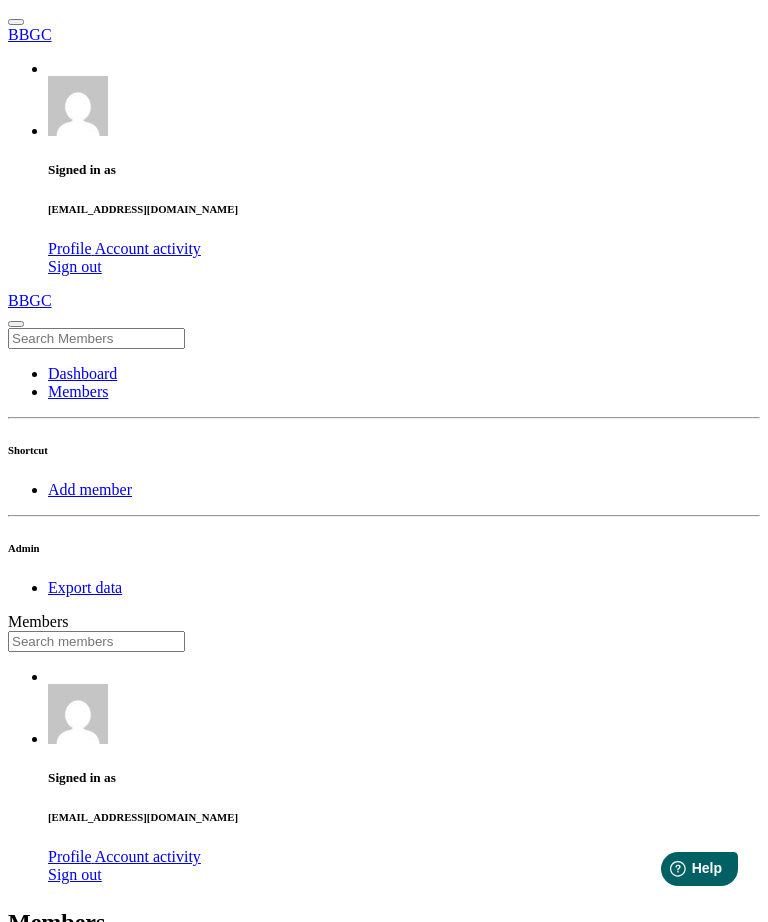 click on "Dashboard" at bounding box center (82, 373) 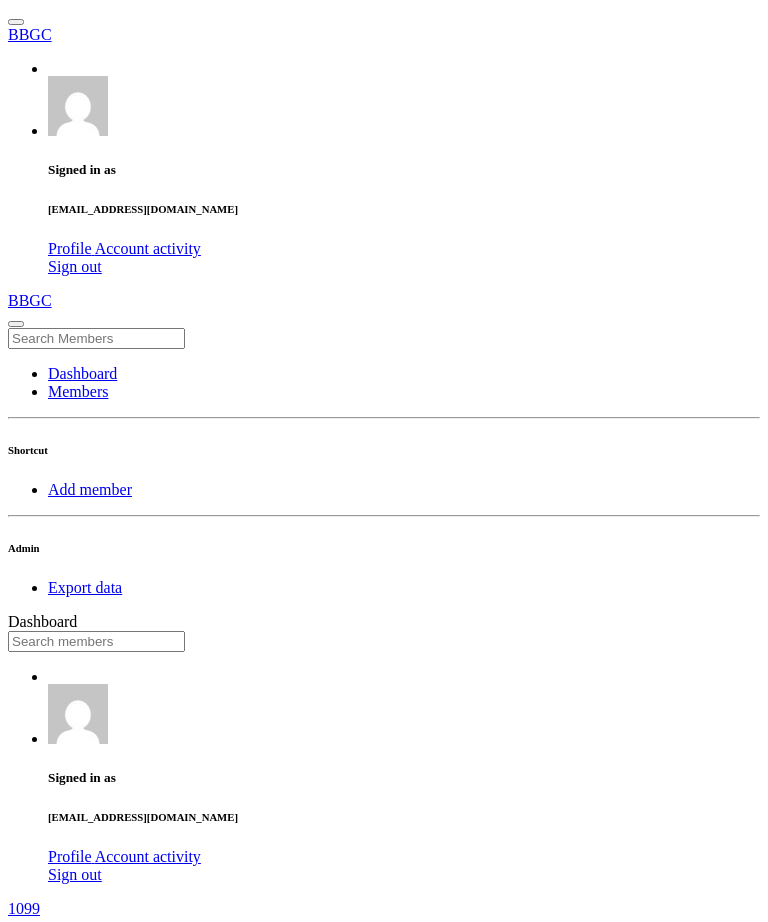 scroll, scrollTop: 0, scrollLeft: 0, axis: both 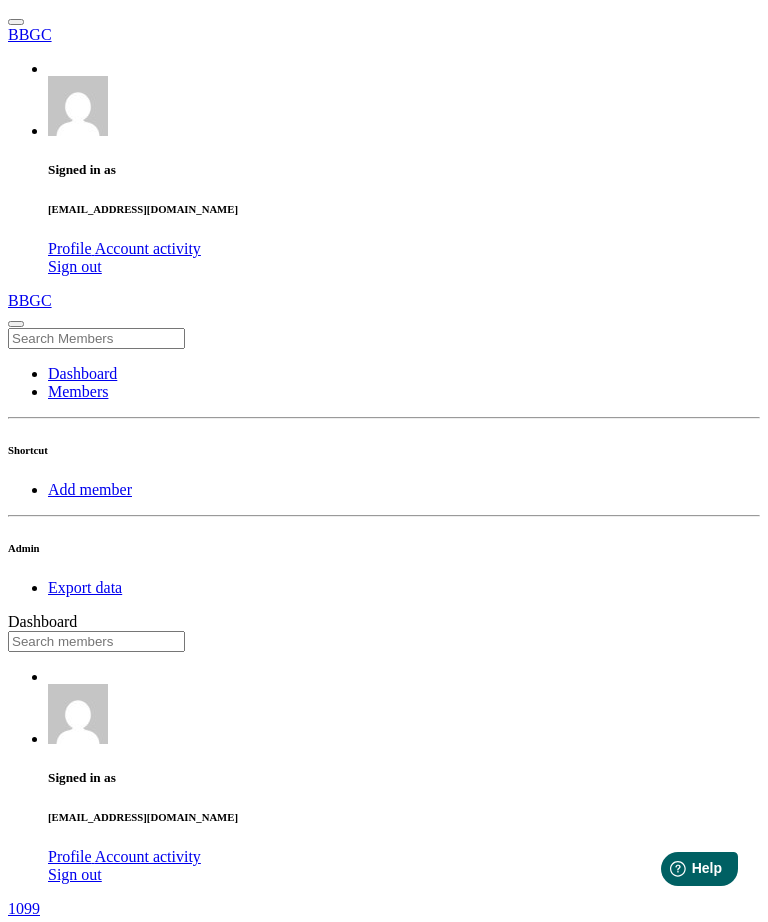 click on "Members" at bounding box center [78, 391] 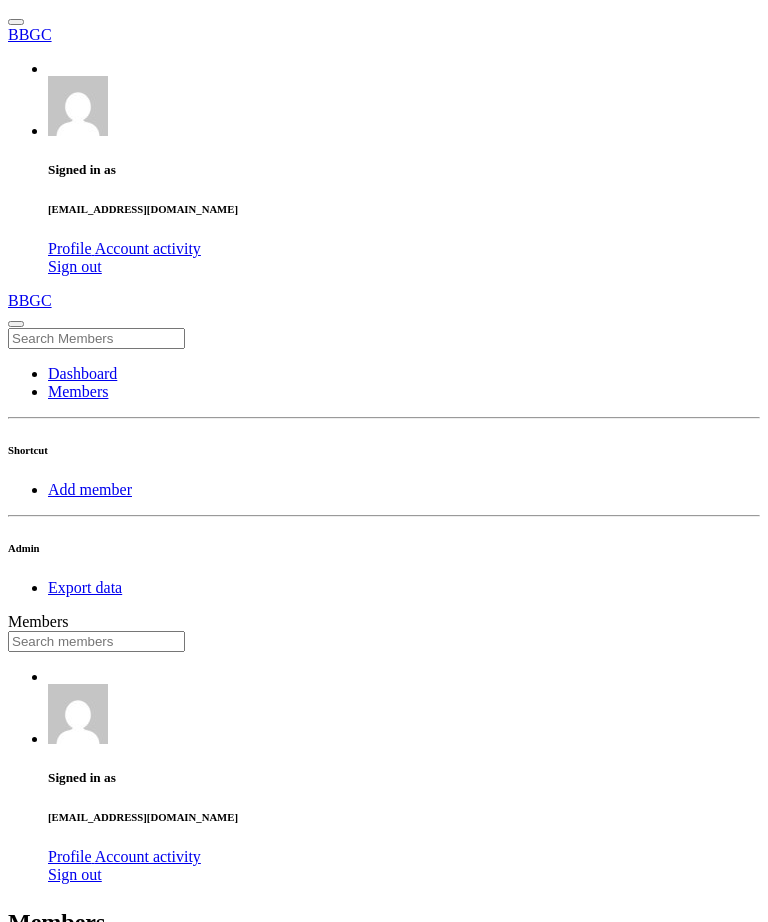 scroll, scrollTop: 0, scrollLeft: 0, axis: both 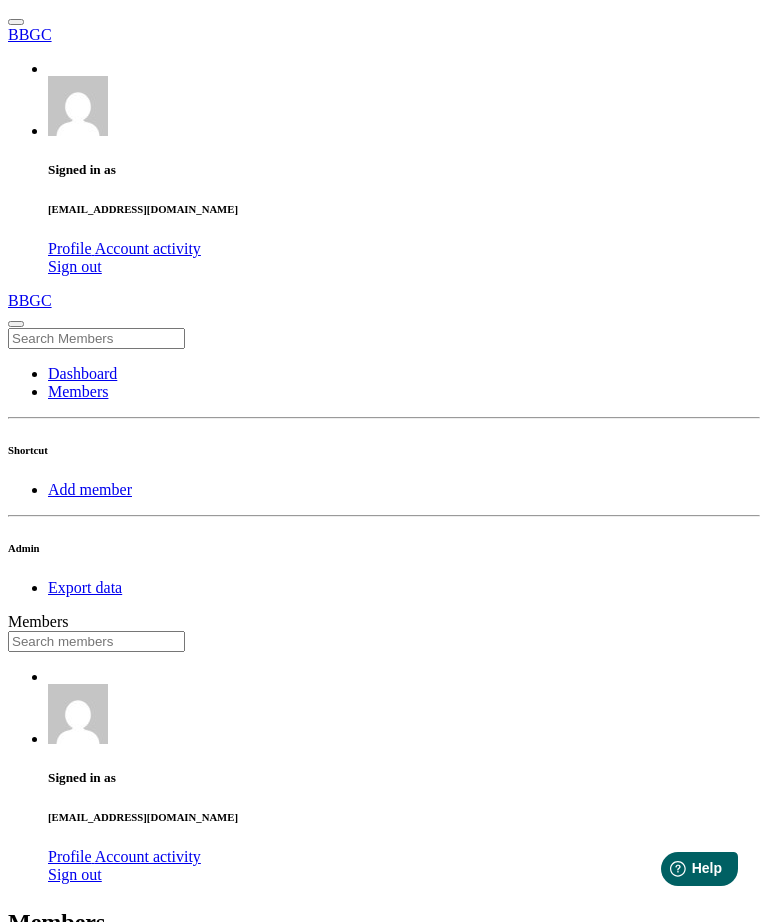 click at bounding box center (96, 641) 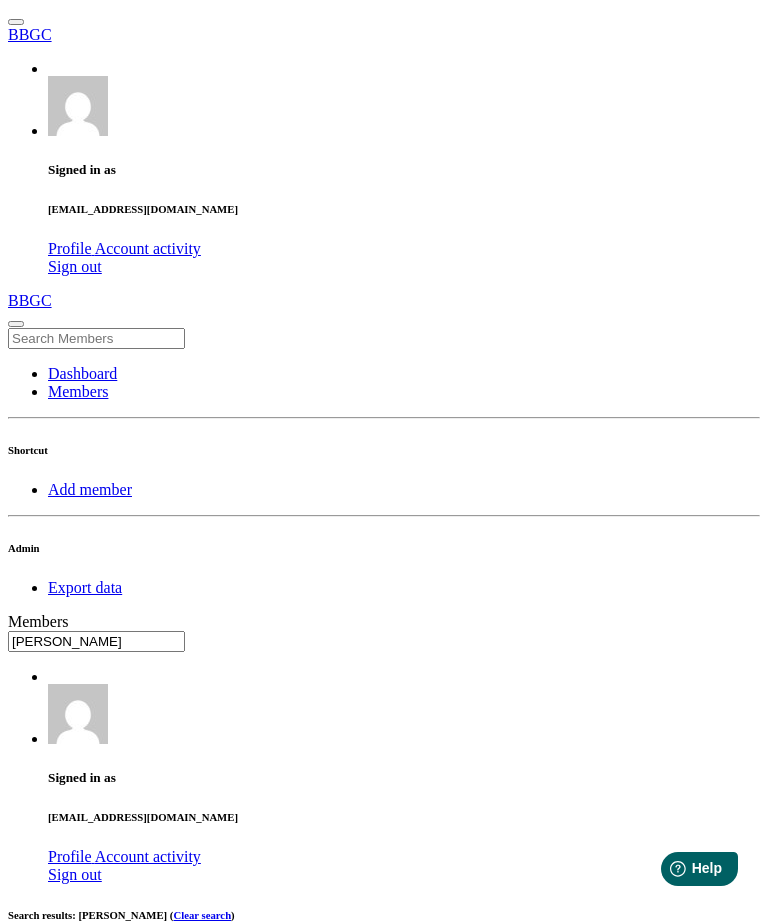 type on "jenson" 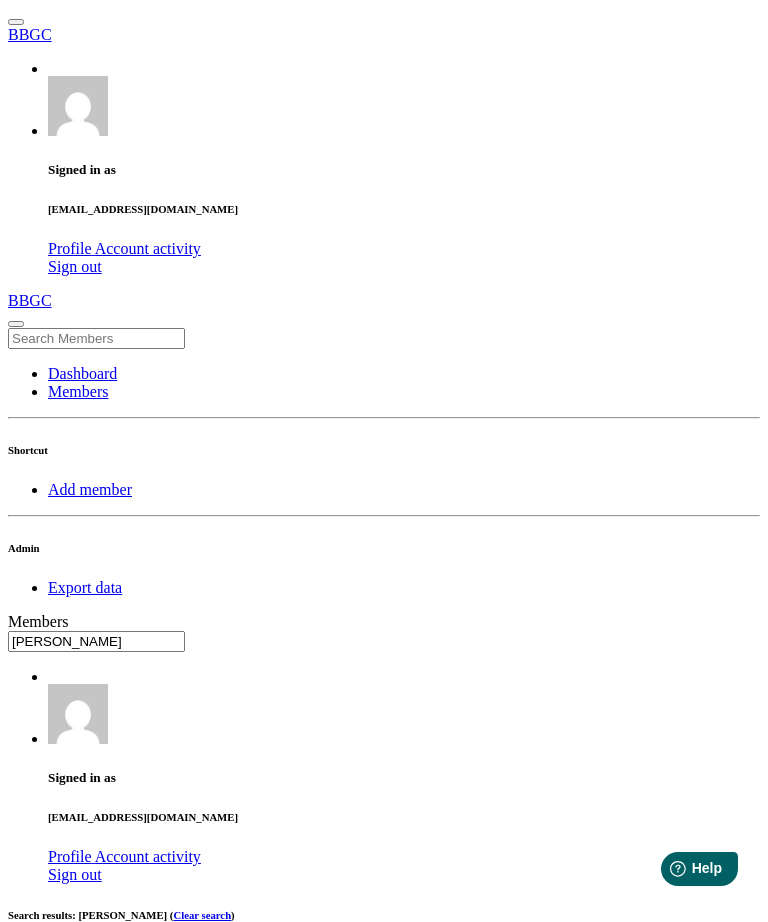 click on "OK" at bounding box center [25, 1481] 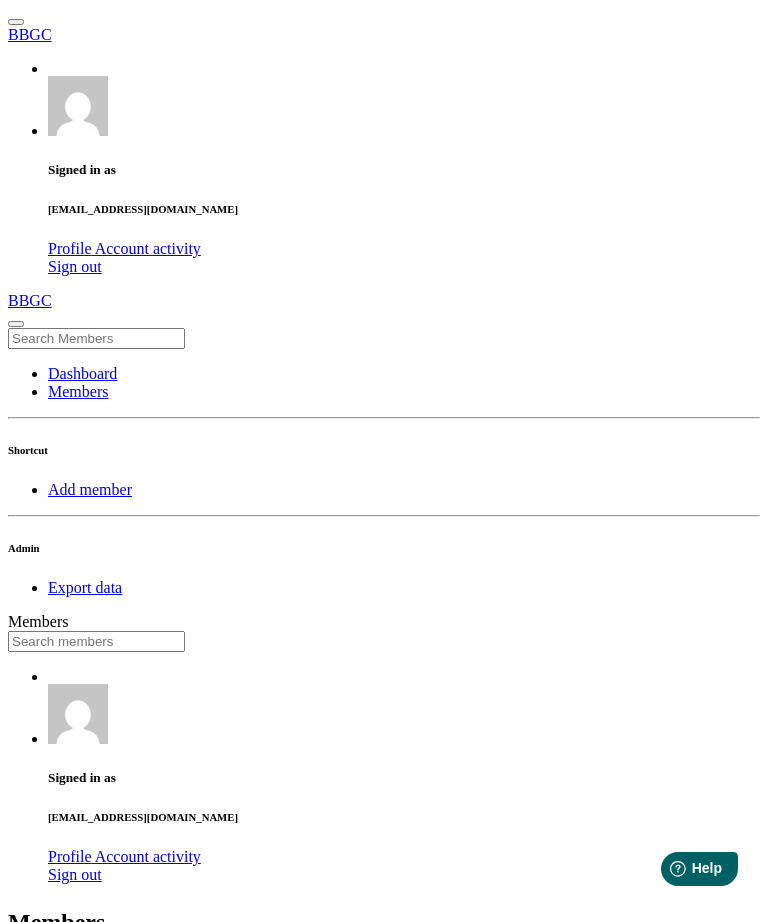 click at bounding box center (96, 641) 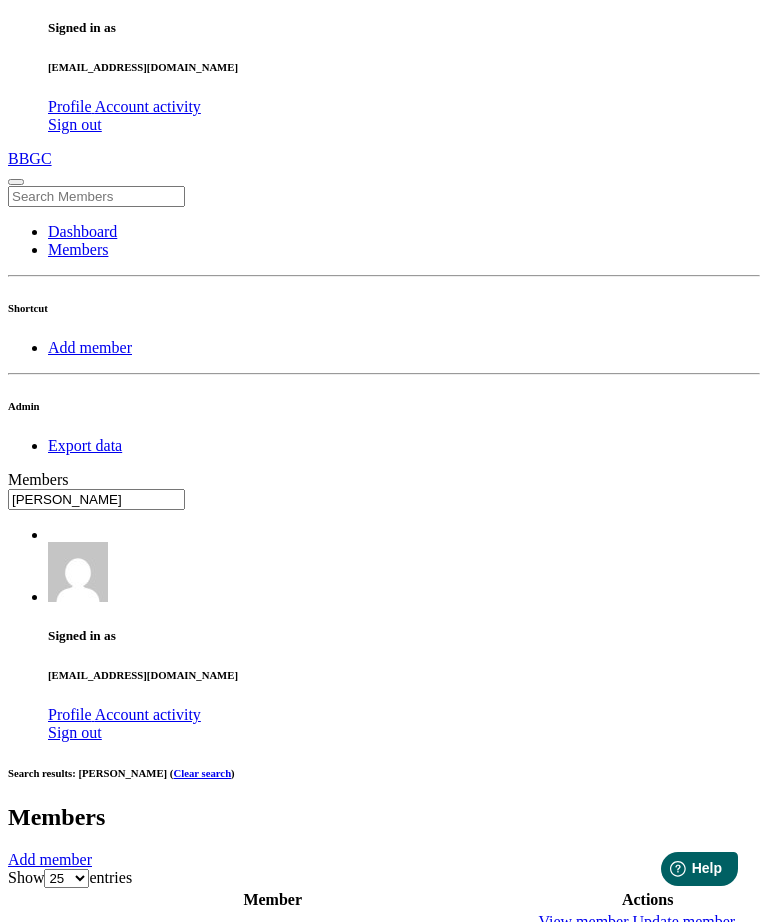 scroll, scrollTop: 276, scrollLeft: 0, axis: vertical 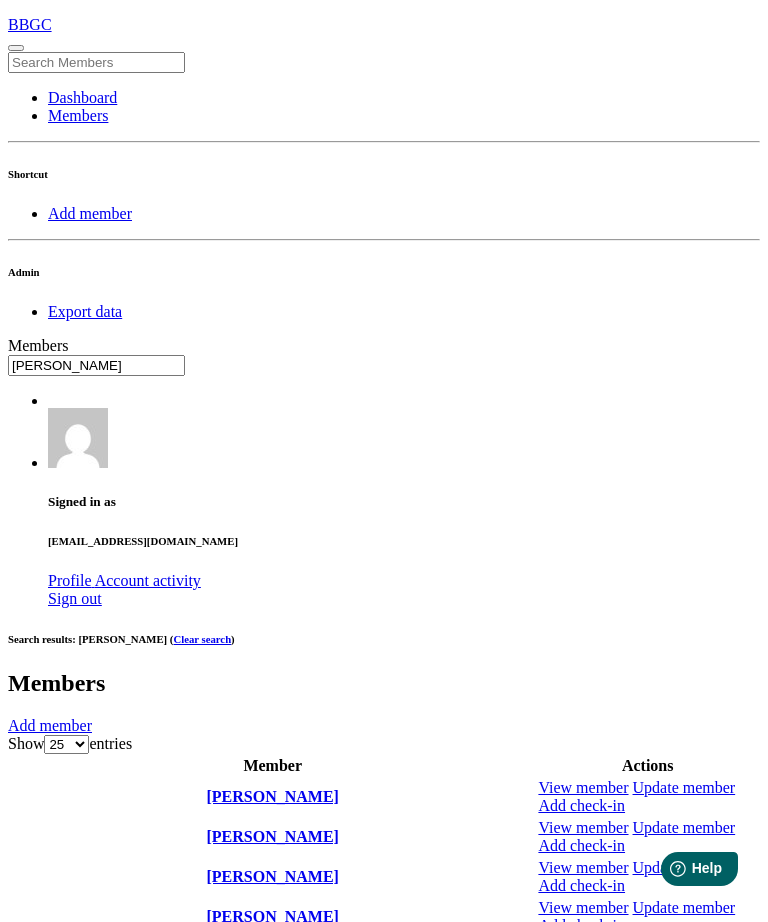 type on "leo" 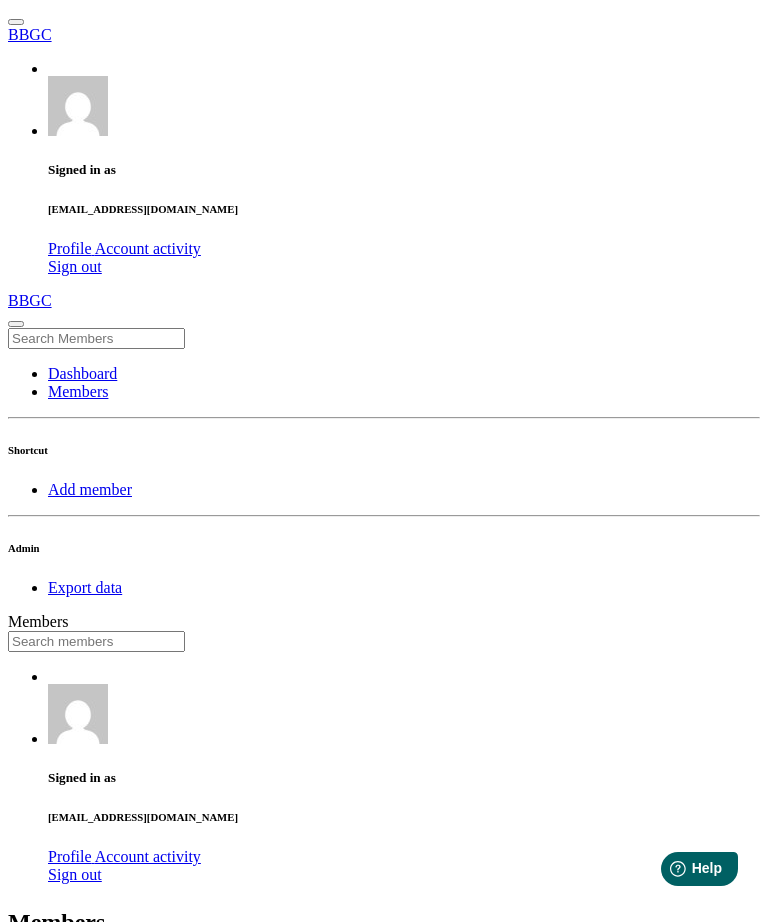 scroll, scrollTop: 0, scrollLeft: 0, axis: both 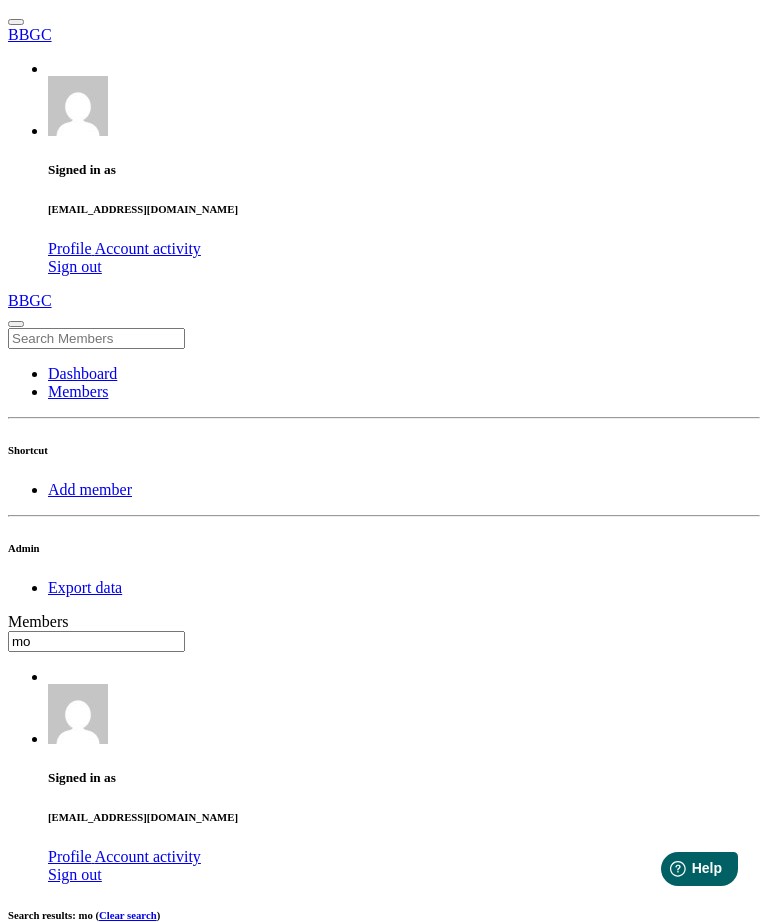 type on "m" 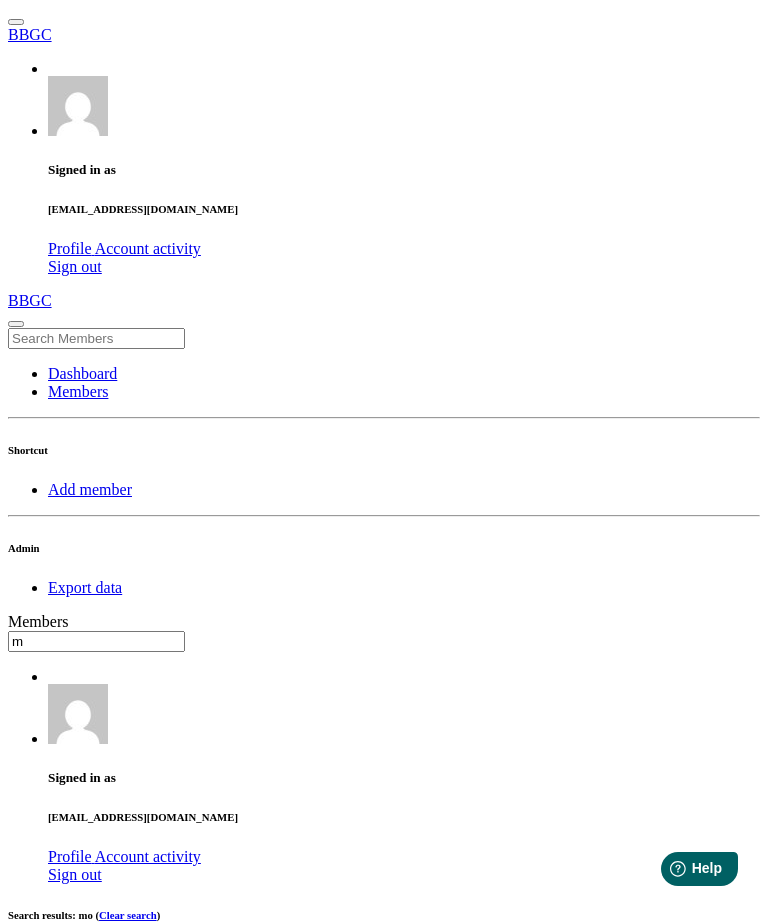 scroll, scrollTop: 0, scrollLeft: 0, axis: both 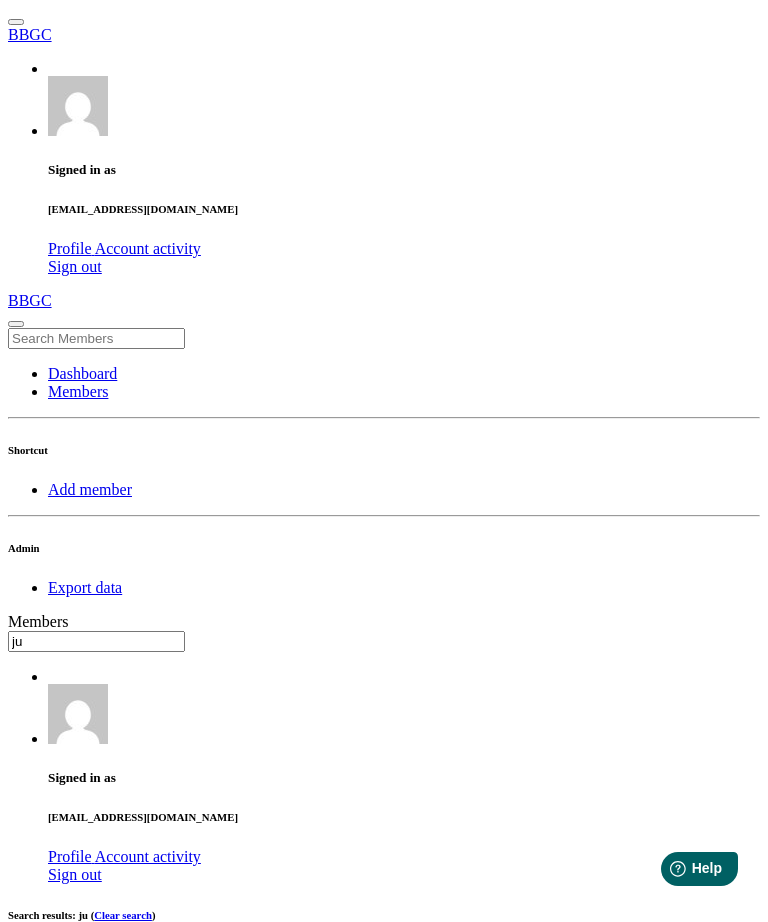 type on "j" 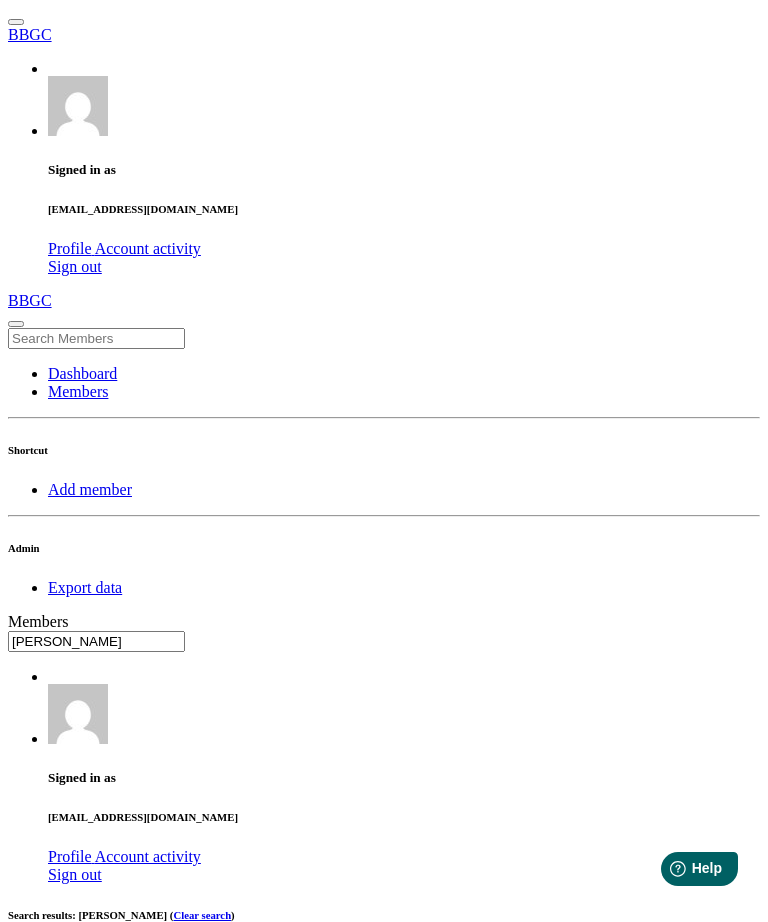 scroll, scrollTop: 0, scrollLeft: 0, axis: both 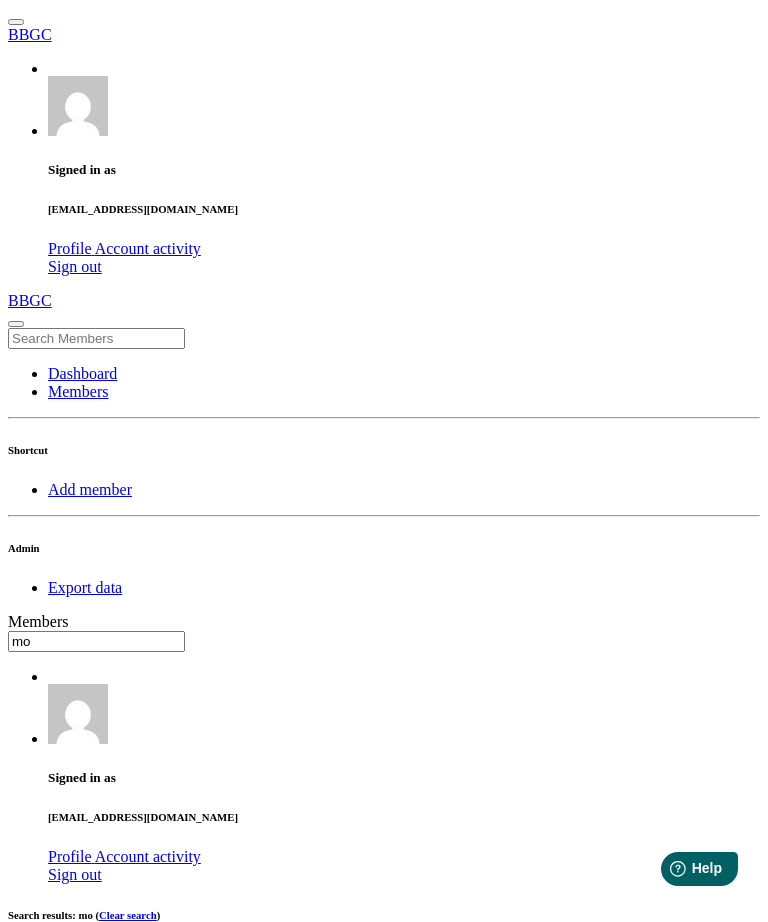 type on "m" 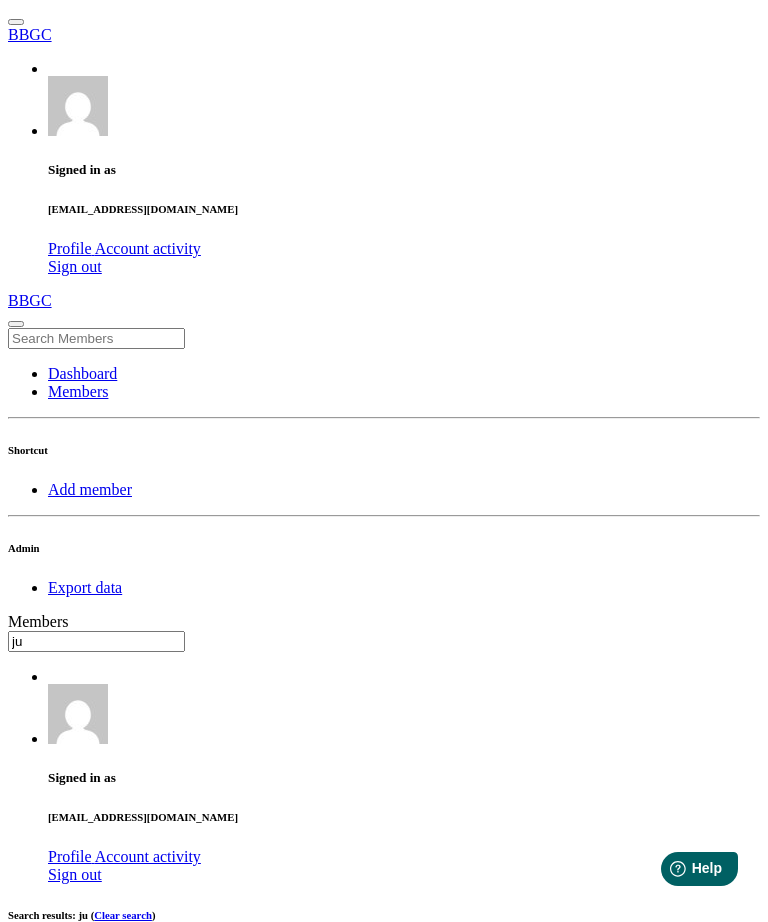 type on "j" 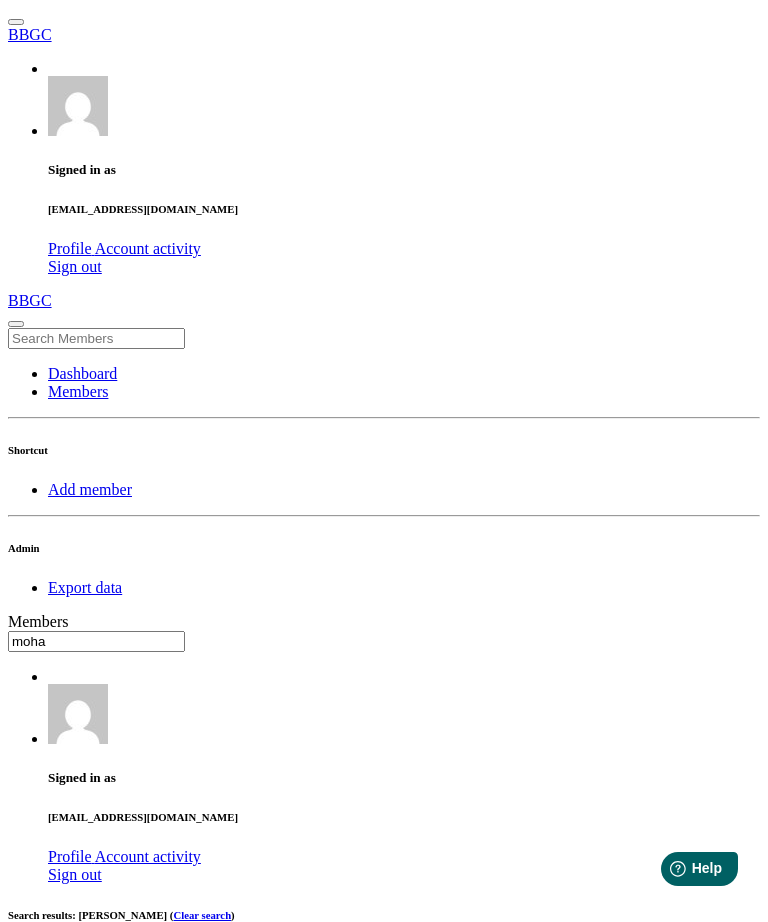 scroll, scrollTop: 0, scrollLeft: 0, axis: both 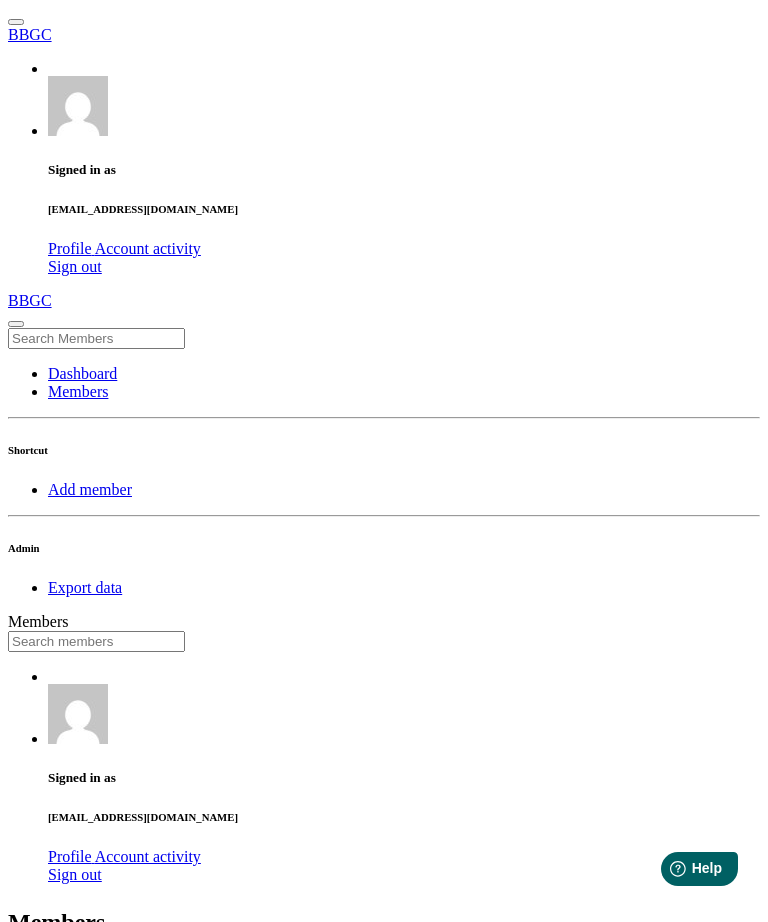 click on "Dashboard" at bounding box center (82, 373) 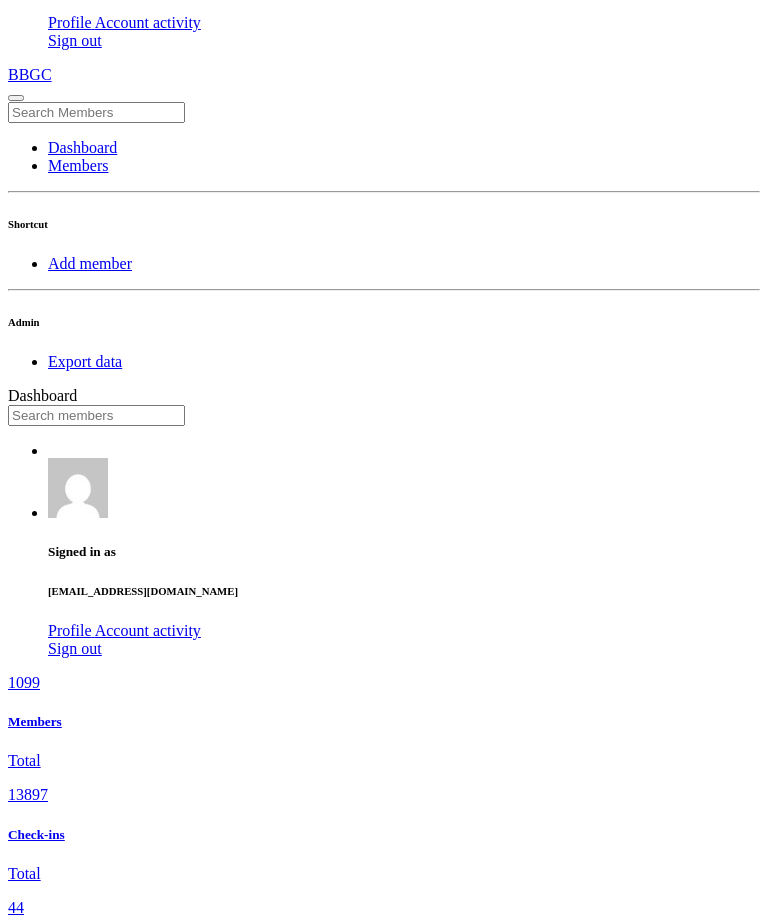 scroll, scrollTop: 499, scrollLeft: 0, axis: vertical 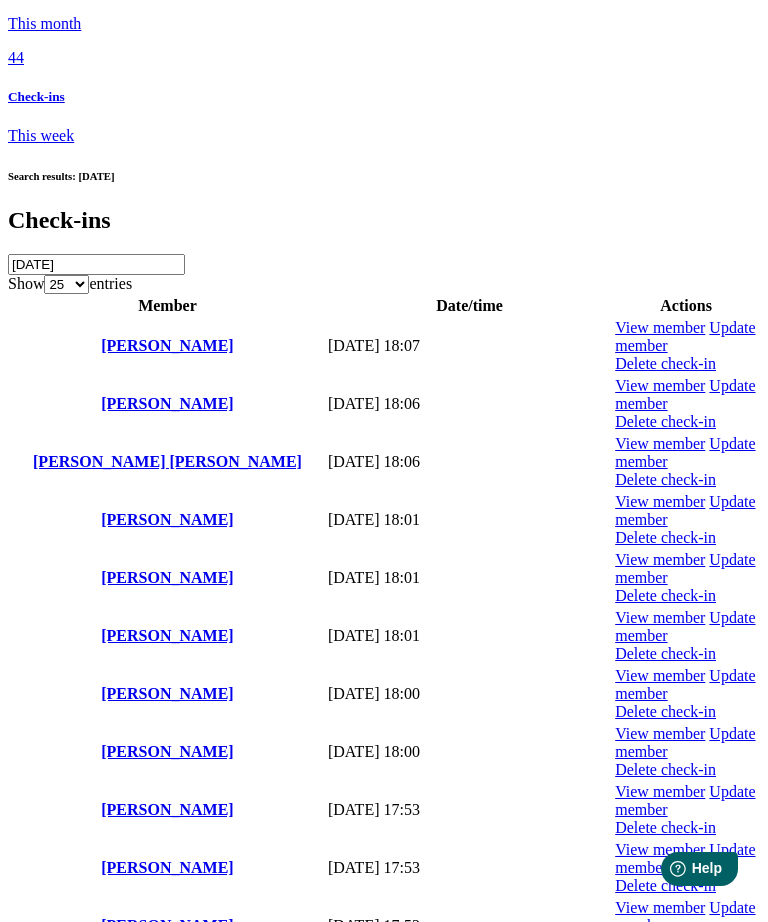 click at bounding box center (615, 725) 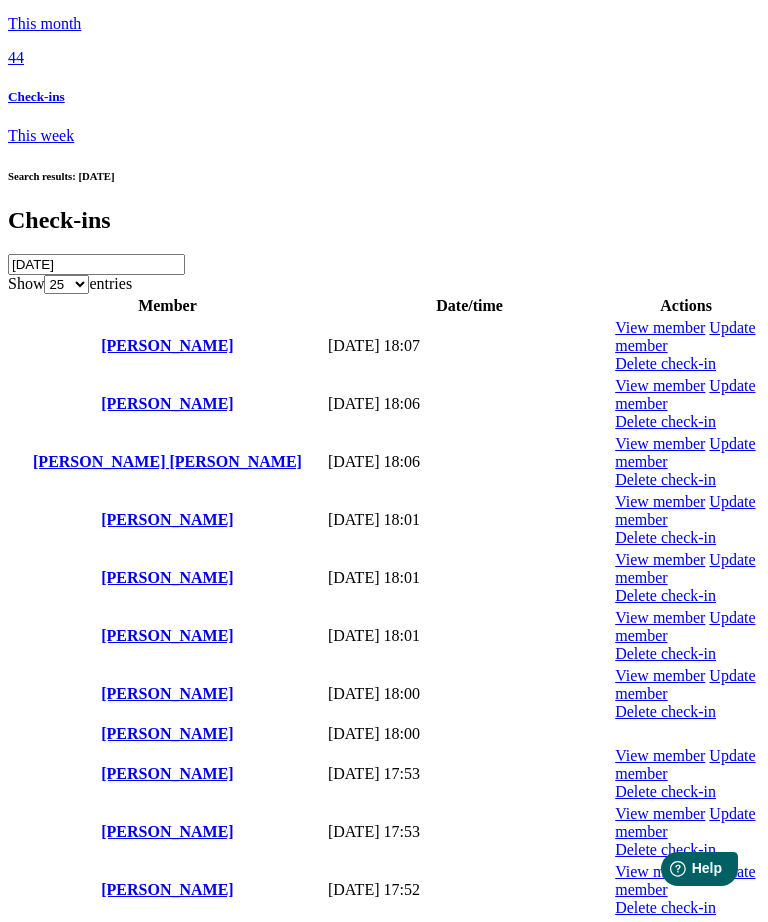 click on "Delete check-in" at bounding box center (-110, -1131) 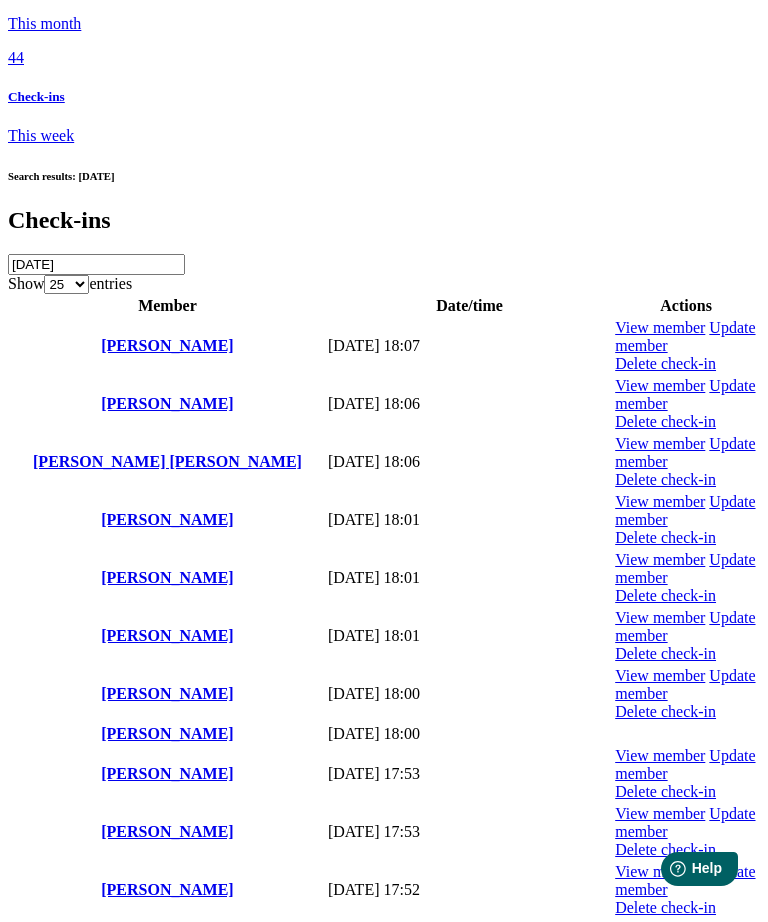 click on "Delete check-in" at bounding box center [58, 3984] 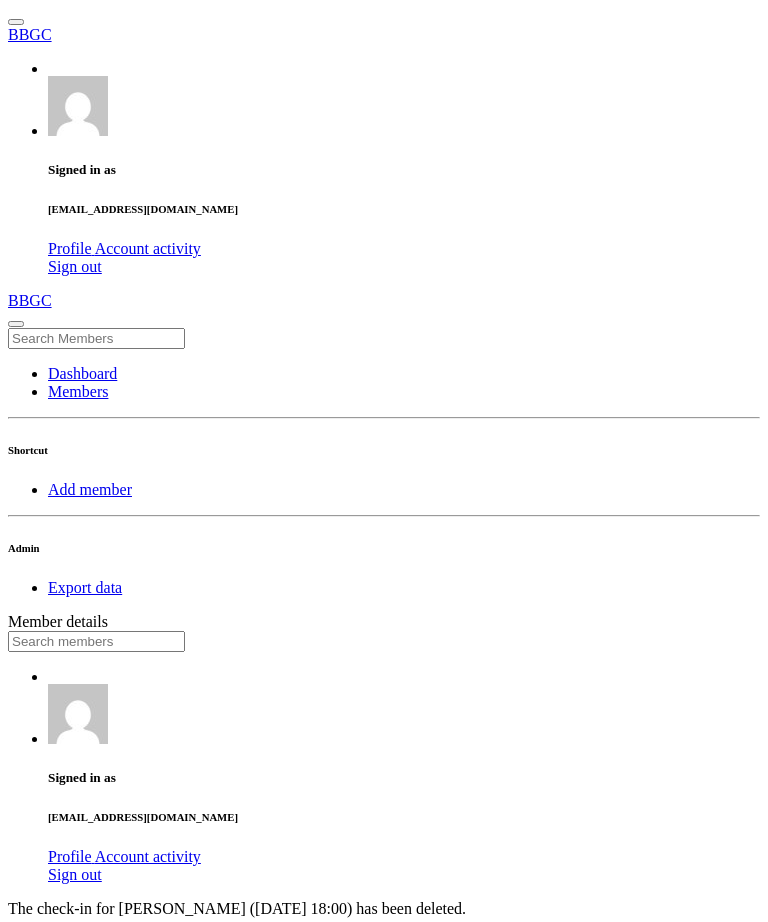 scroll, scrollTop: 0, scrollLeft: 0, axis: both 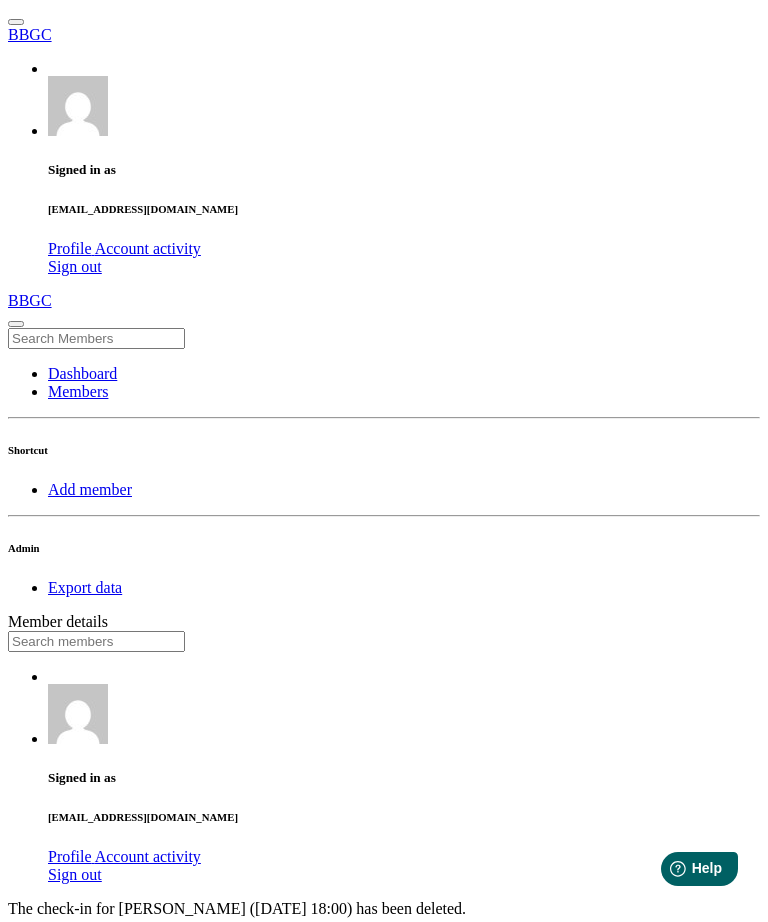 click on "Dashboard" at bounding box center [82, 373] 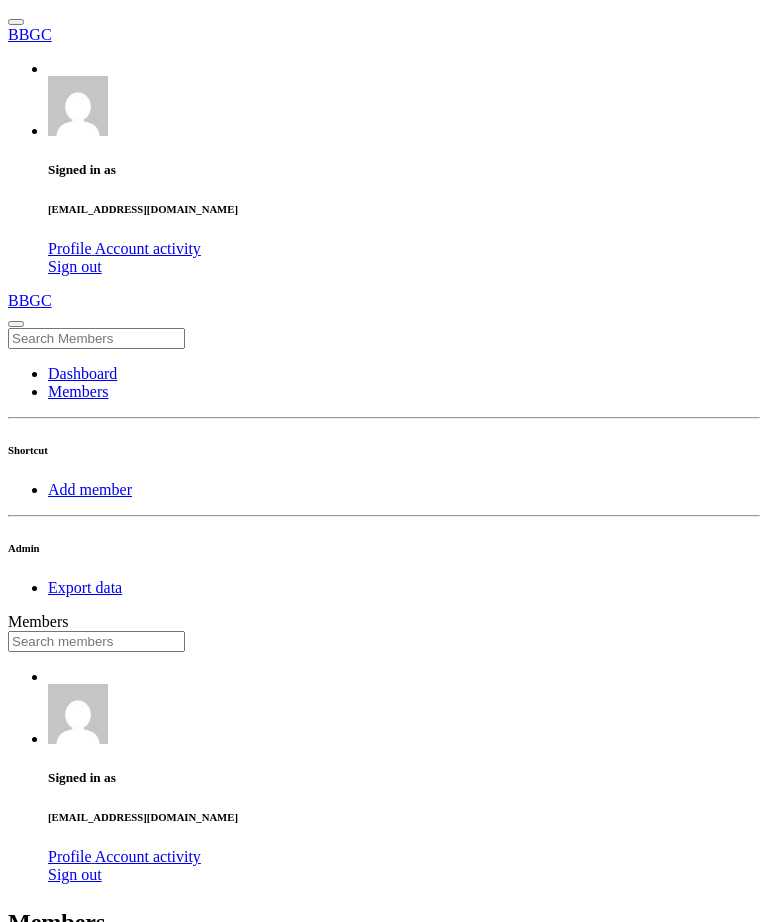 scroll, scrollTop: 0, scrollLeft: 0, axis: both 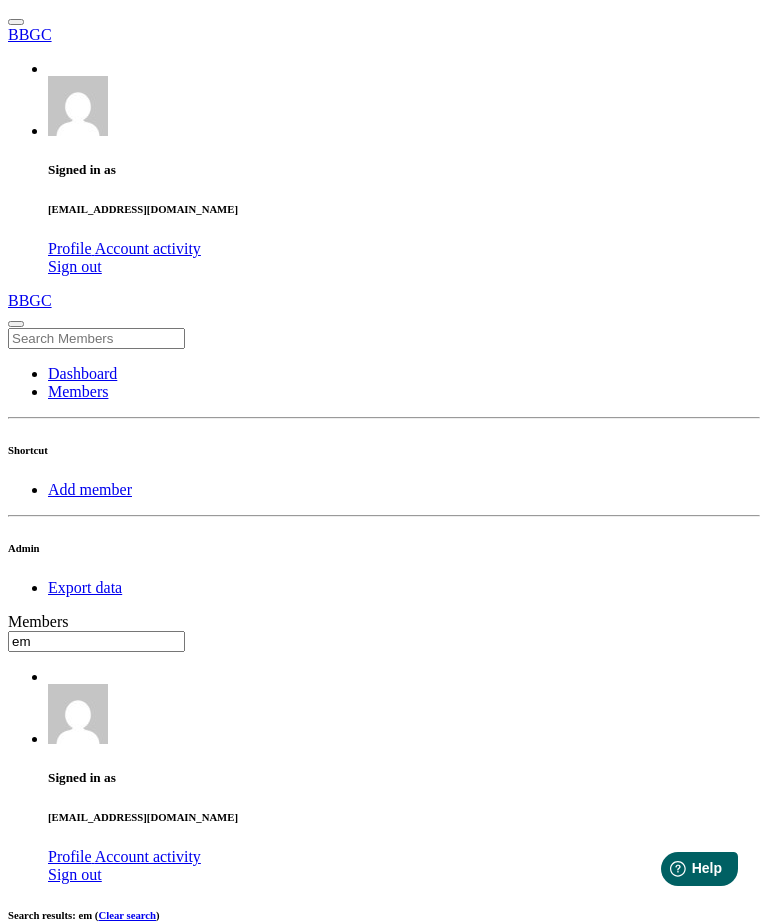 type on "e" 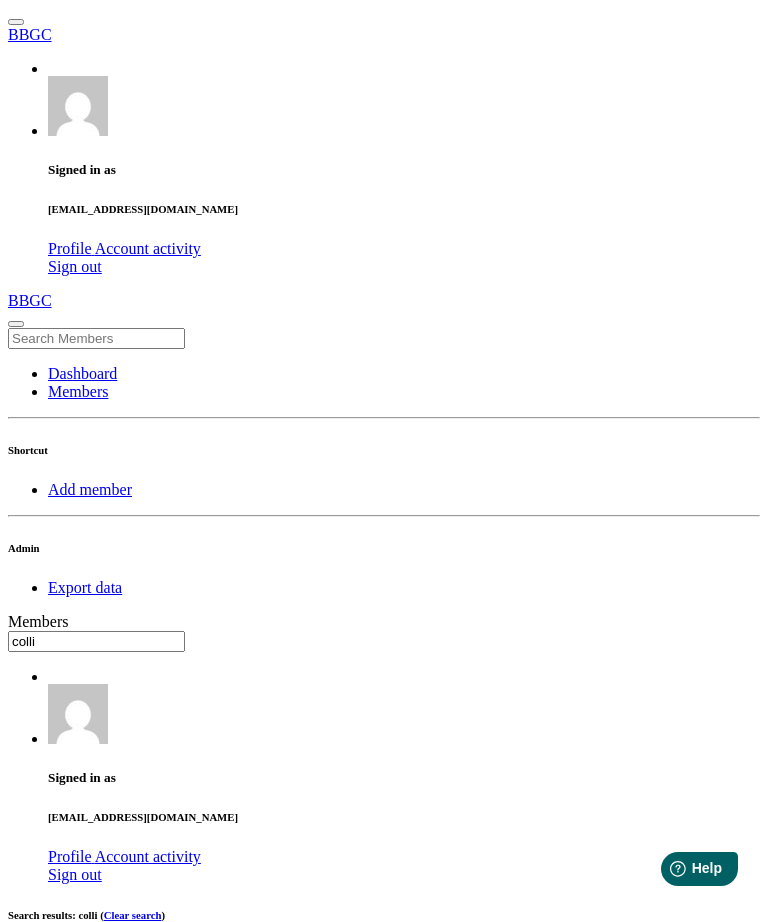 type on "colli" 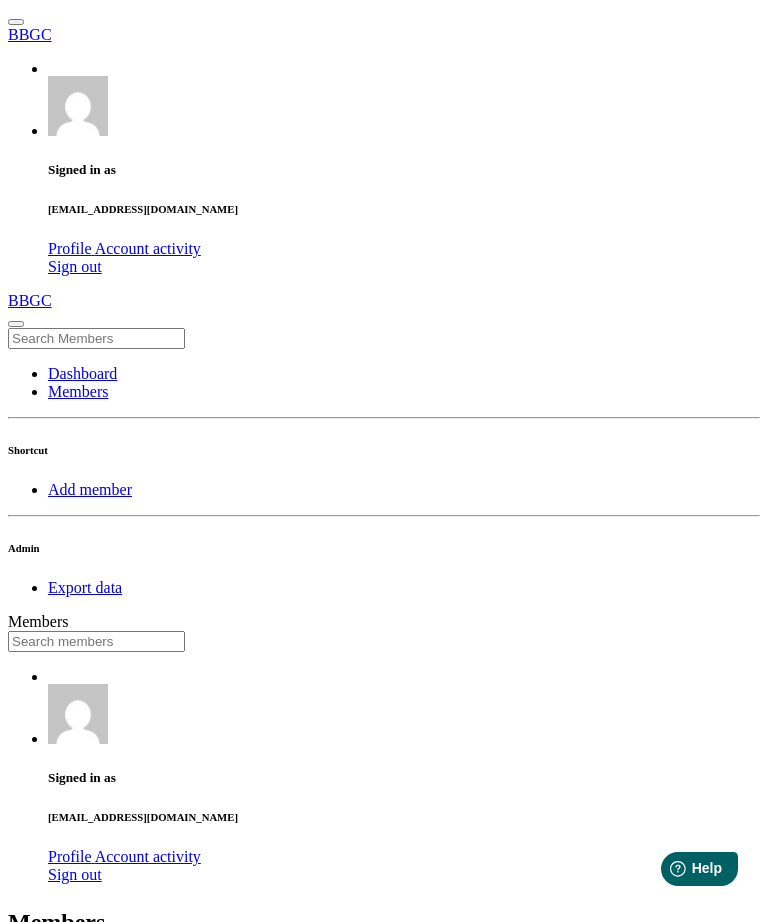 click at bounding box center [96, 641] 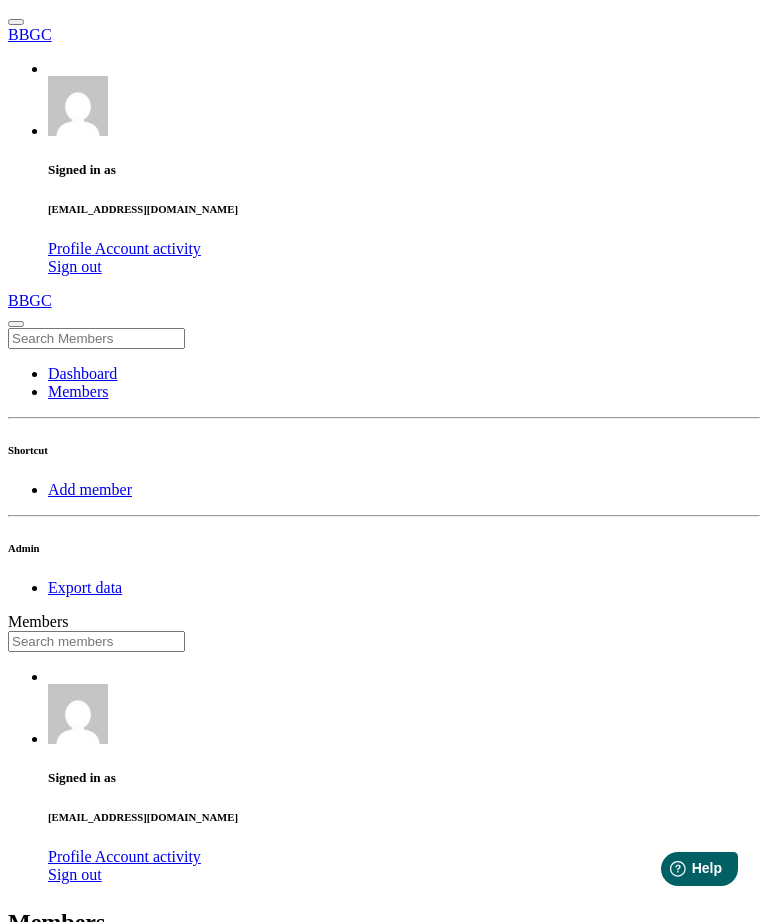 click at bounding box center (96, 641) 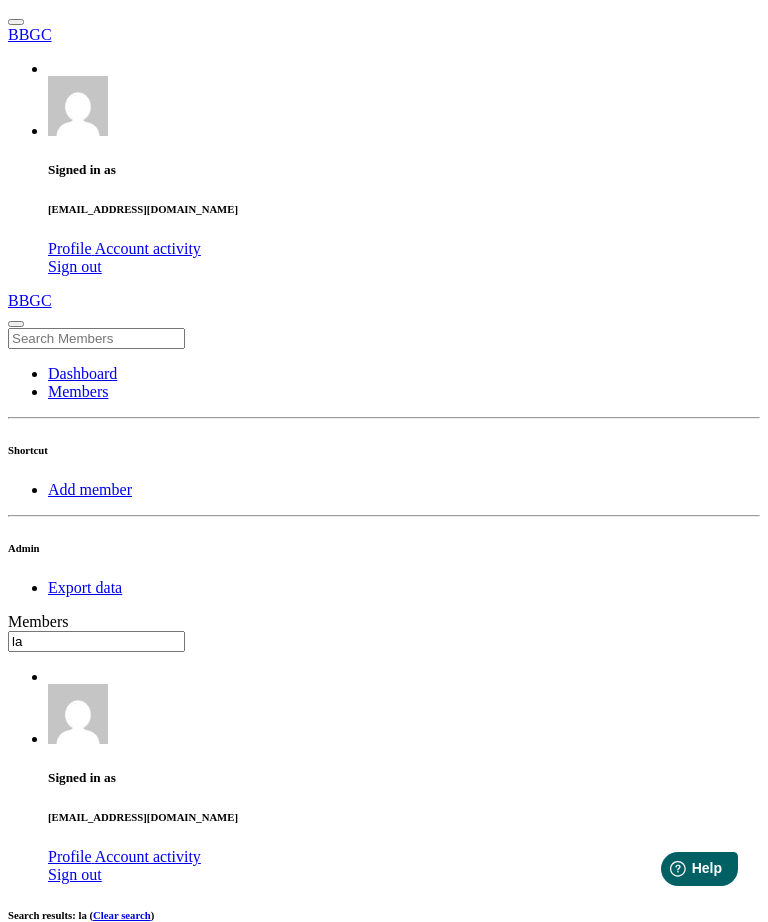 type on "l" 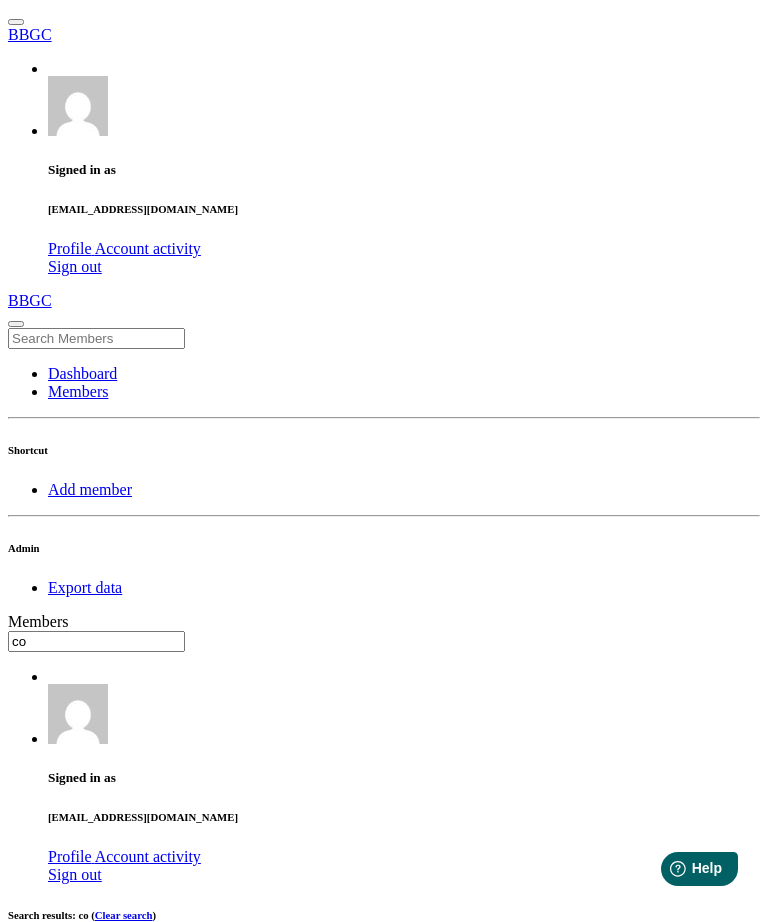 type on "c" 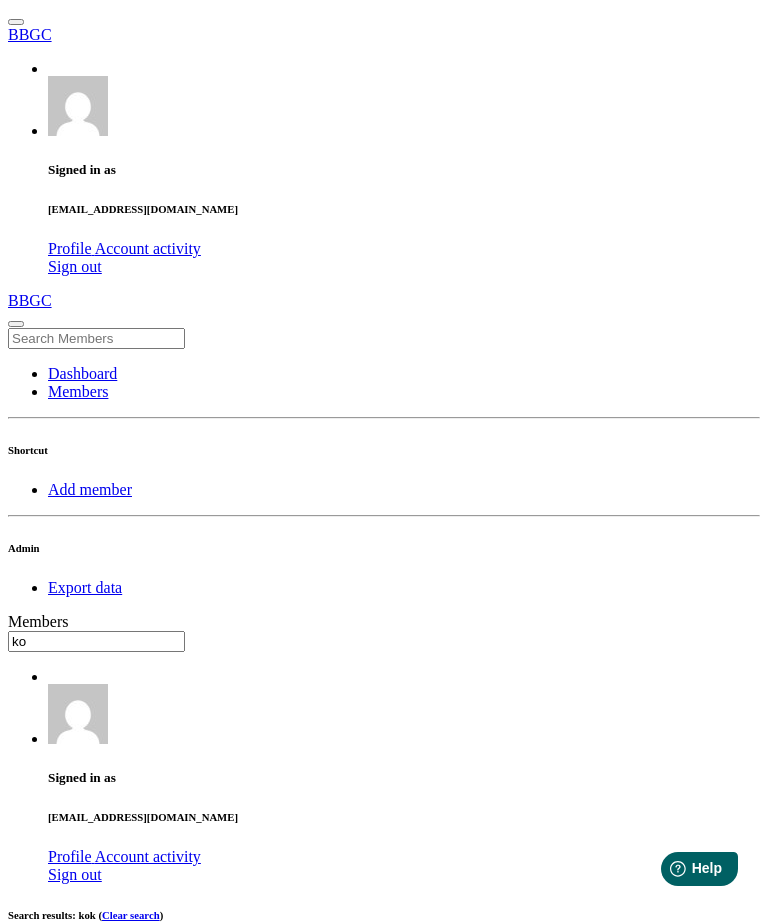 type on "k" 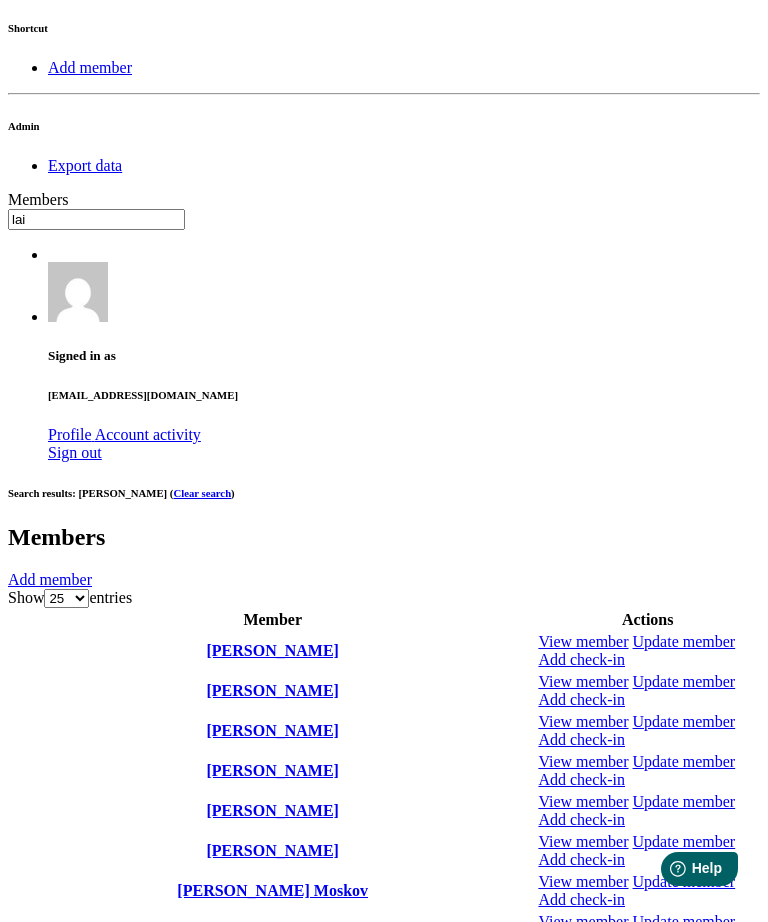 scroll, scrollTop: -20, scrollLeft: 0, axis: vertical 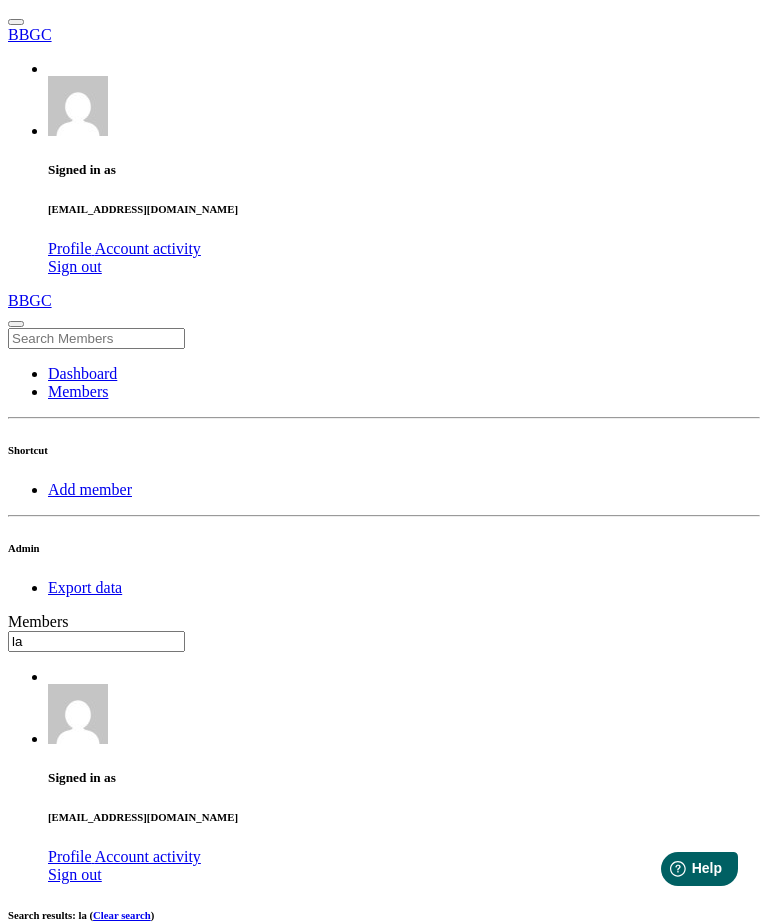 type on "l" 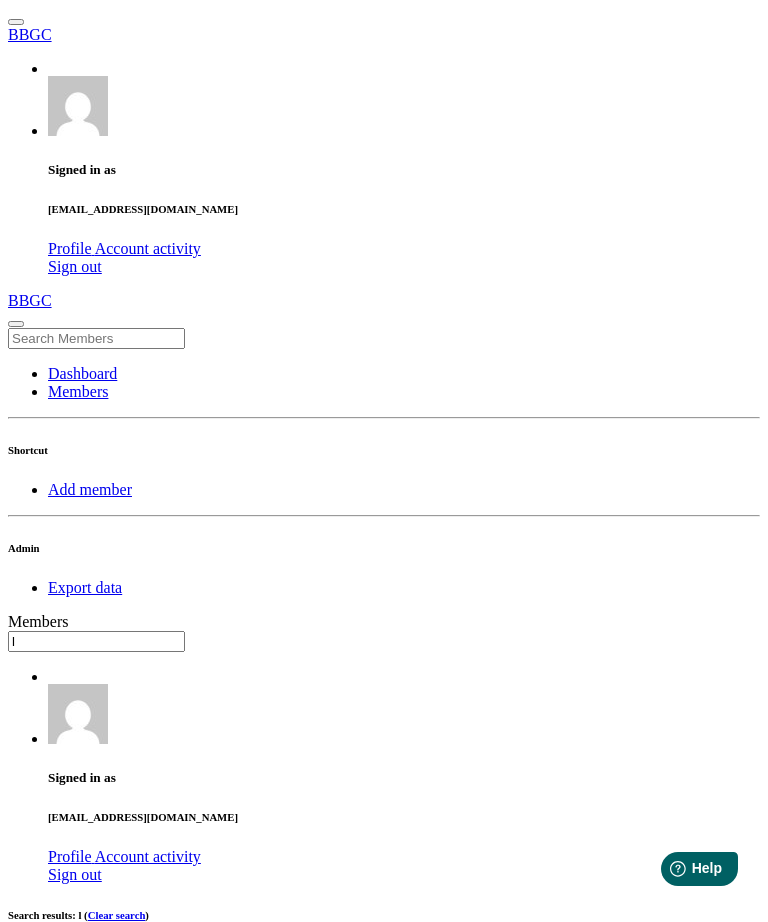 scroll, scrollTop: 0, scrollLeft: 0, axis: both 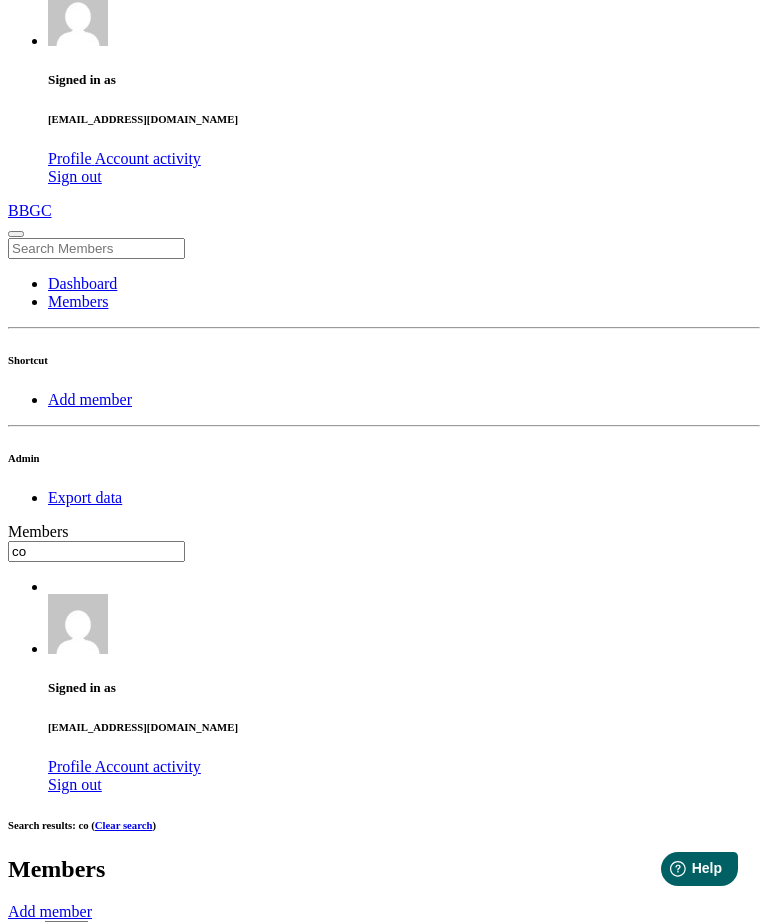 type on "c" 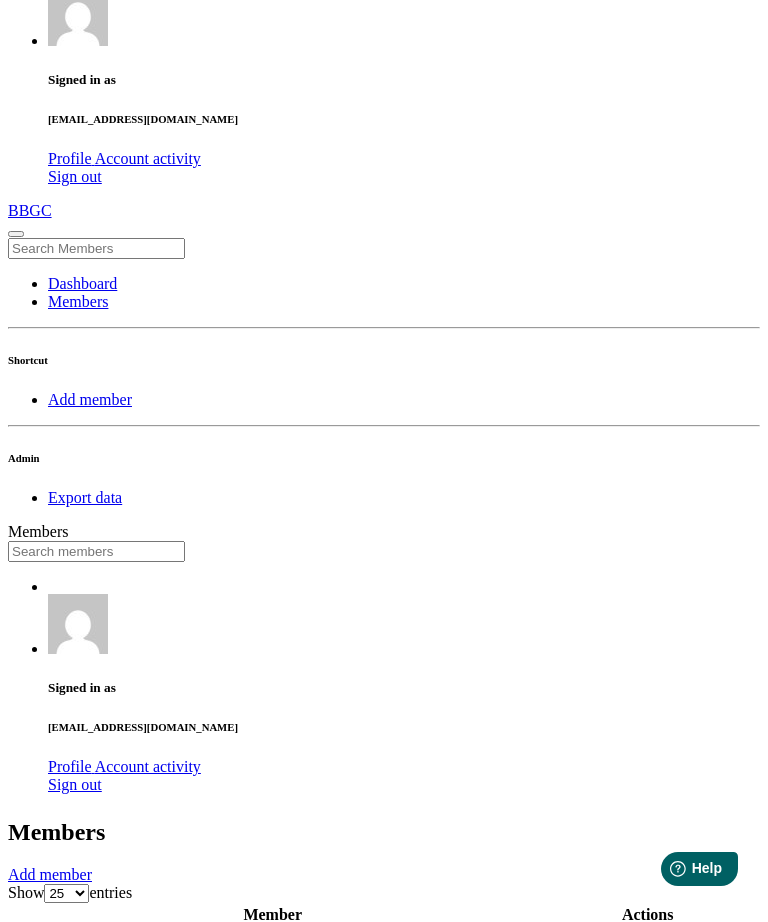 scroll, scrollTop: -21, scrollLeft: 0, axis: vertical 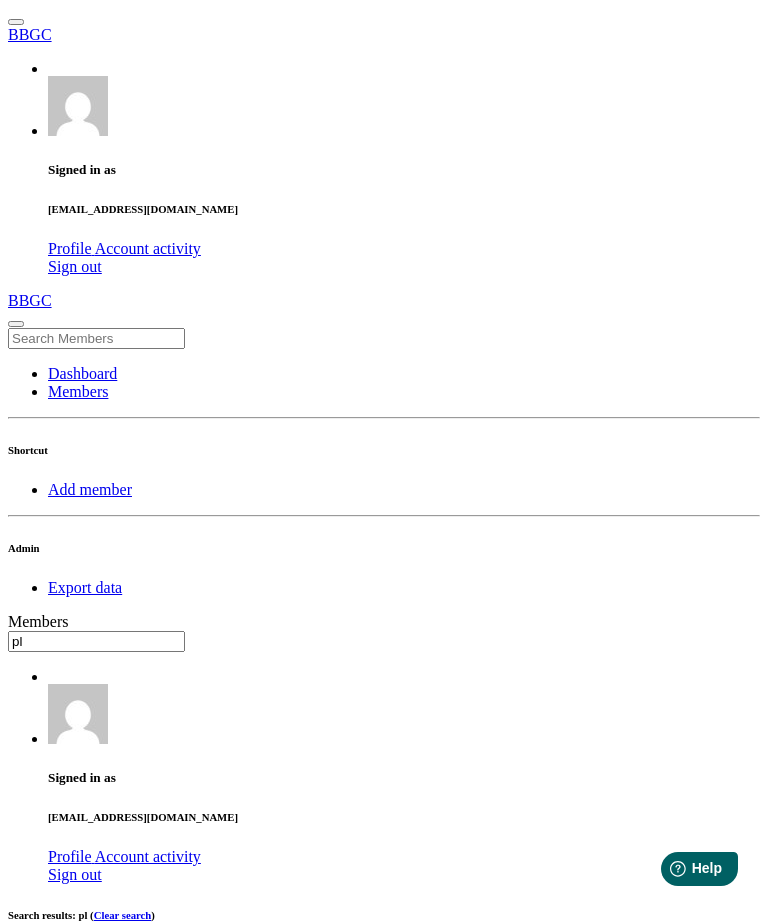 type on "p" 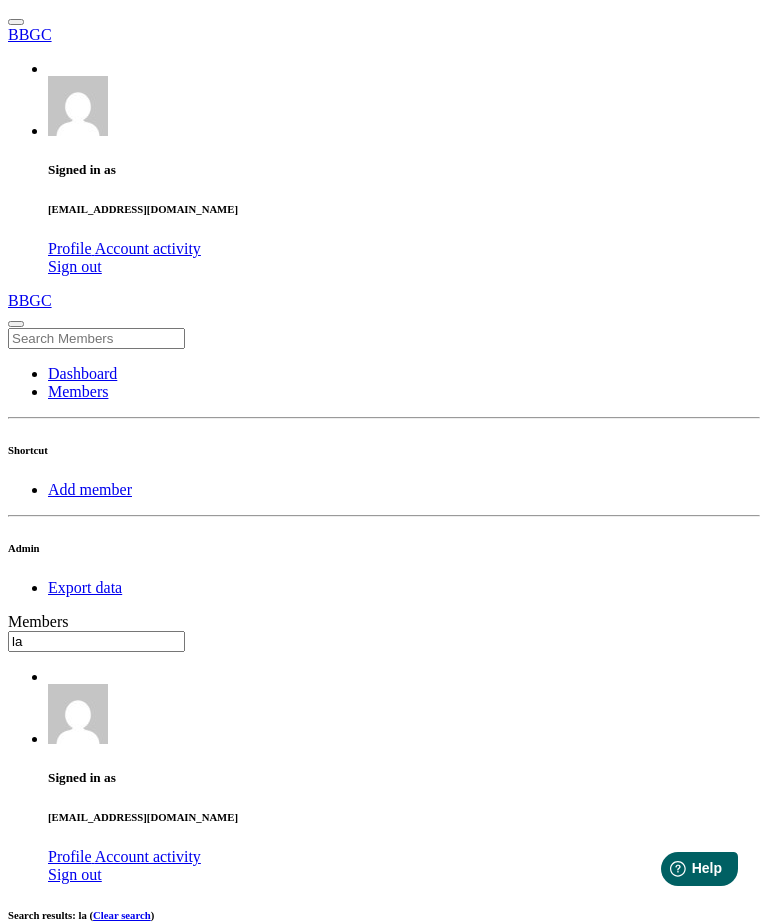 type on "l" 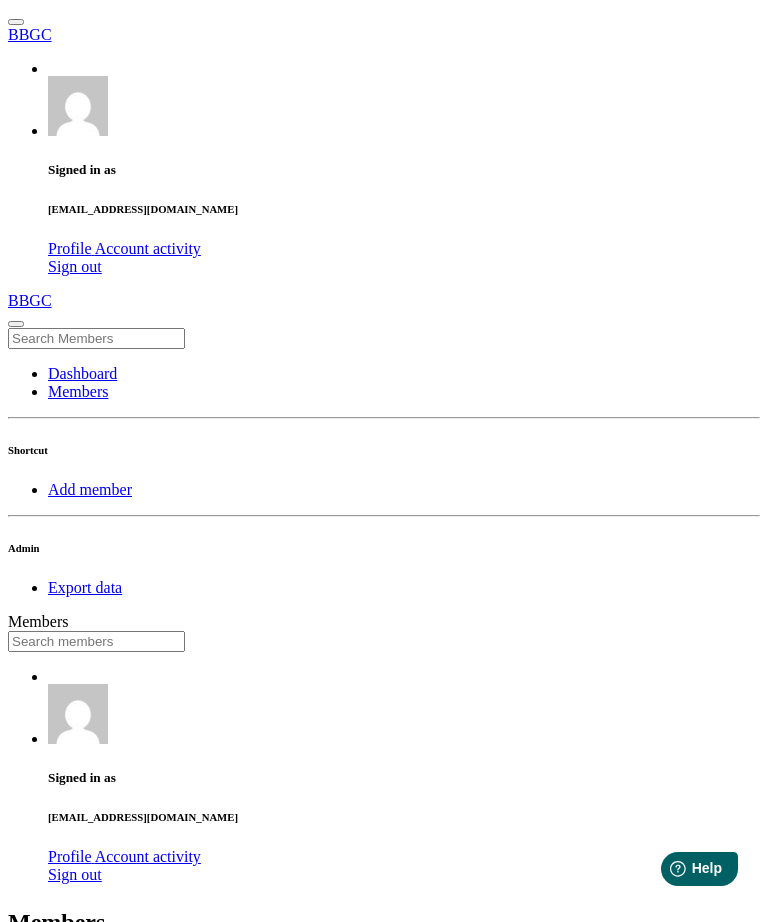 click at bounding box center (96, 641) 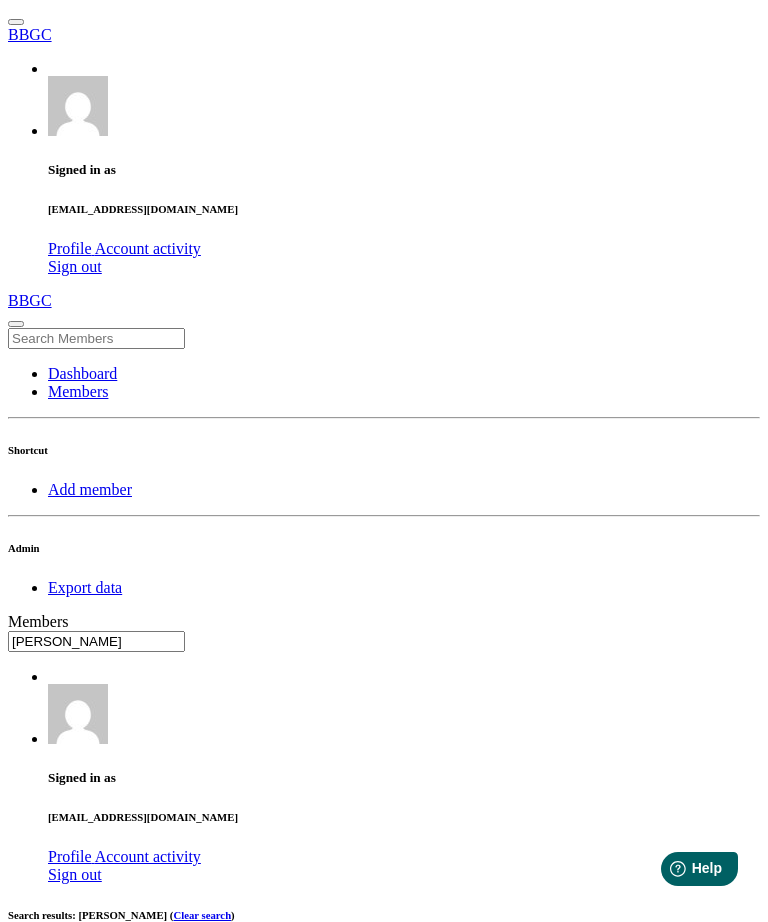 type on "aaron" 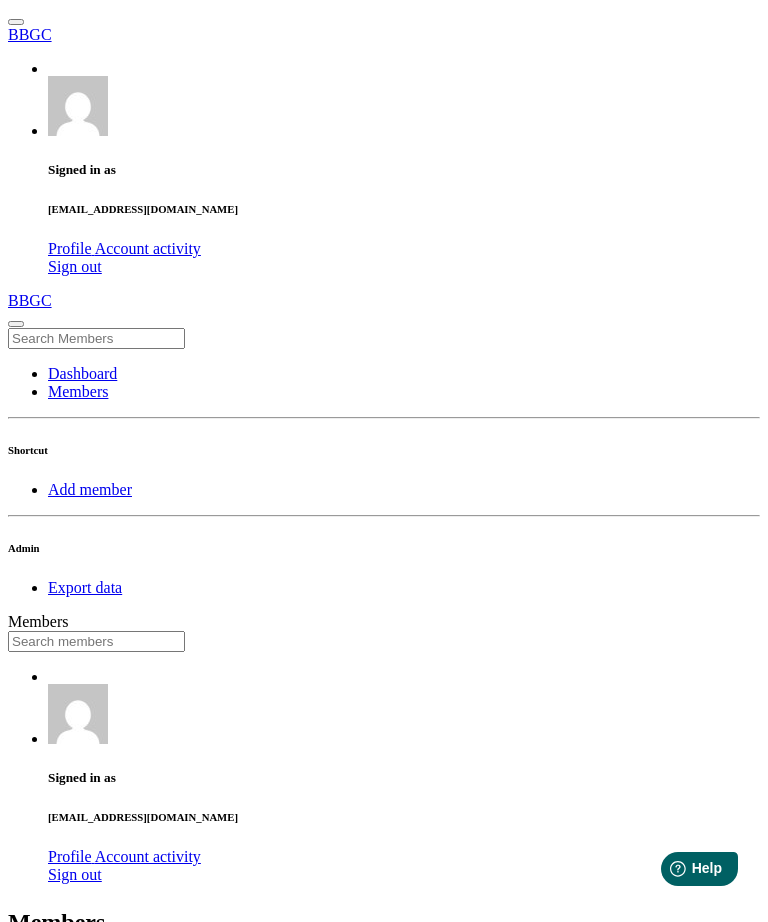 click at bounding box center [96, 641] 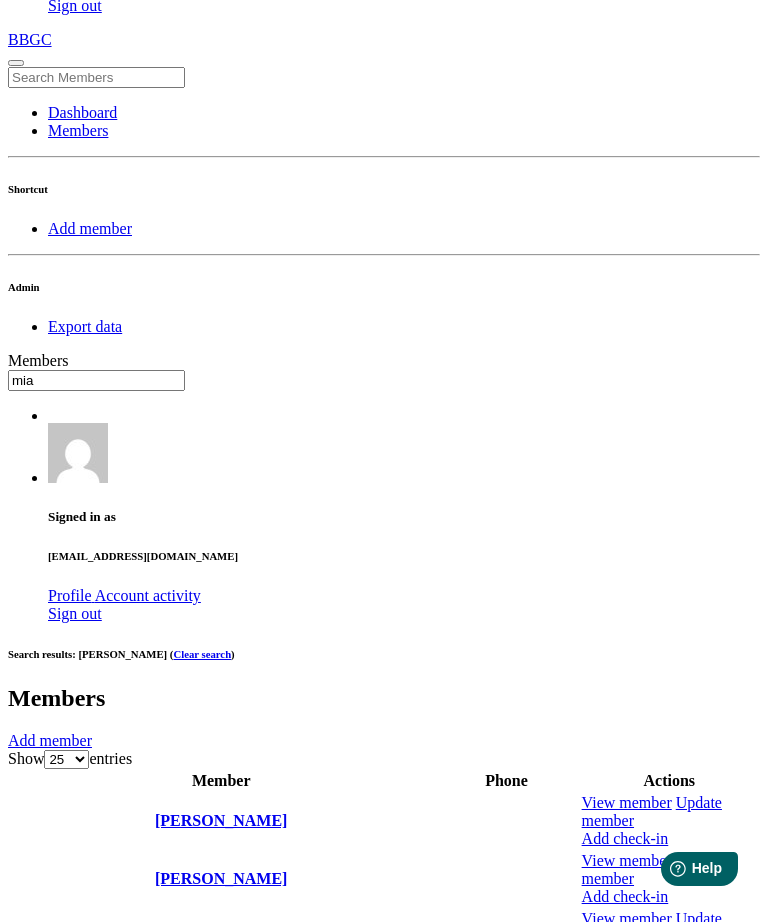 scroll, scrollTop: 282, scrollLeft: 0, axis: vertical 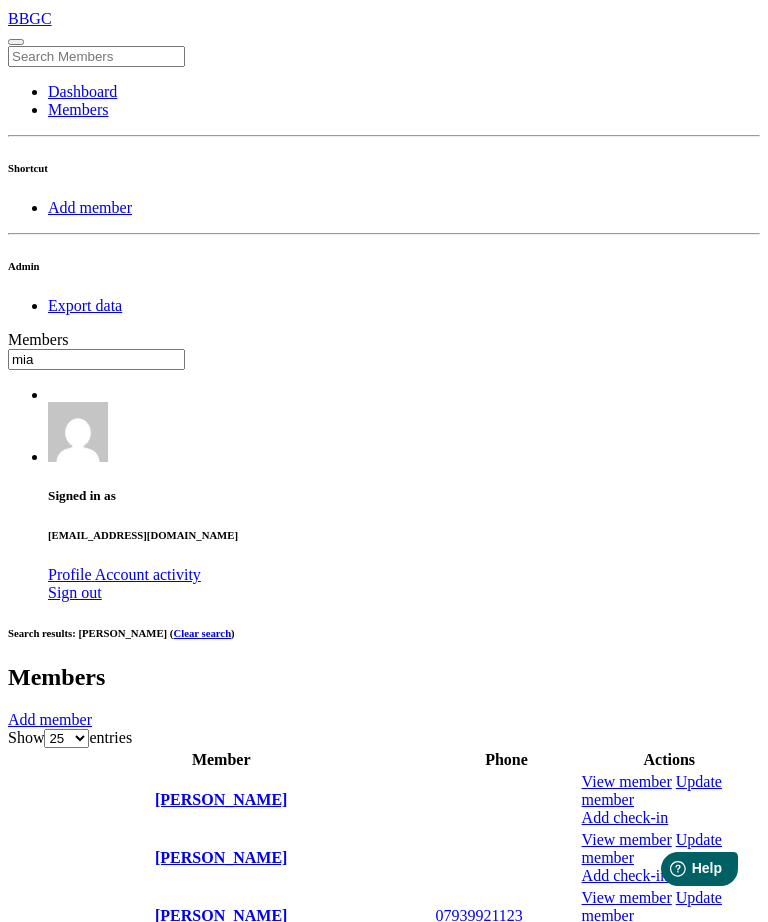 type on "mia" 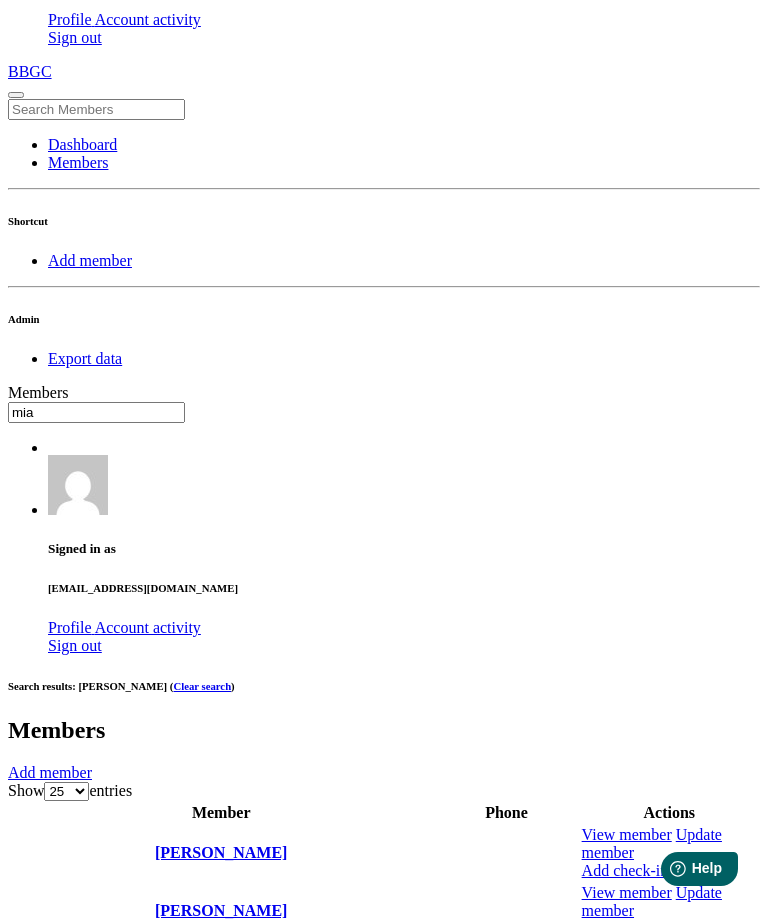 click on "OK" at bounding box center [25, 1676] 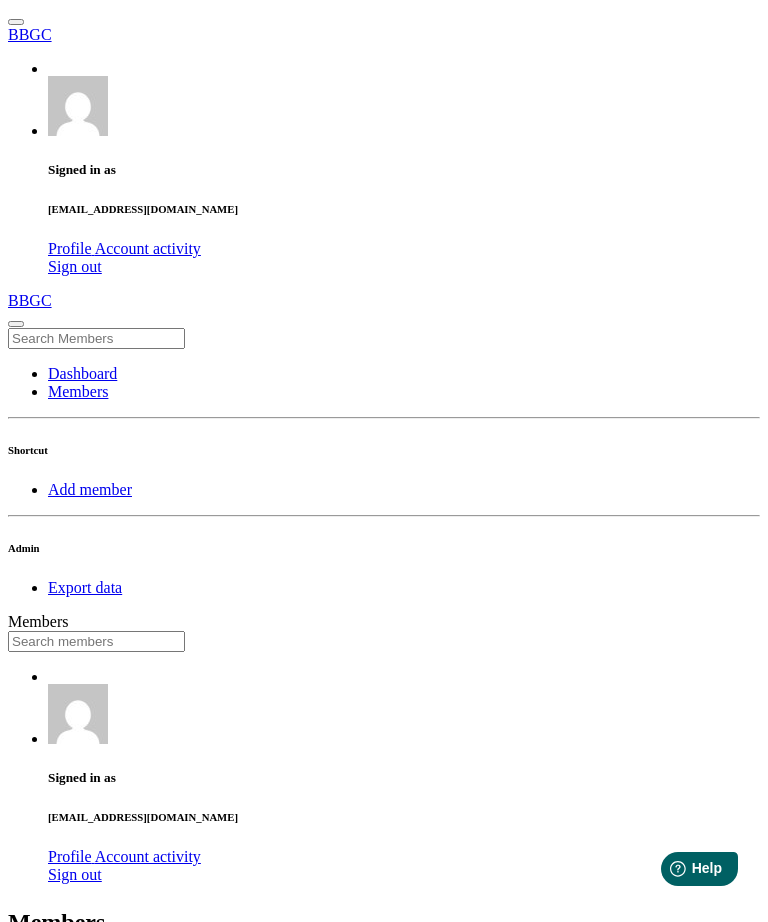scroll, scrollTop: 0, scrollLeft: 0, axis: both 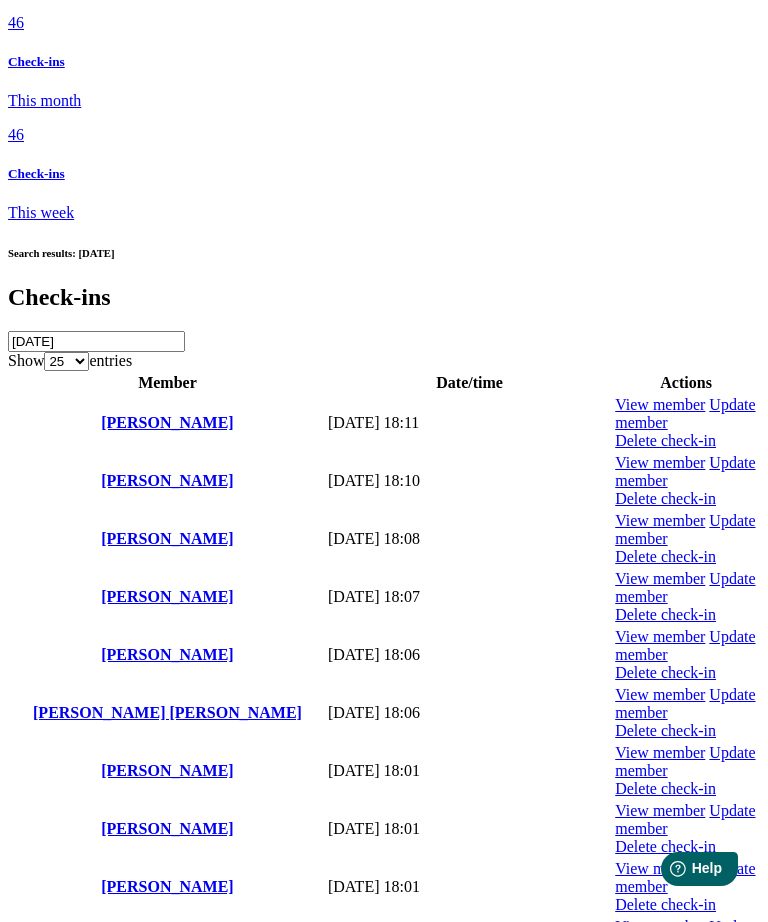click on "View member
Update member
Delete check-in" at bounding box center (686, 829) 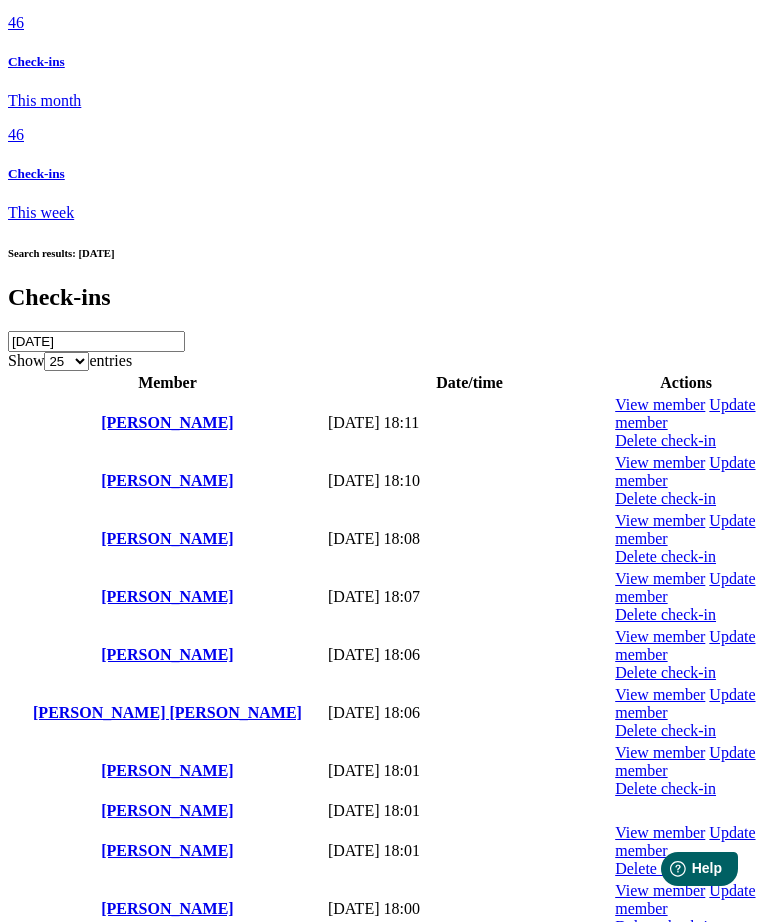 click on "Delete check-in" at bounding box center (-110, -1054) 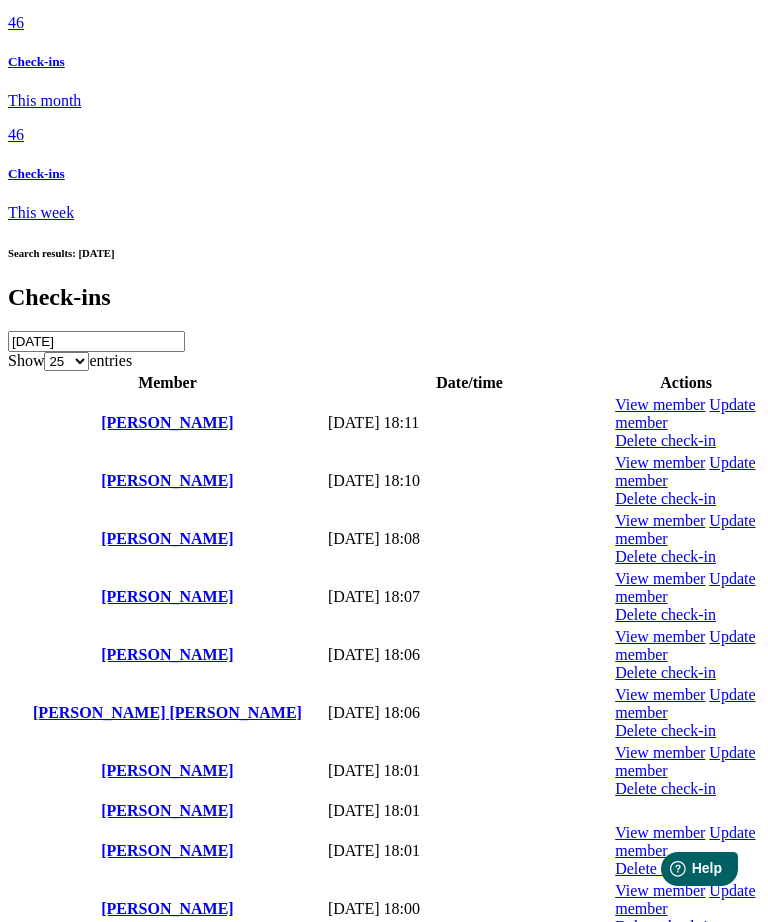 click on "Delete check-in" at bounding box center [58, 4177] 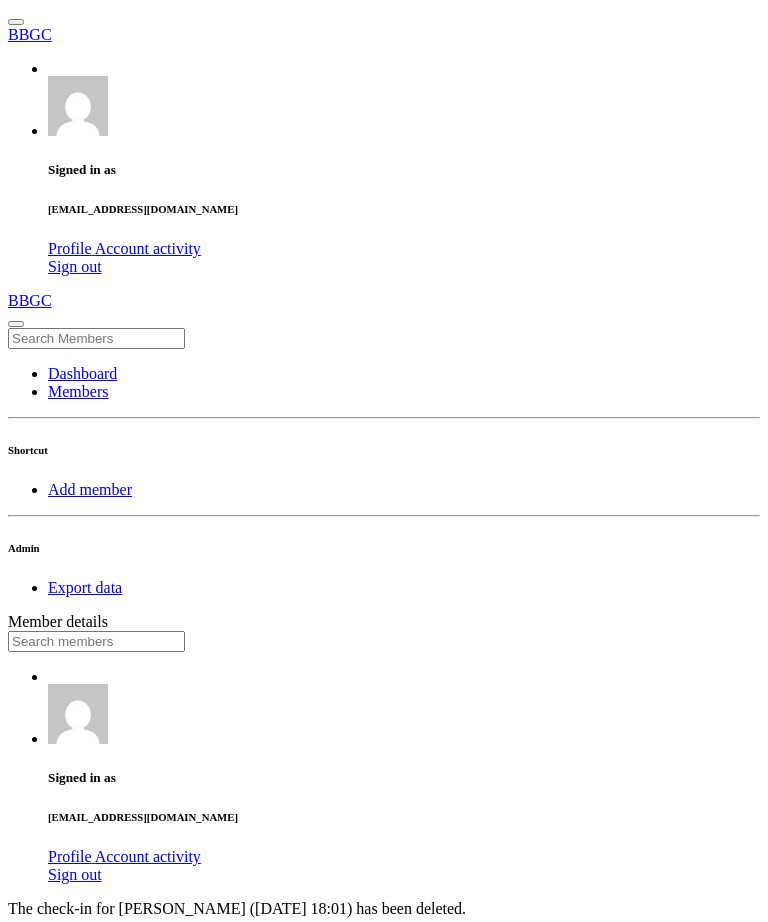 scroll, scrollTop: 0, scrollLeft: 0, axis: both 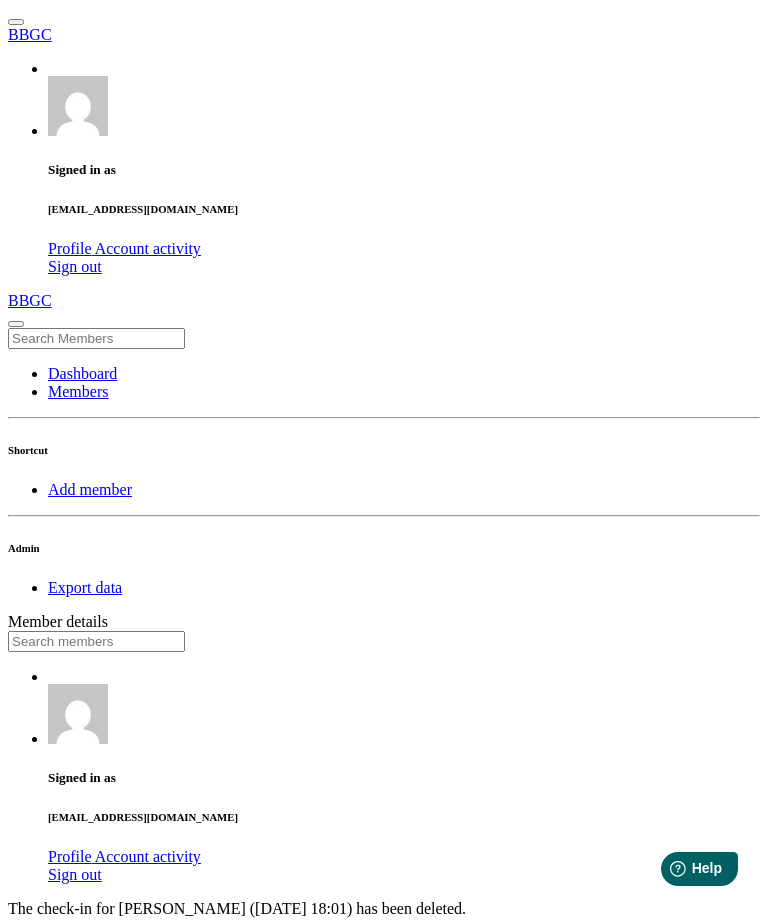 click on "Dashboard" at bounding box center [82, 373] 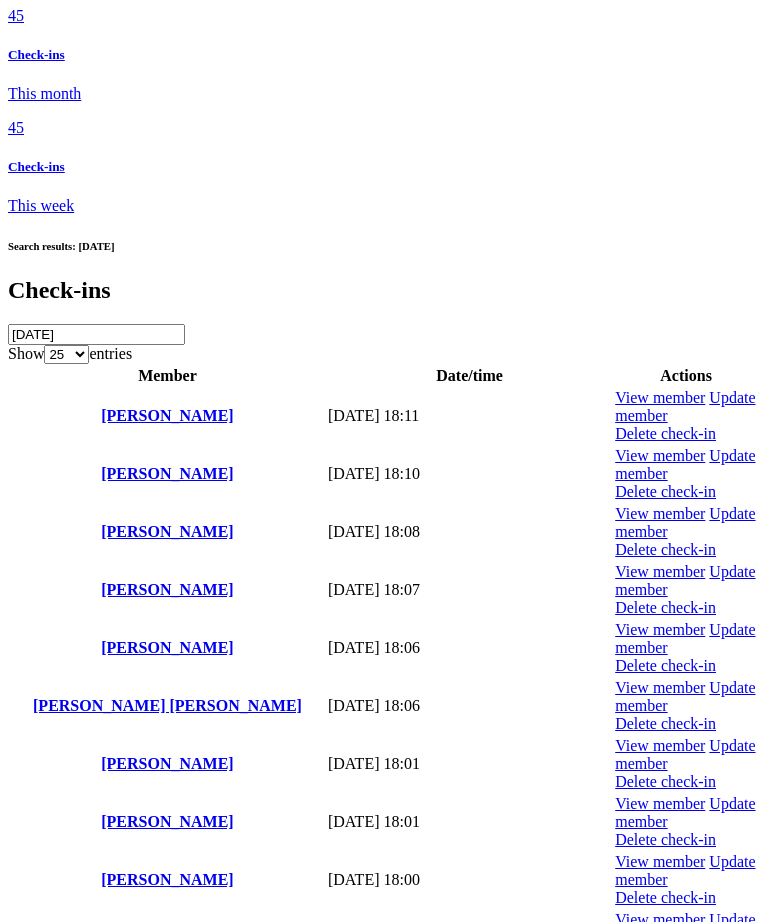 scroll, scrollTop: 1118, scrollLeft: 0, axis: vertical 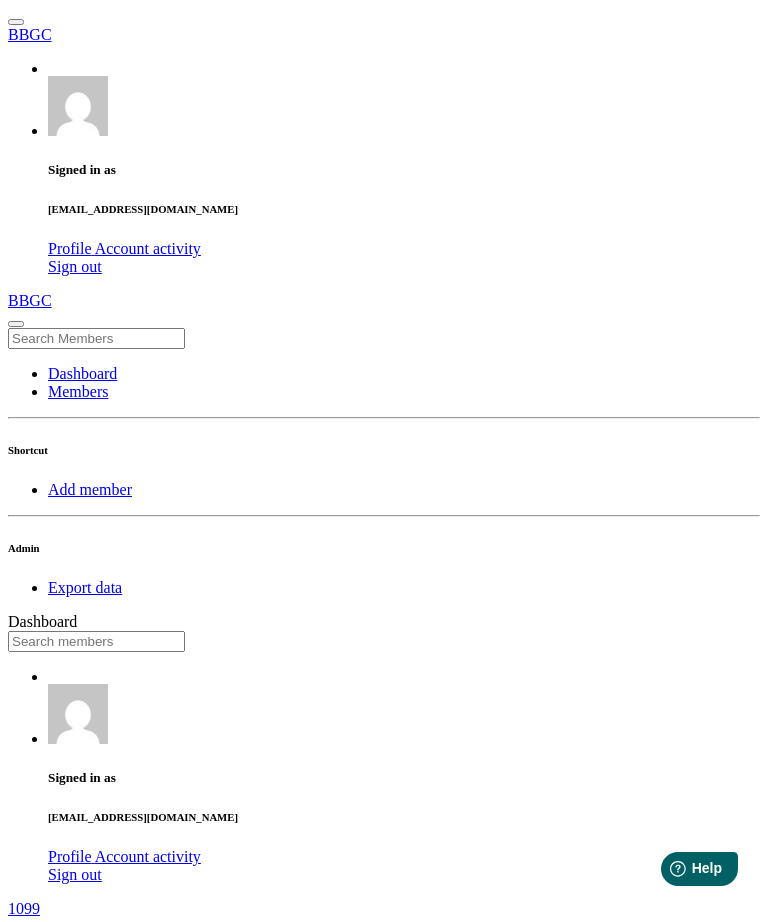 click at bounding box center [96, 641] 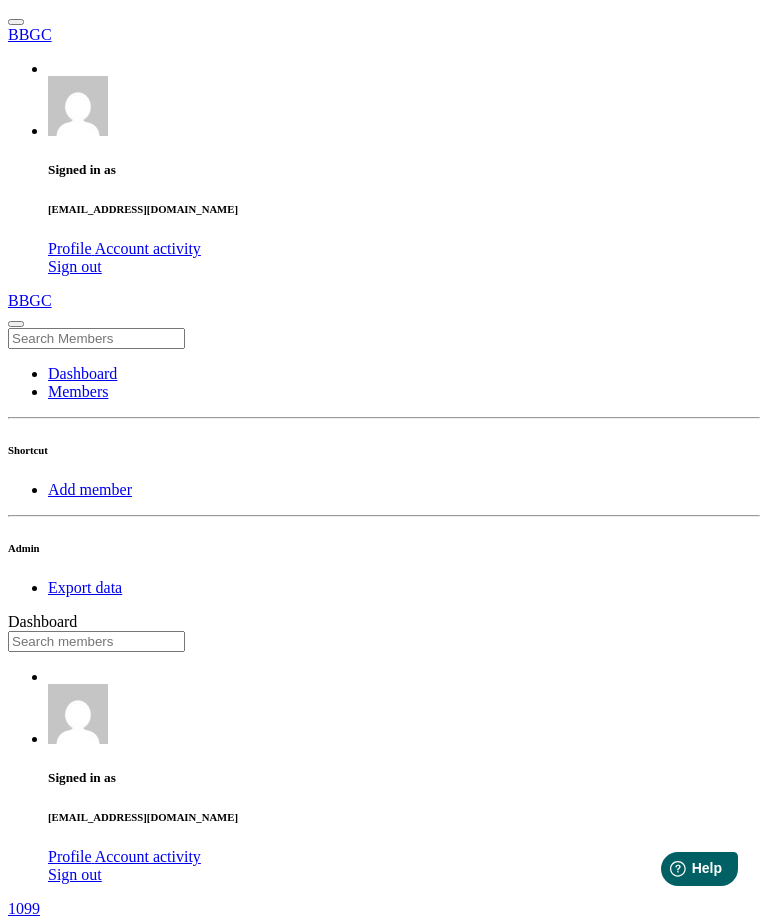 click on "Members" at bounding box center (78, 391) 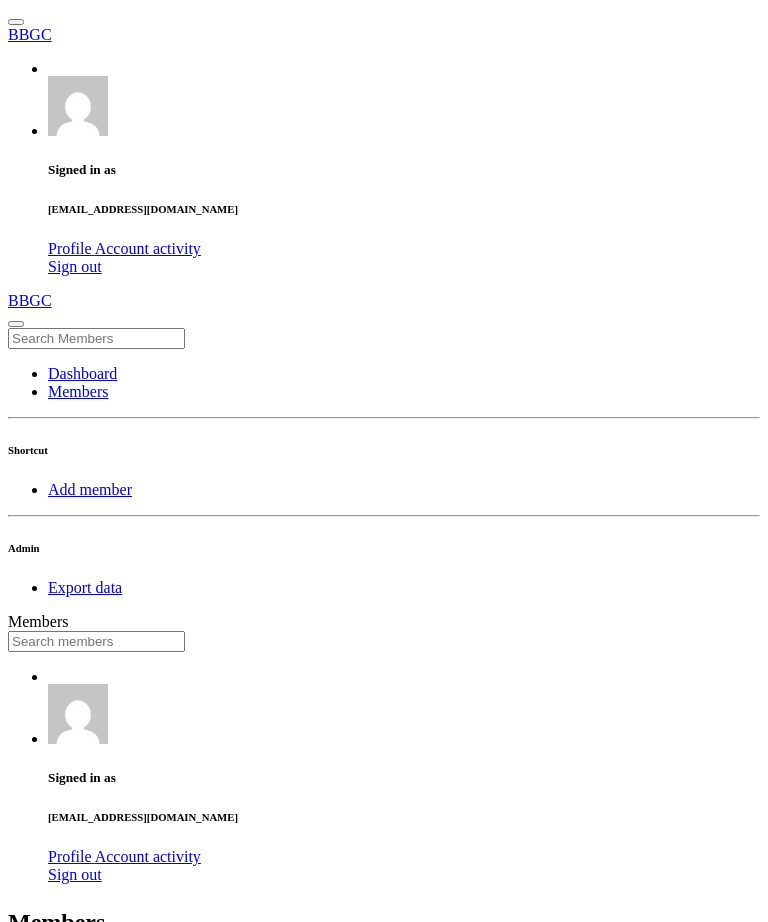 scroll, scrollTop: 0, scrollLeft: 0, axis: both 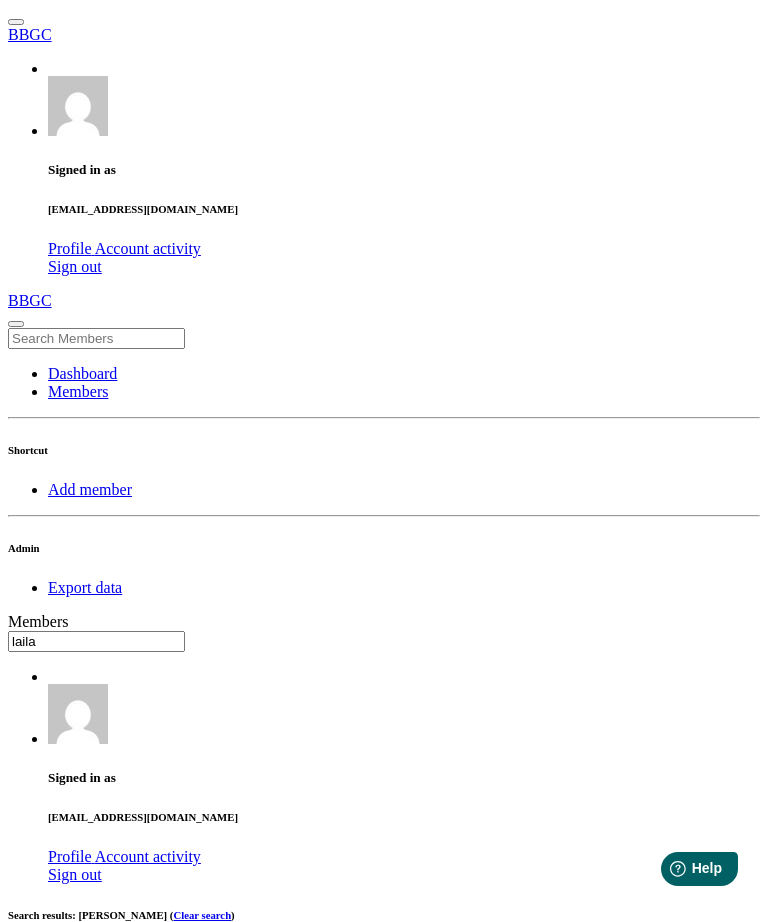 type on "laila" 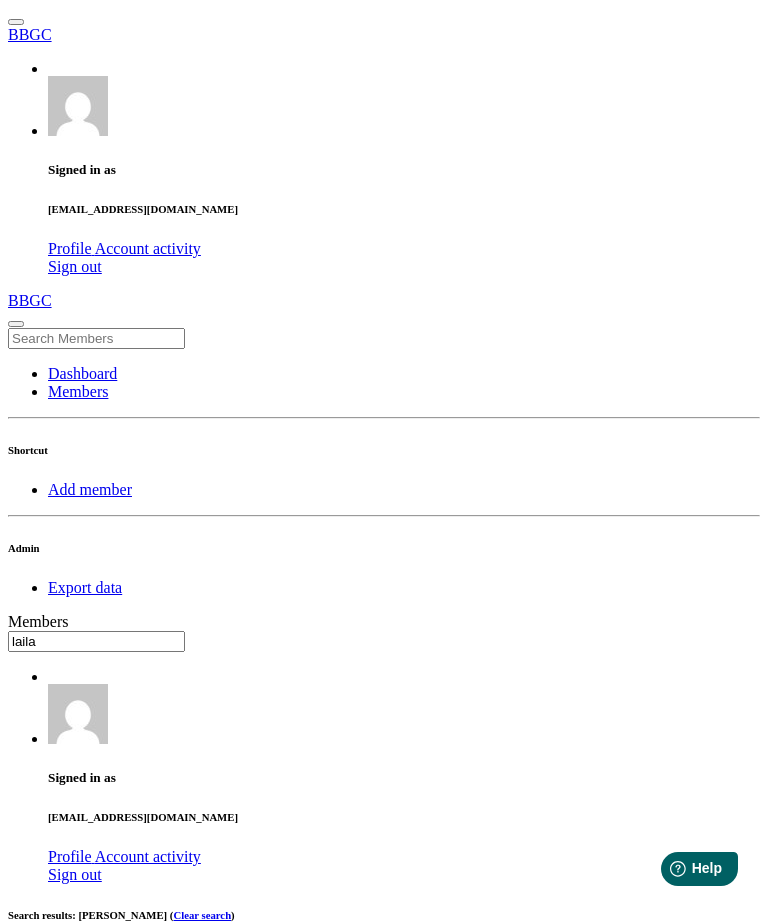 click on "OK" at bounding box center [25, 1481] 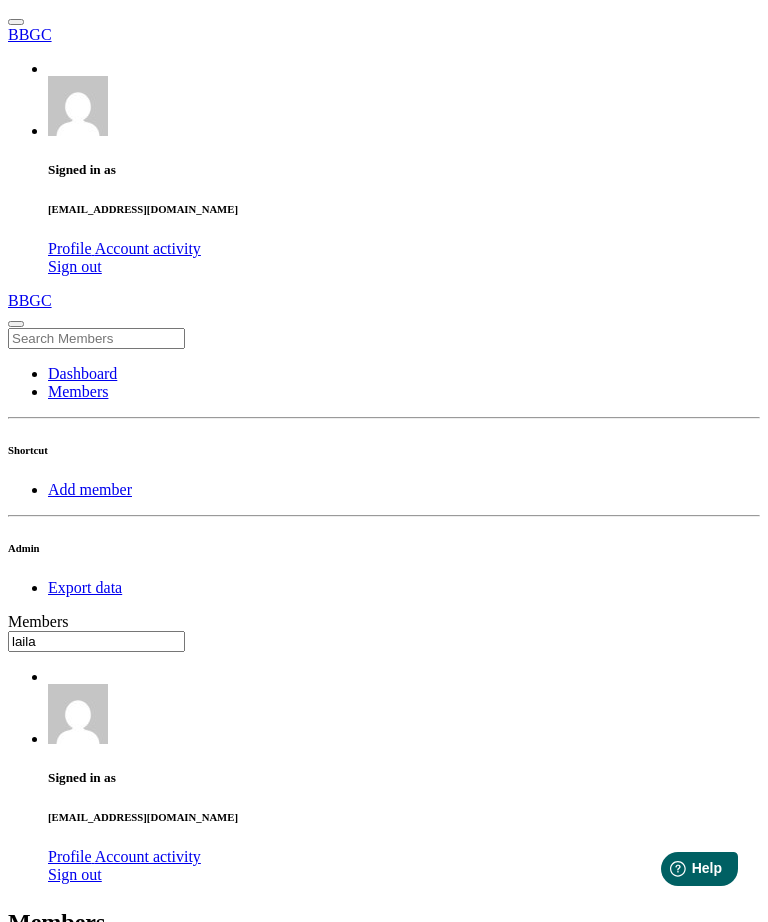 type 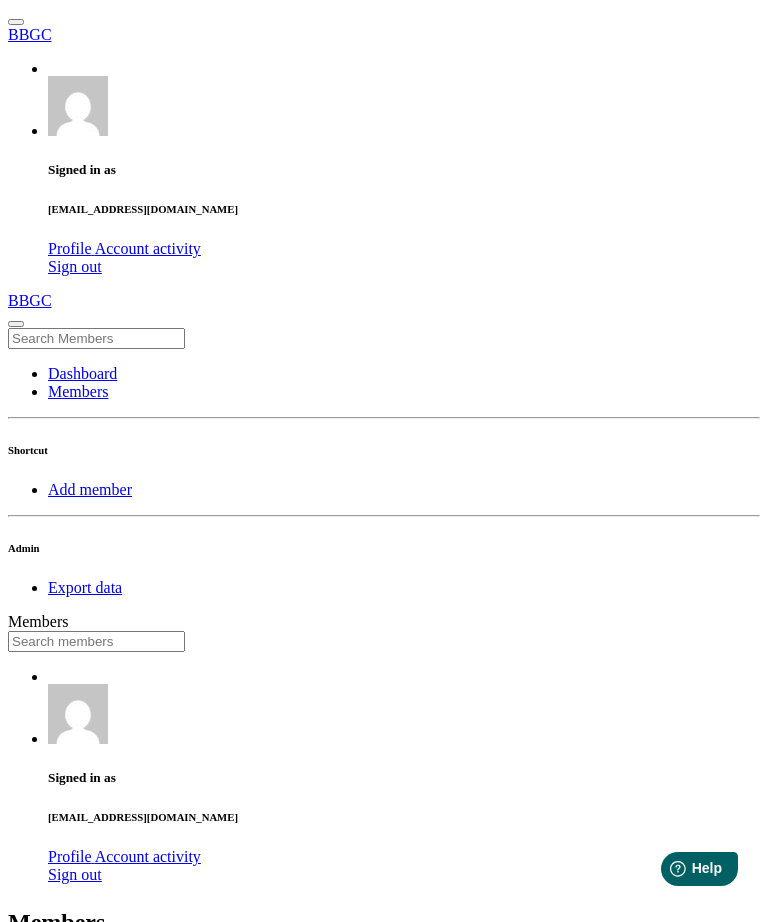 click on "Dashboard" at bounding box center (82, 373) 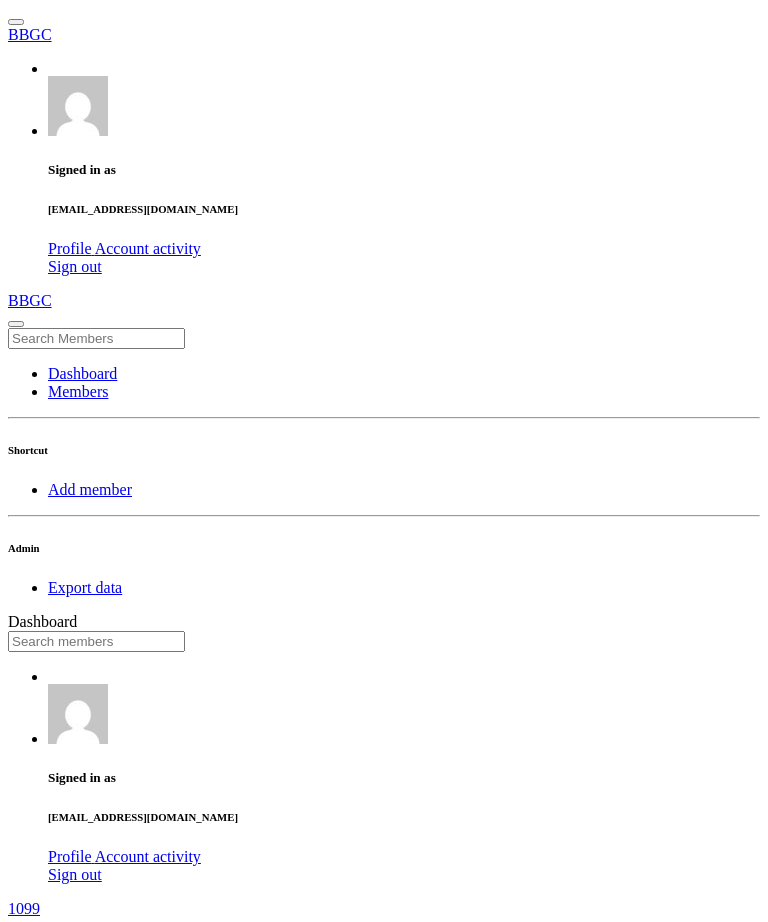 scroll, scrollTop: 0, scrollLeft: 0, axis: both 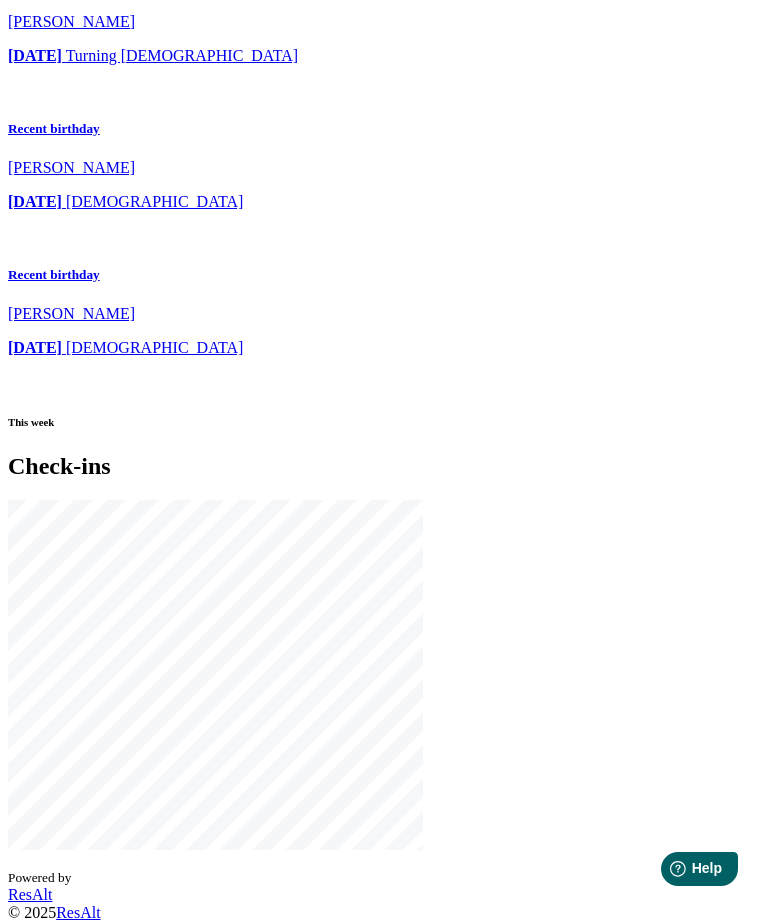 click on "Members" at bounding box center [78, -3782] 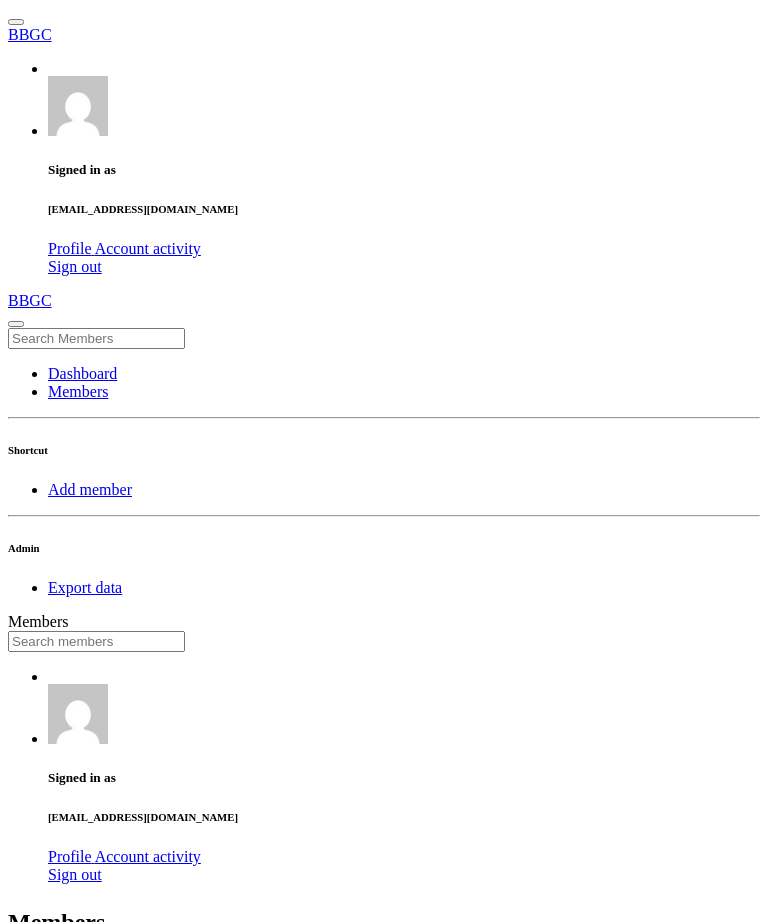 scroll, scrollTop: 0, scrollLeft: 0, axis: both 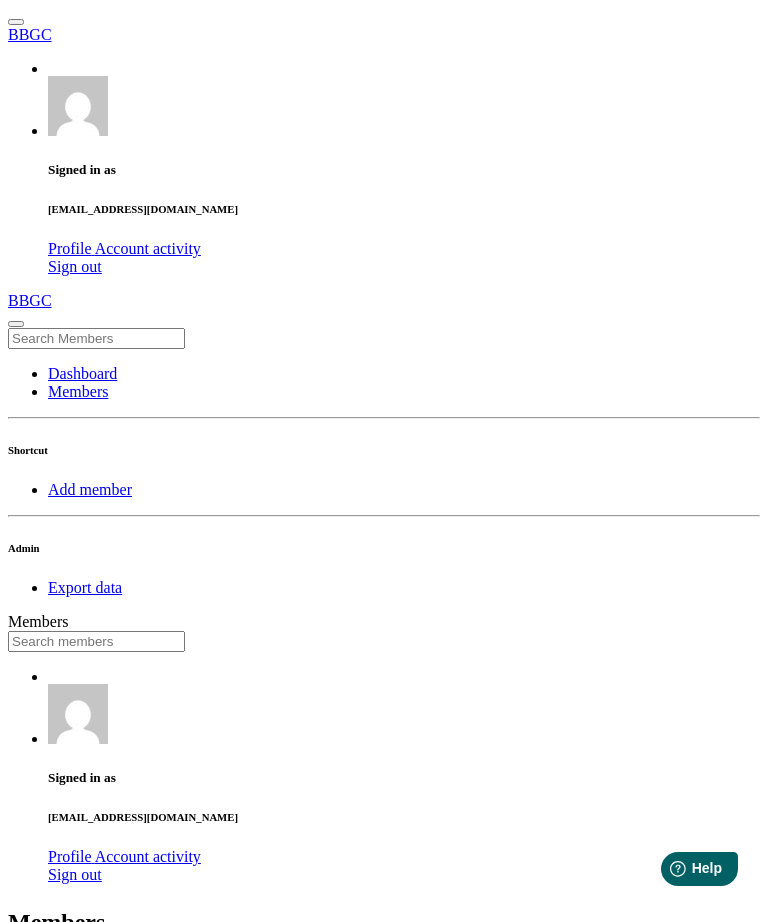 click at bounding box center (96, 641) 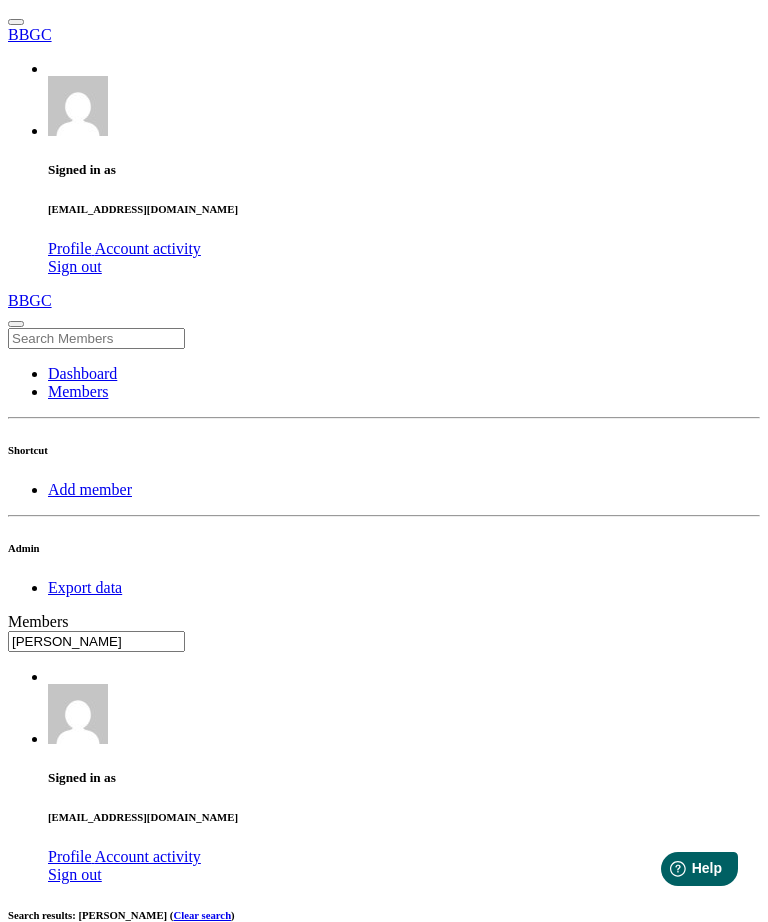 type on "heidi" 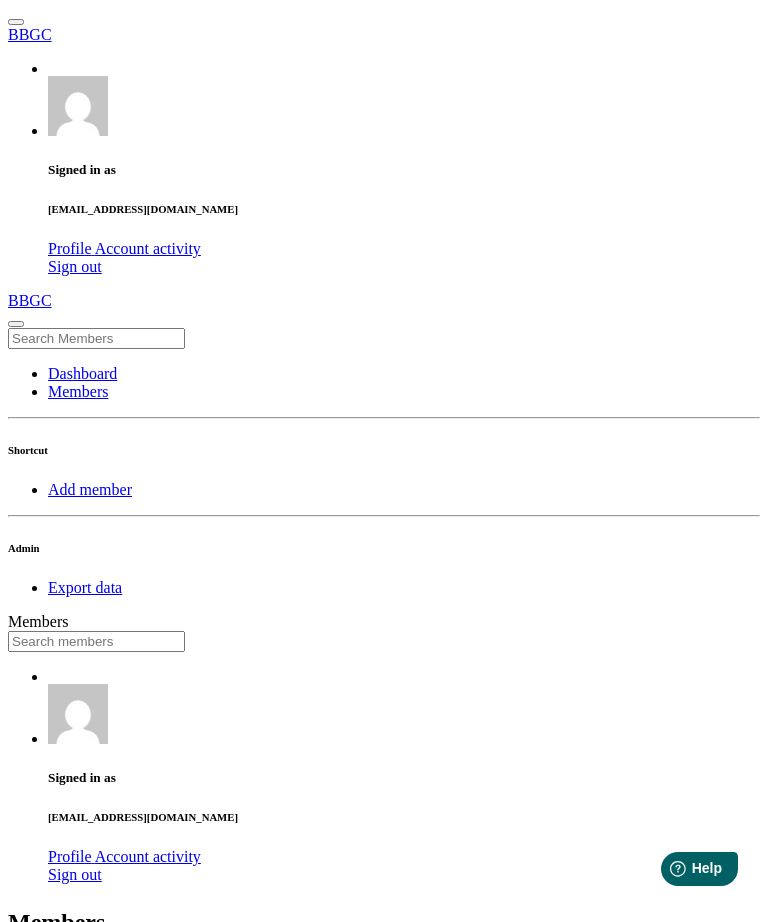 click at bounding box center (96, 641) 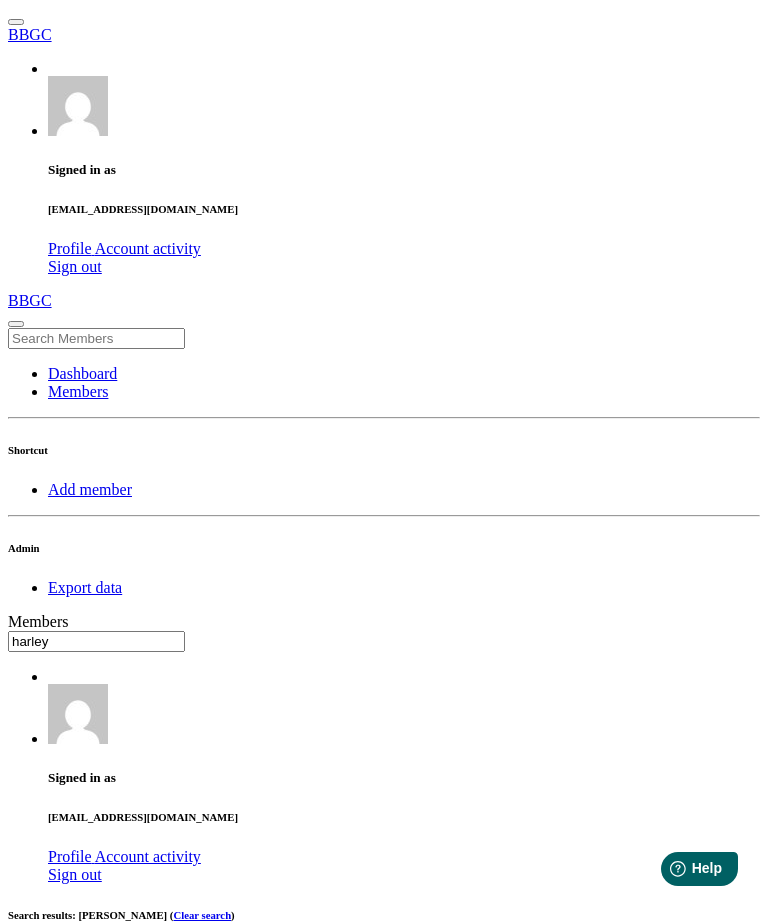 scroll, scrollTop: 0, scrollLeft: 0, axis: both 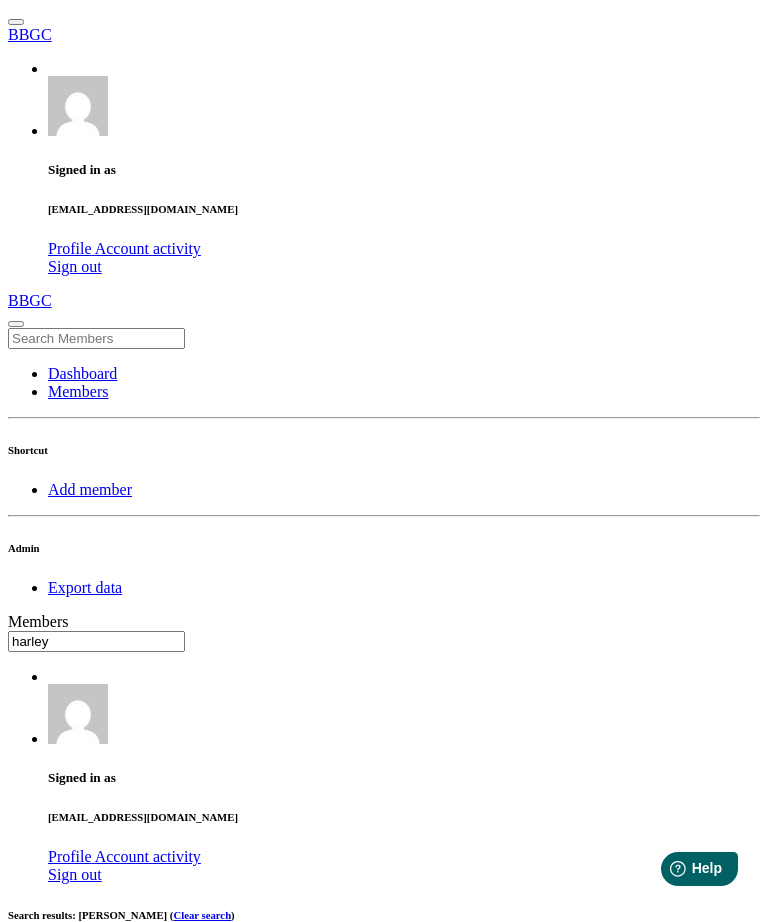 click on "harley" at bounding box center [96, 641] 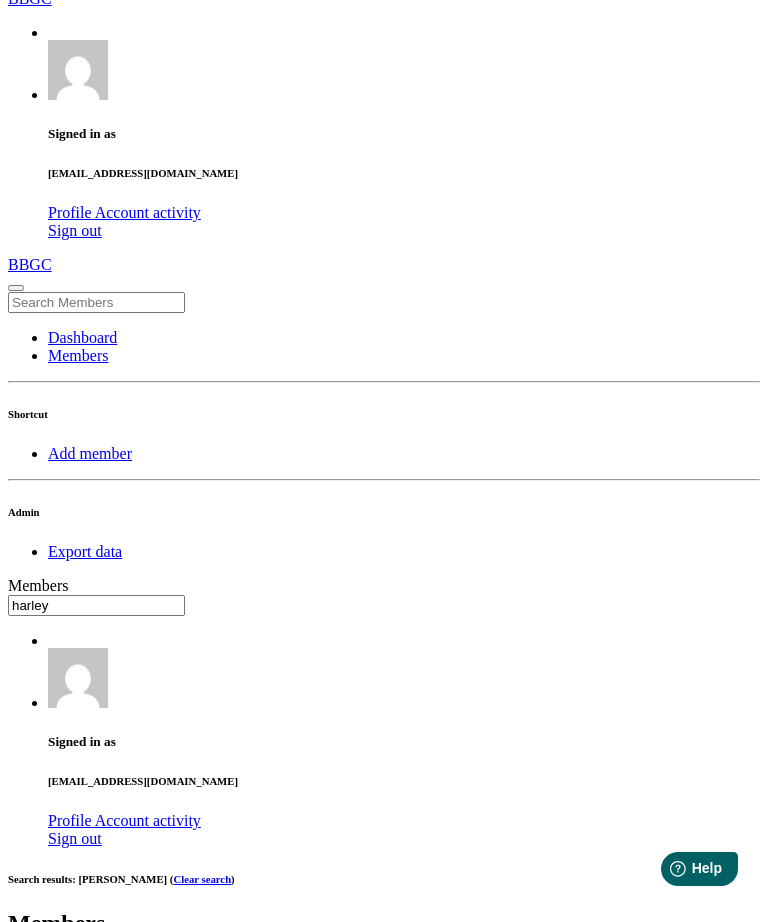 scroll, scrollTop: 181, scrollLeft: 0, axis: vertical 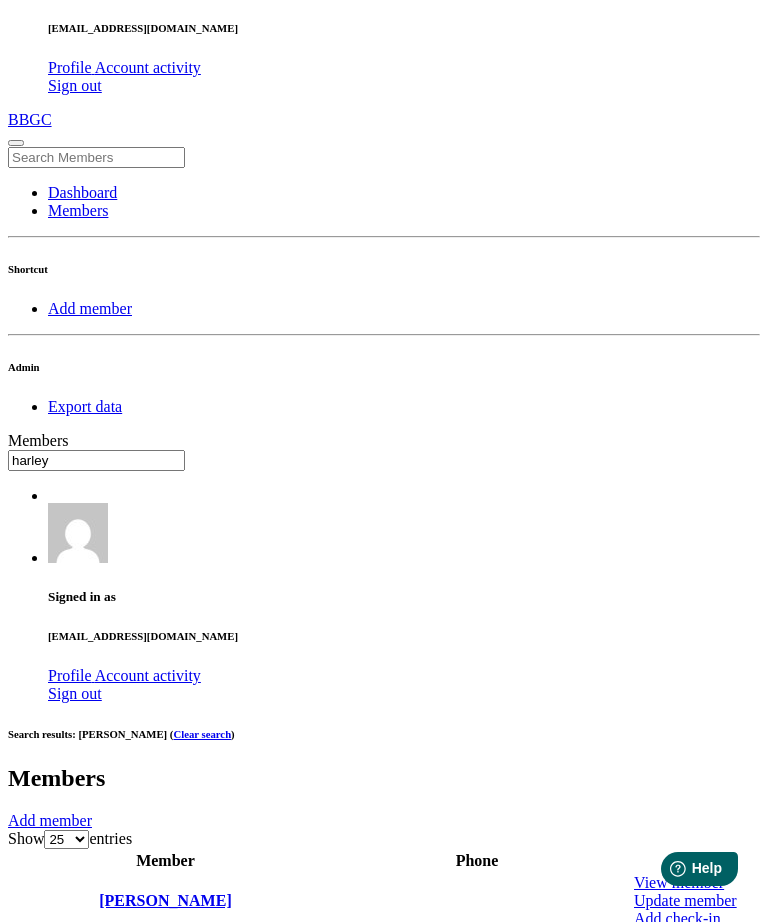 type on "harley" 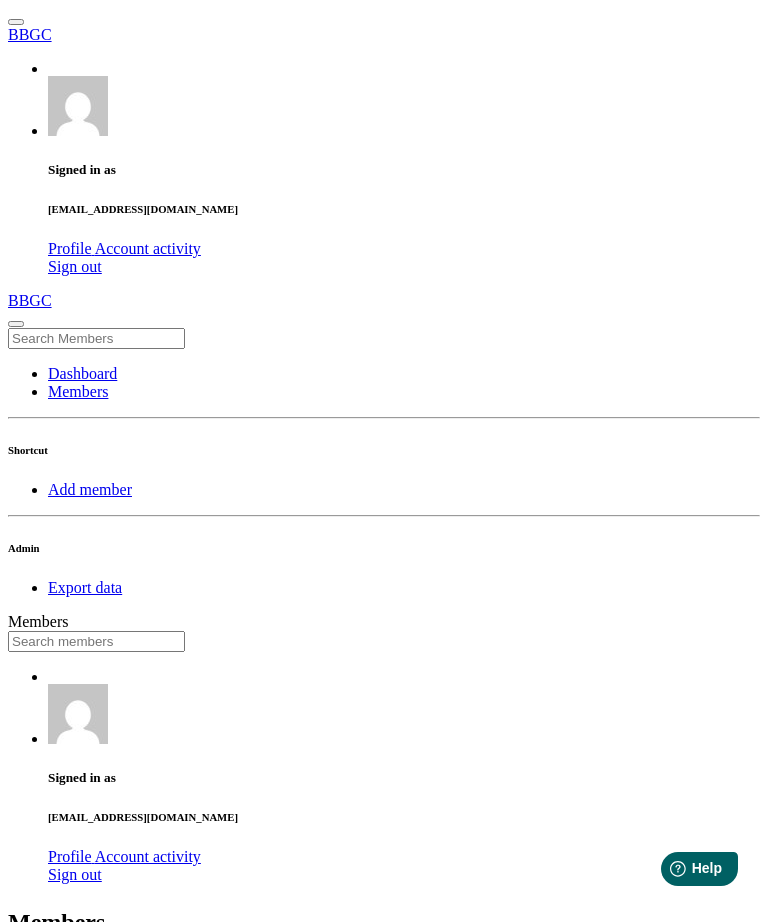 scroll, scrollTop: 0, scrollLeft: 0, axis: both 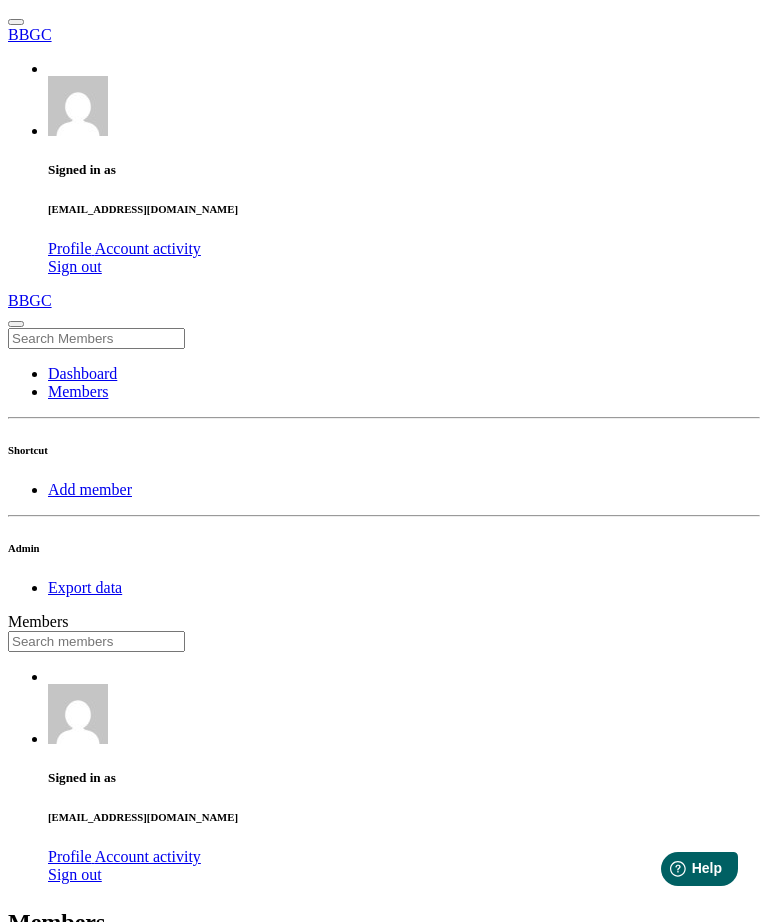 click at bounding box center [96, 641] 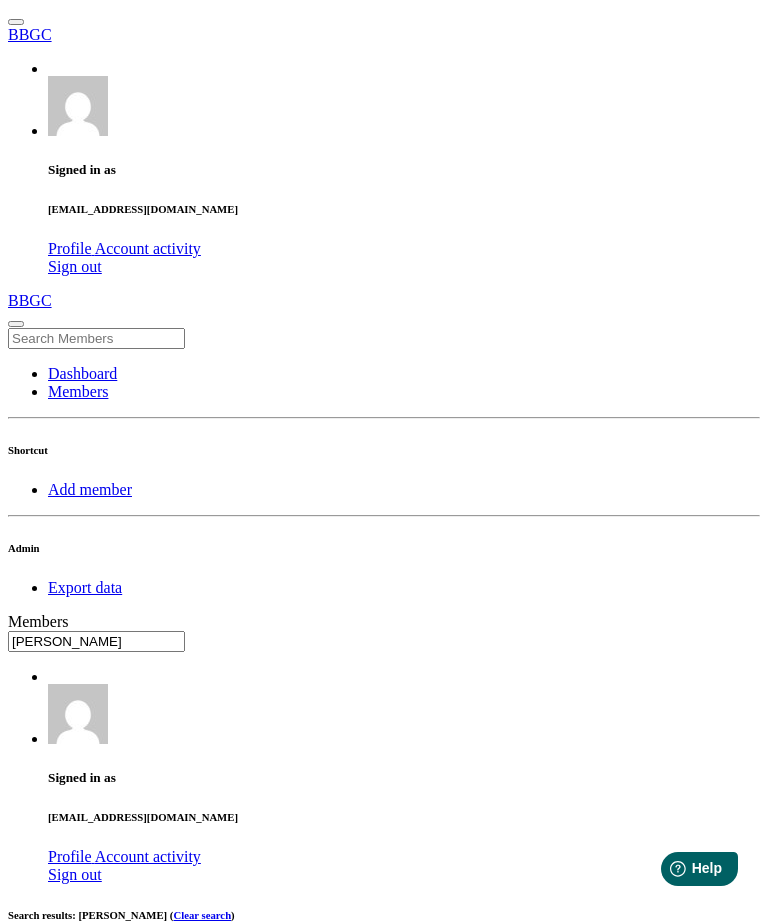 click on "heidi" at bounding box center (96, 641) 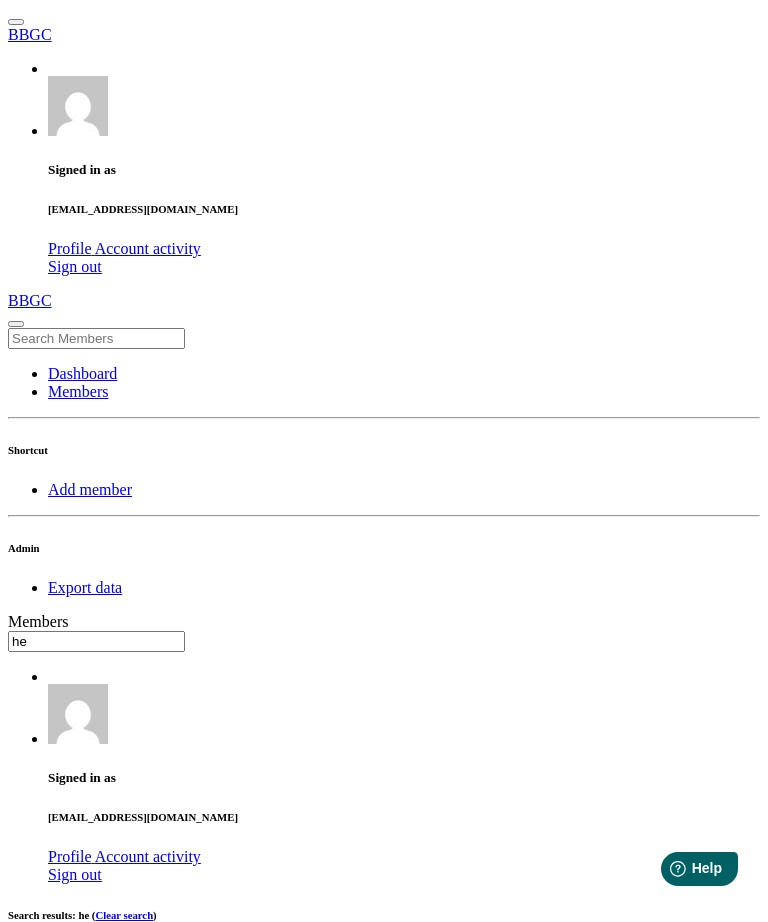 type on "h" 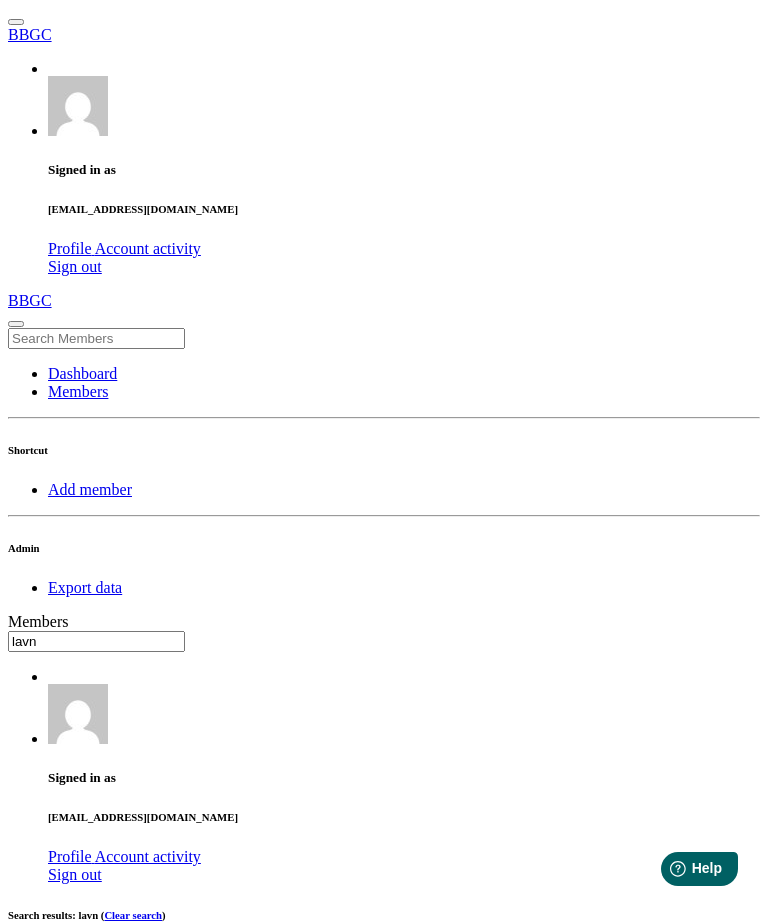 type on "lavn" 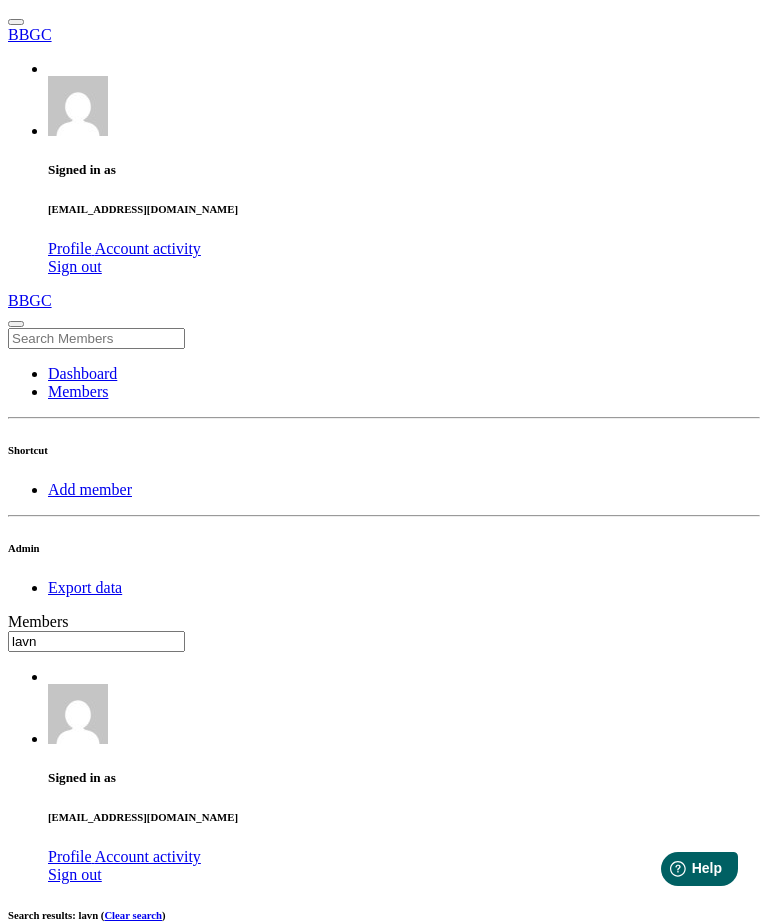 click on "OK" at bounding box center (25, 1521) 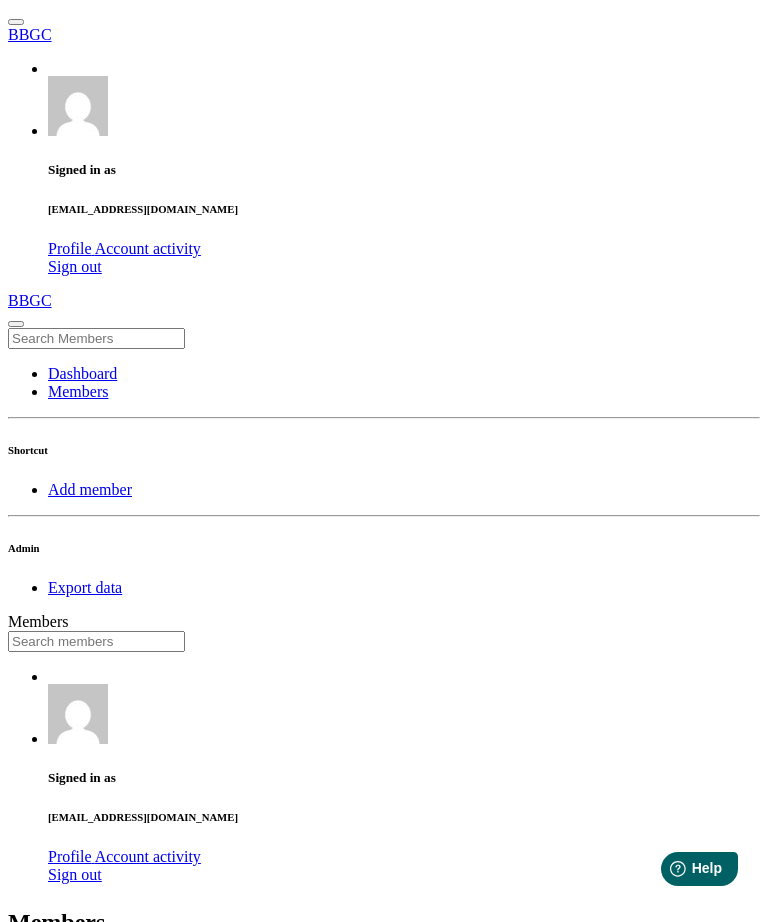 click at bounding box center [96, 641] 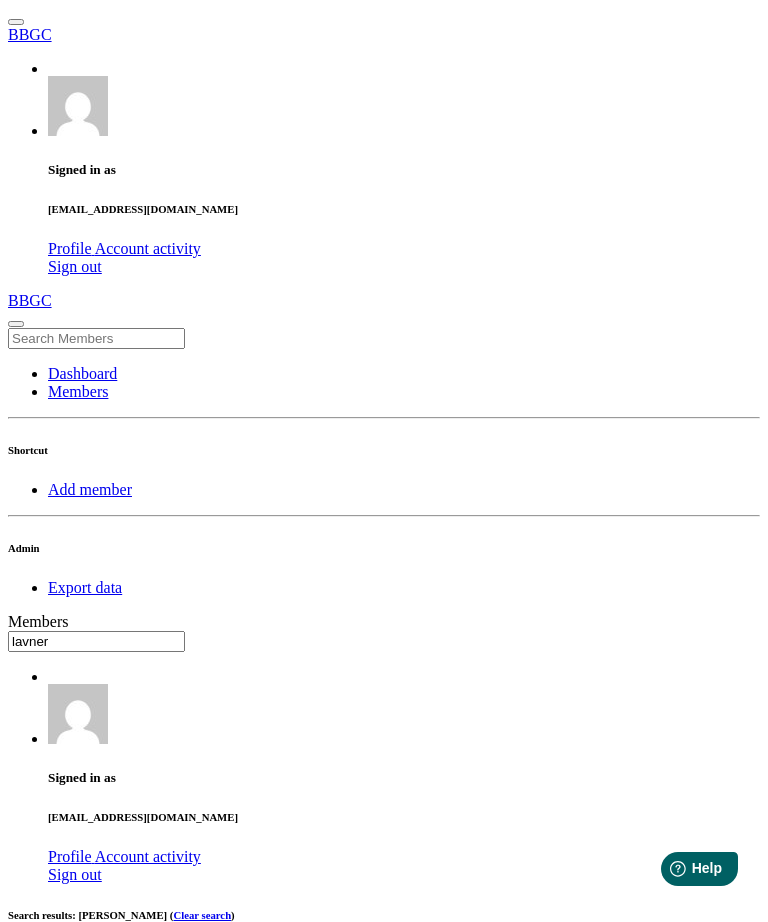 type on "lavner" 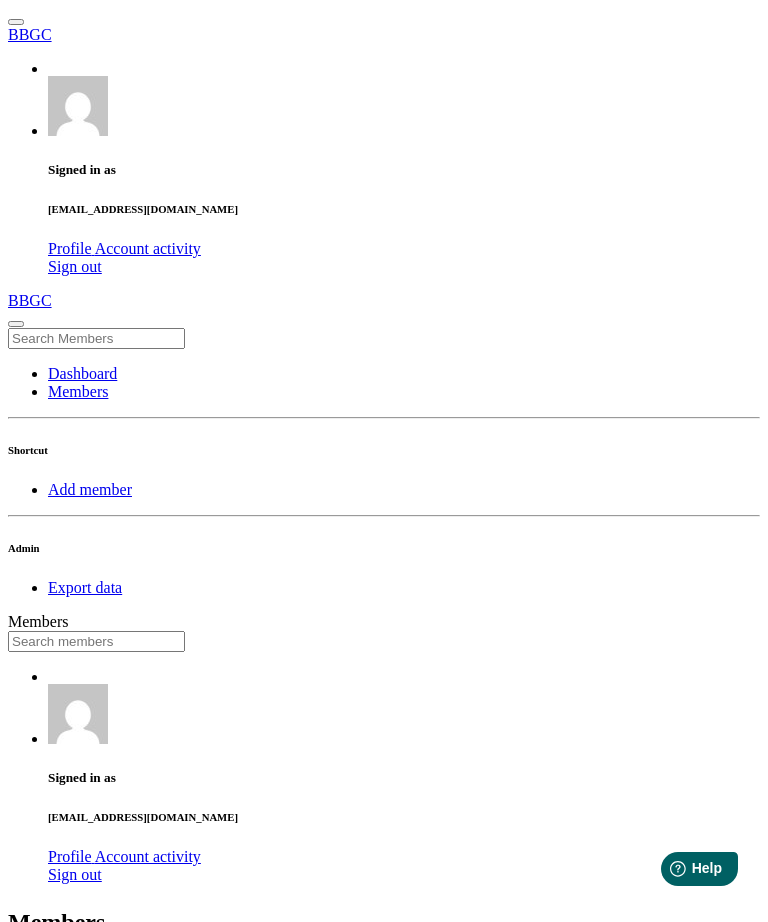click on "Dashboard" at bounding box center [82, 373] 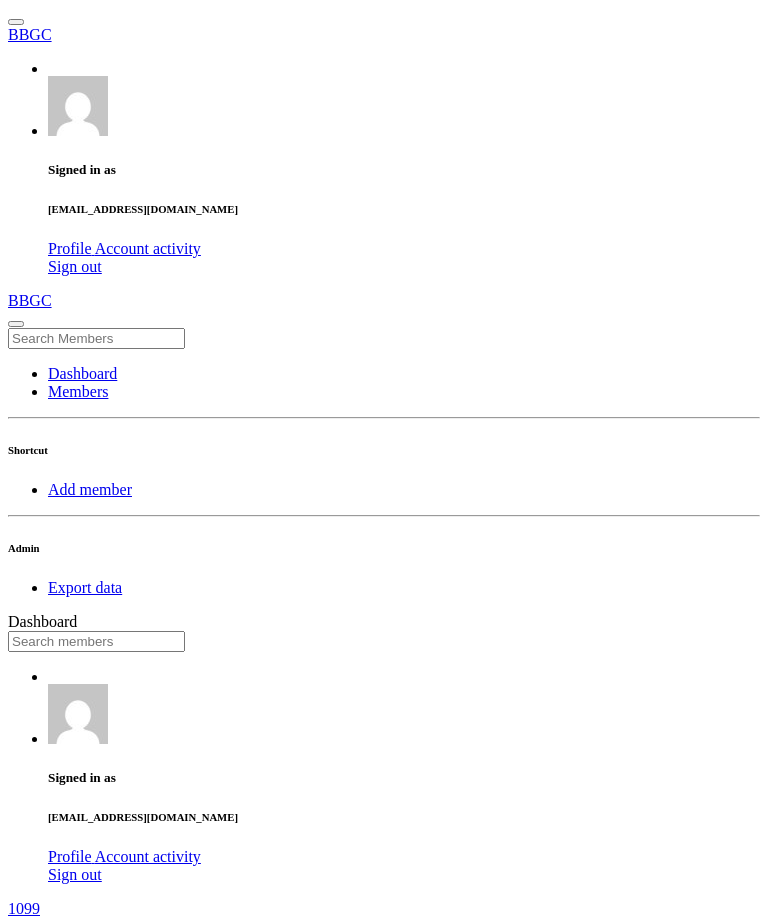 scroll, scrollTop: 0, scrollLeft: 0, axis: both 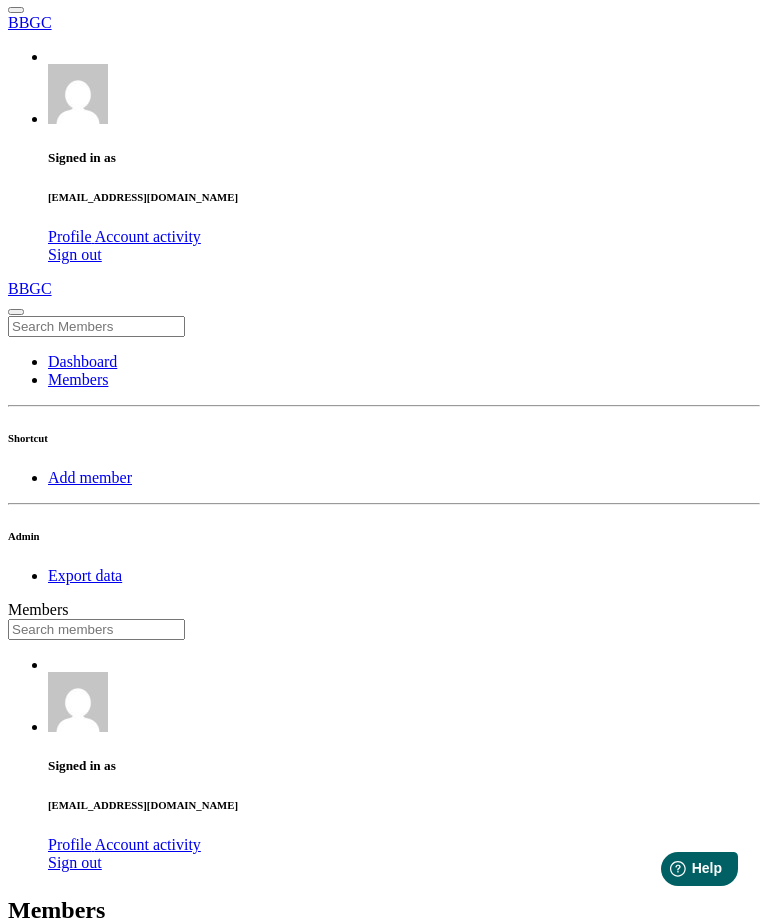 click at bounding box center (96, 629) 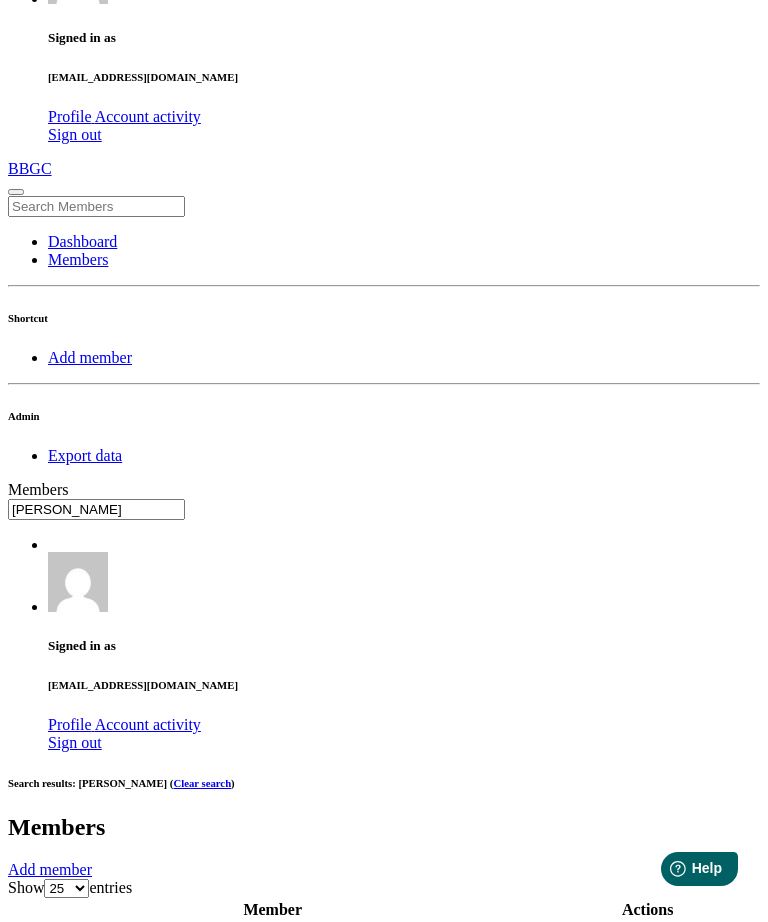 scroll, scrollTop: 165, scrollLeft: 0, axis: vertical 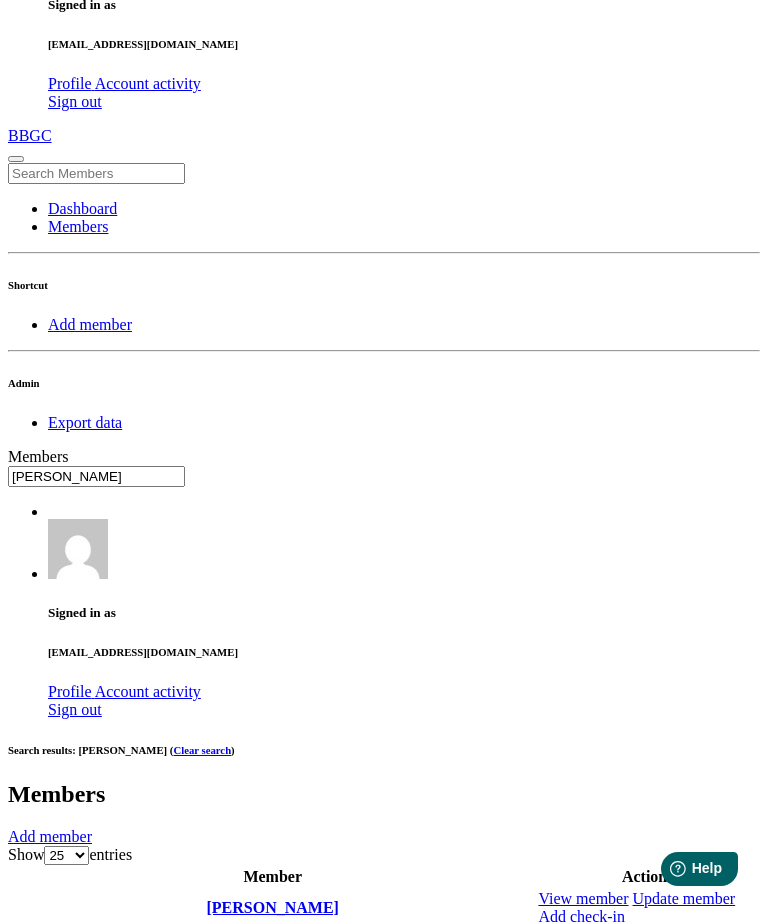 type on "[PERSON_NAME]" 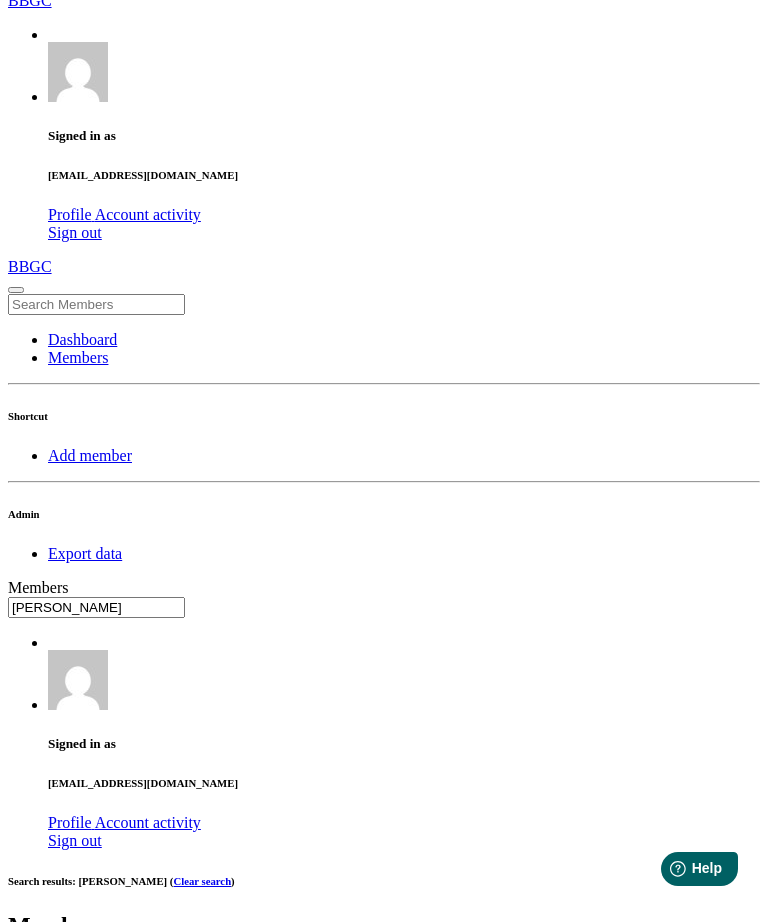 click on "OK" at bounding box center (25, 1607) 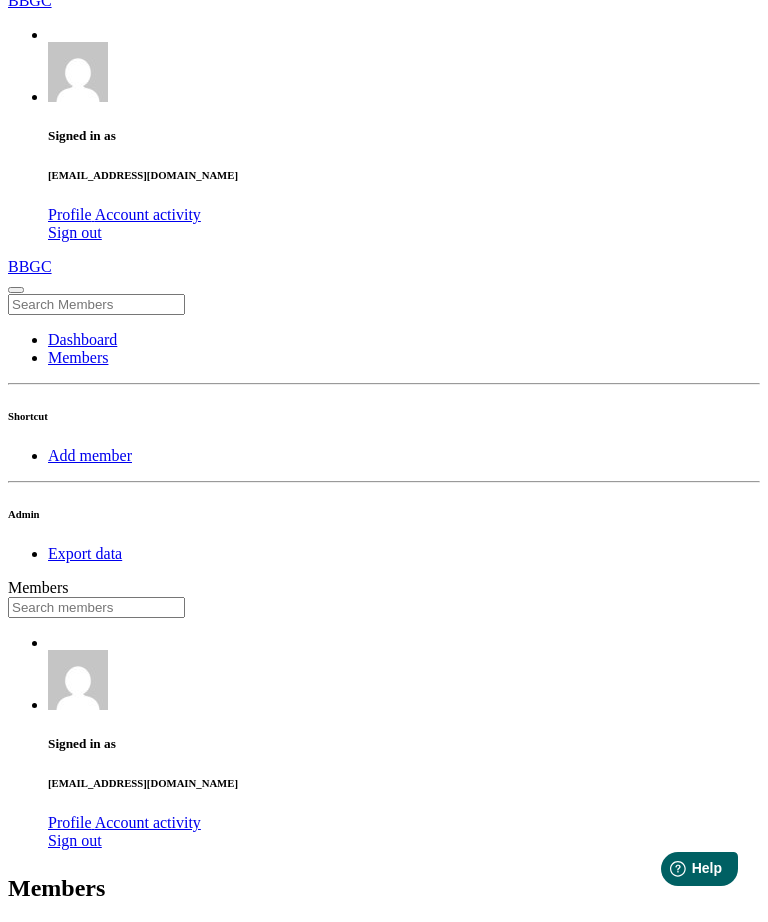 scroll, scrollTop: 0, scrollLeft: 0, axis: both 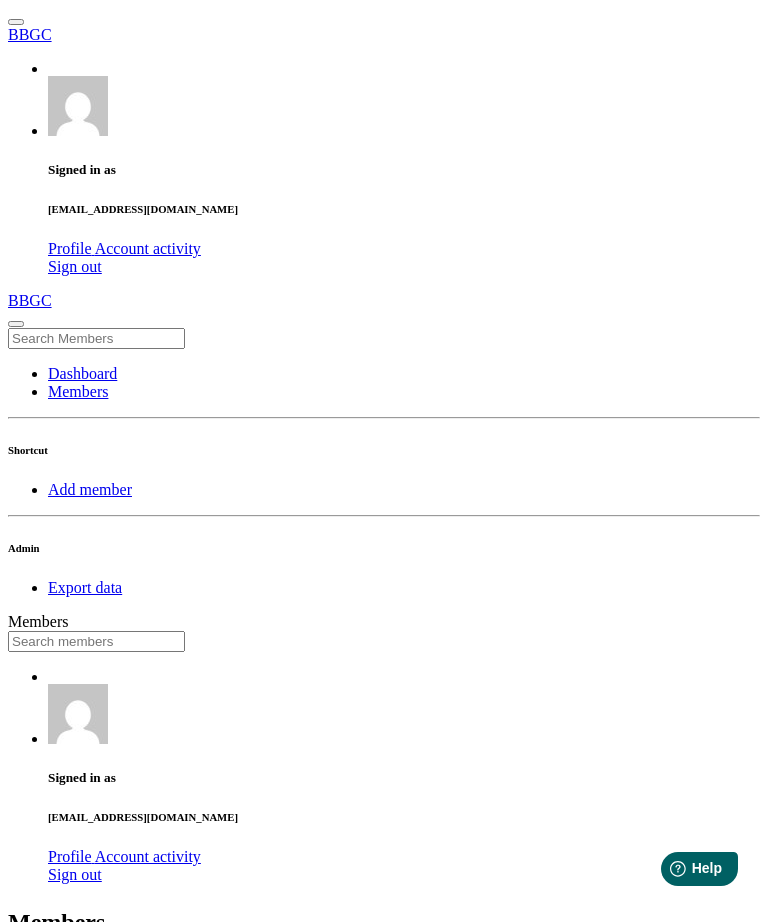 click at bounding box center [96, 641] 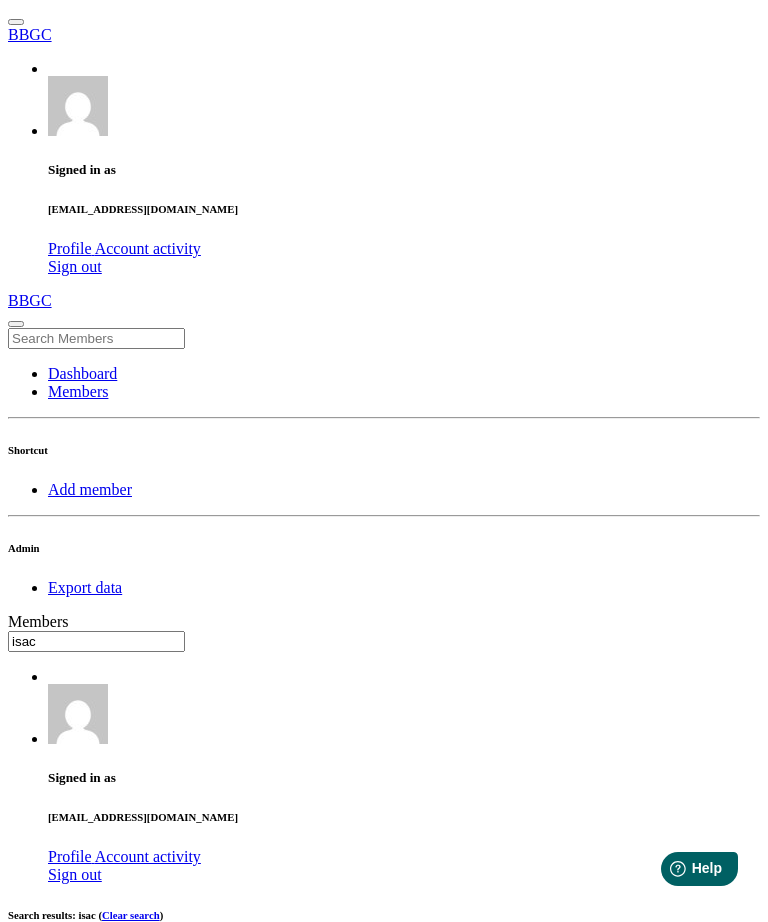 type on "isac" 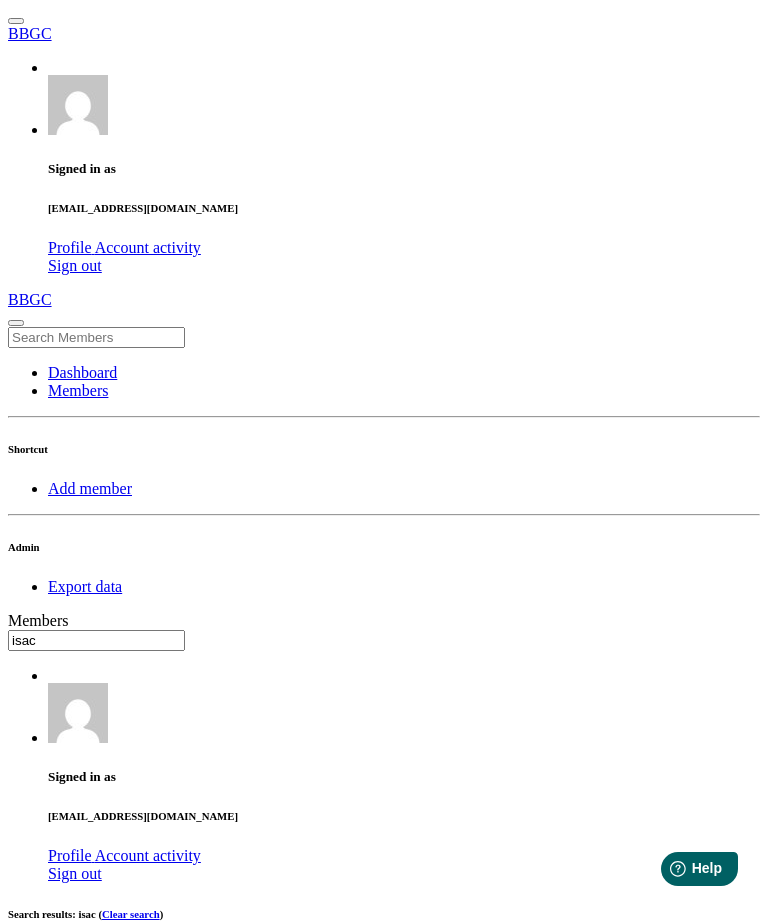 click on "OK" at bounding box center (25, 1556) 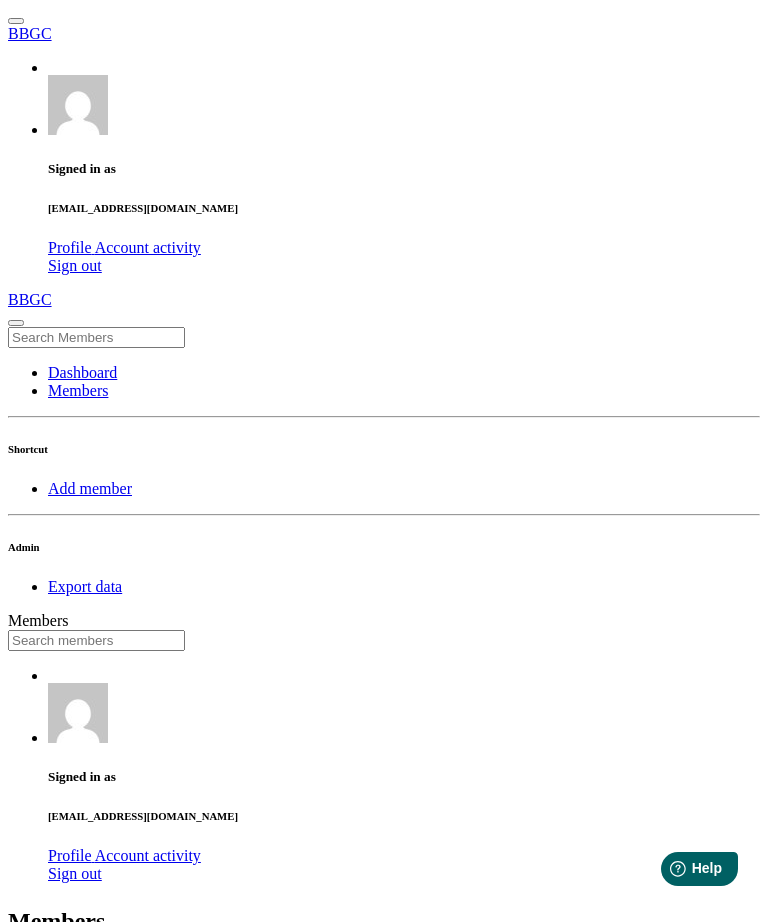 scroll, scrollTop: 0, scrollLeft: 0, axis: both 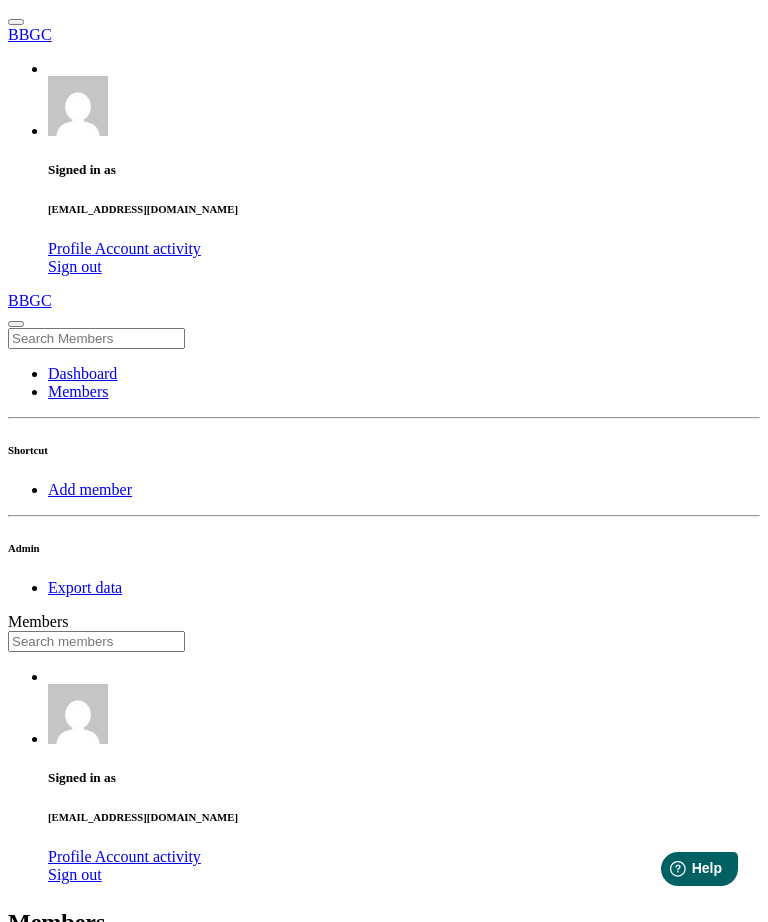 click on "Add member" at bounding box center [90, 489] 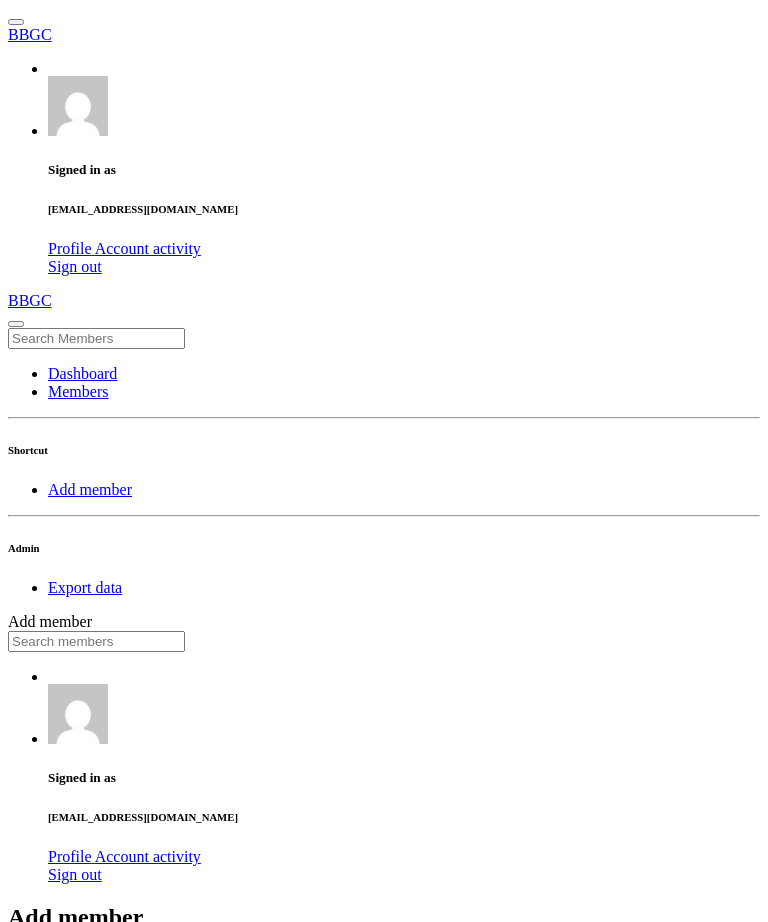 scroll, scrollTop: 0, scrollLeft: 0, axis: both 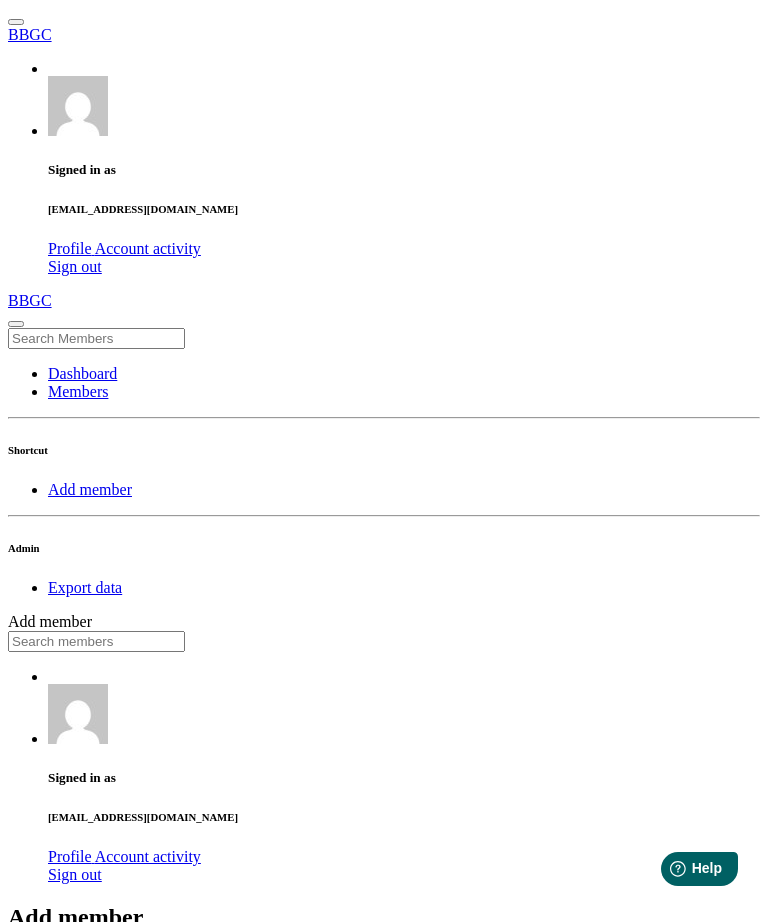 type on "[PERSON_NAME]" 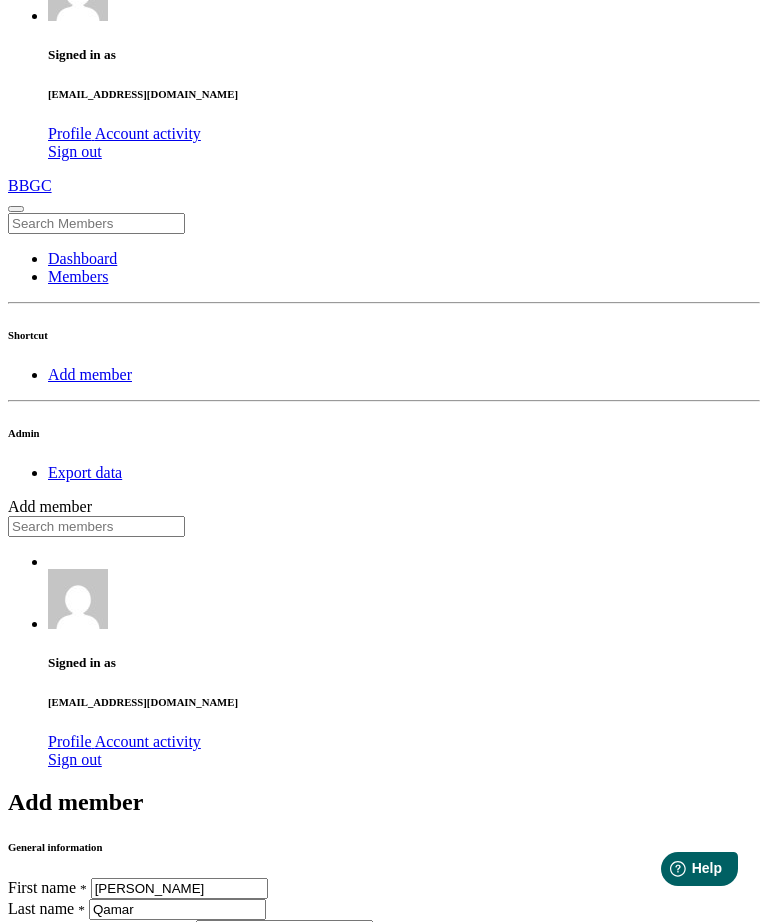 scroll, scrollTop: 118, scrollLeft: 0, axis: vertical 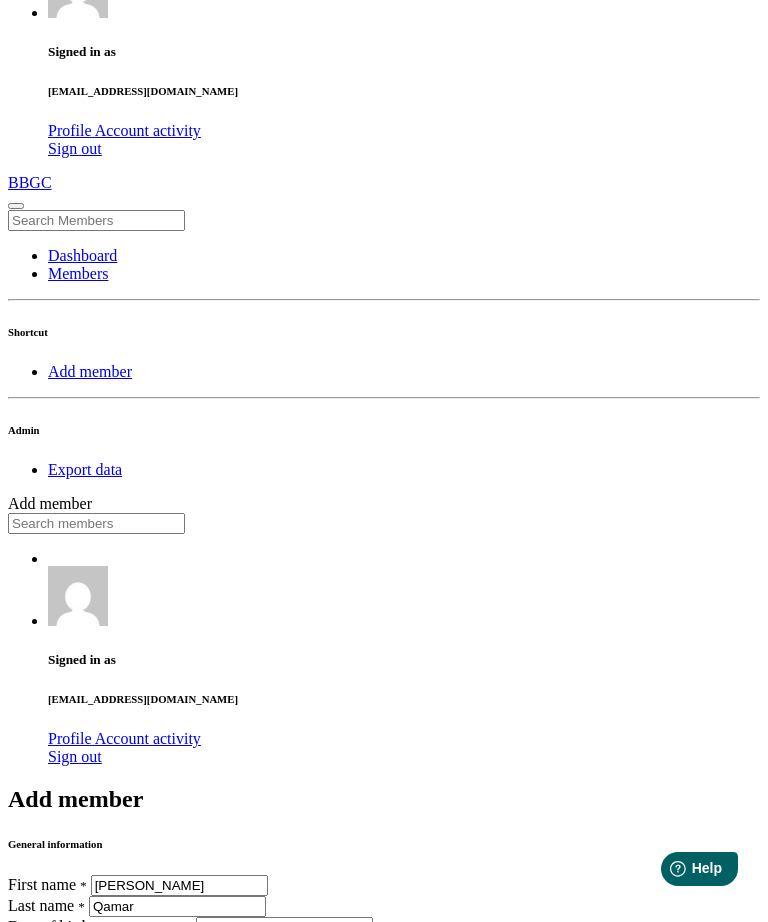 type on "Qamar" 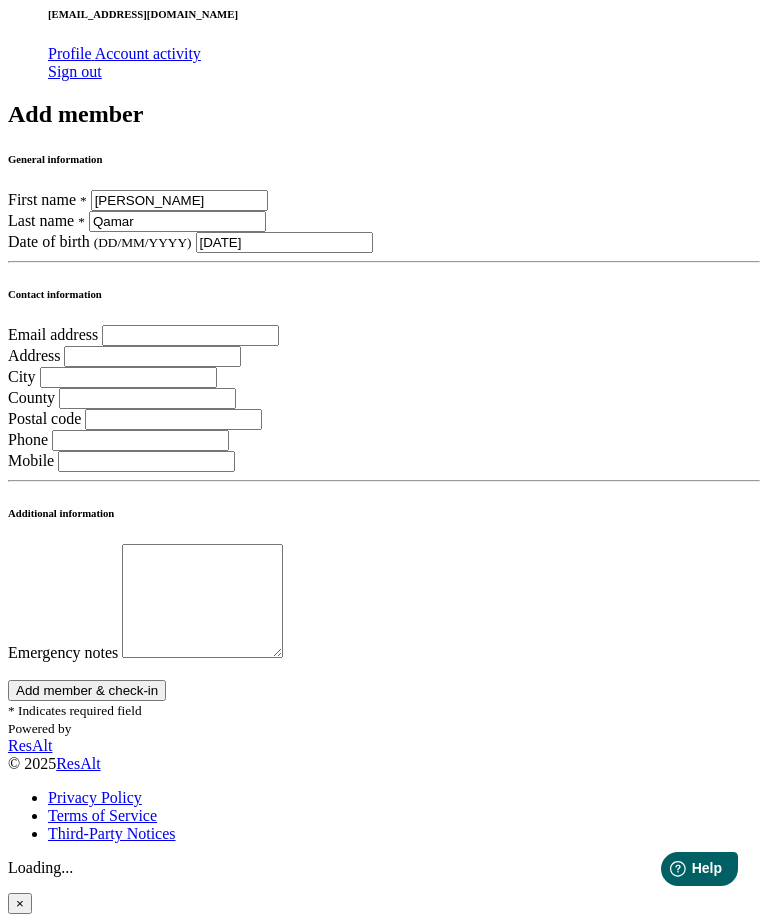 scroll, scrollTop: 1382, scrollLeft: 0, axis: vertical 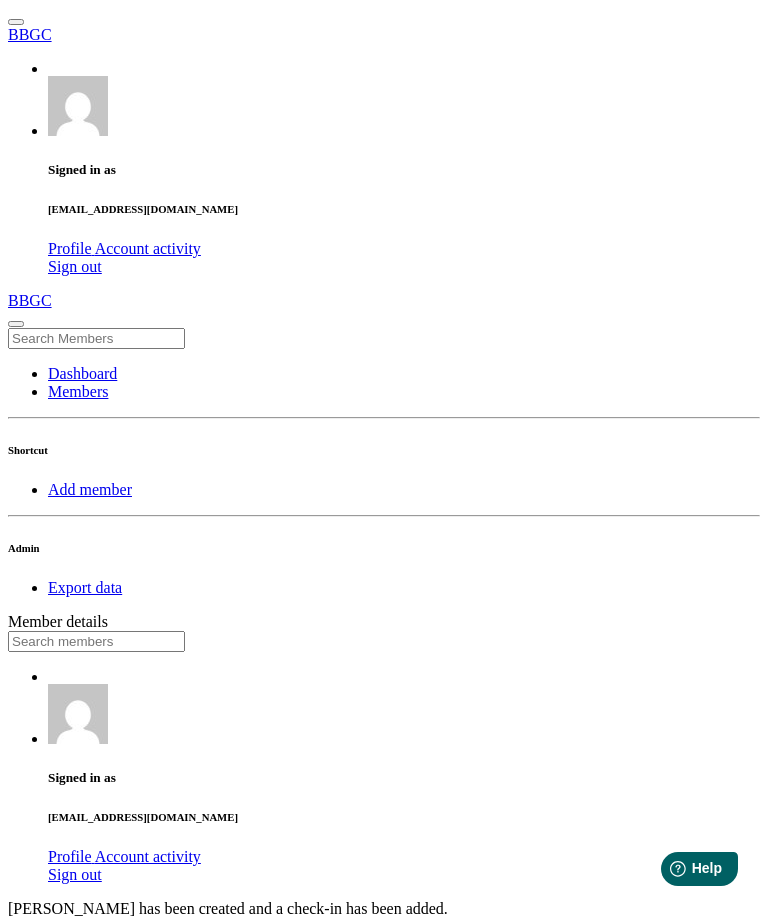click on "Add member" at bounding box center (90, 489) 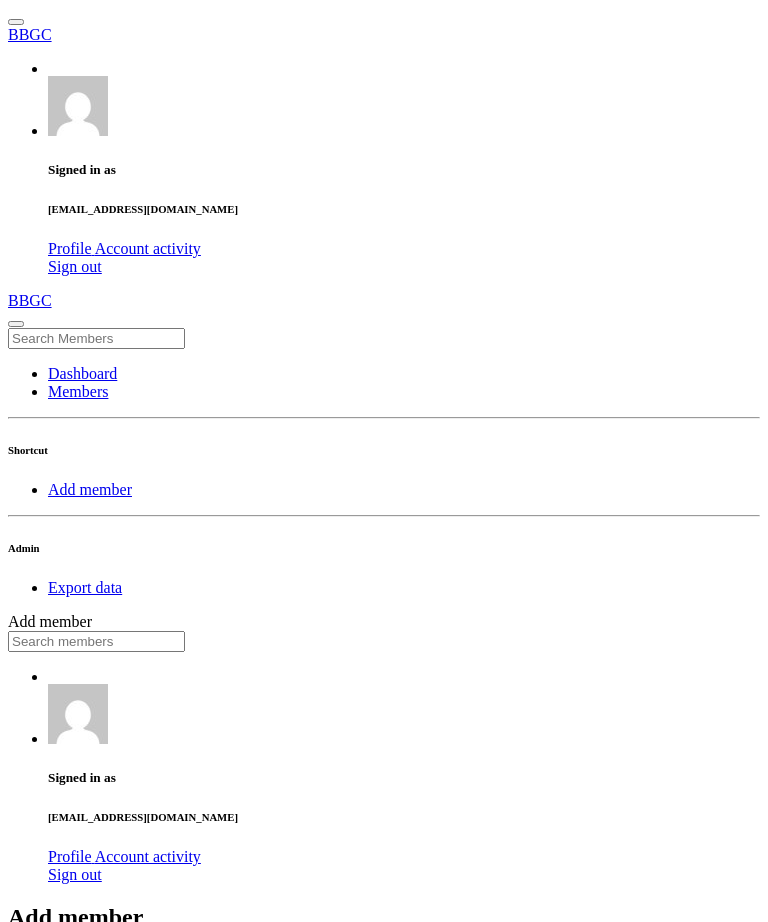 scroll, scrollTop: 0, scrollLeft: 0, axis: both 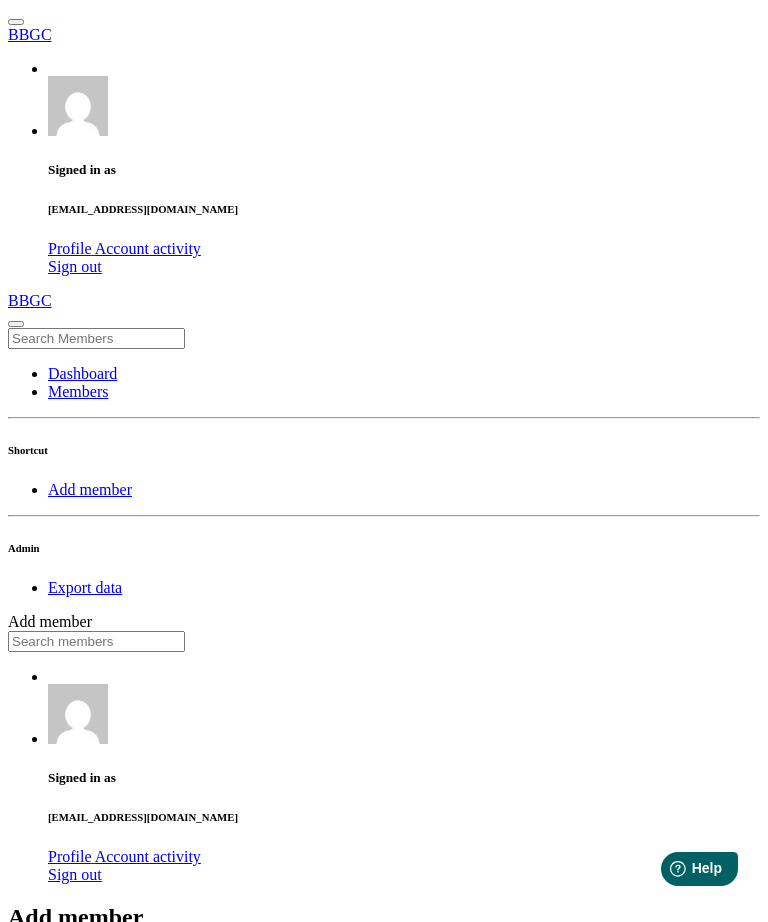 click at bounding box center [179, 1003] 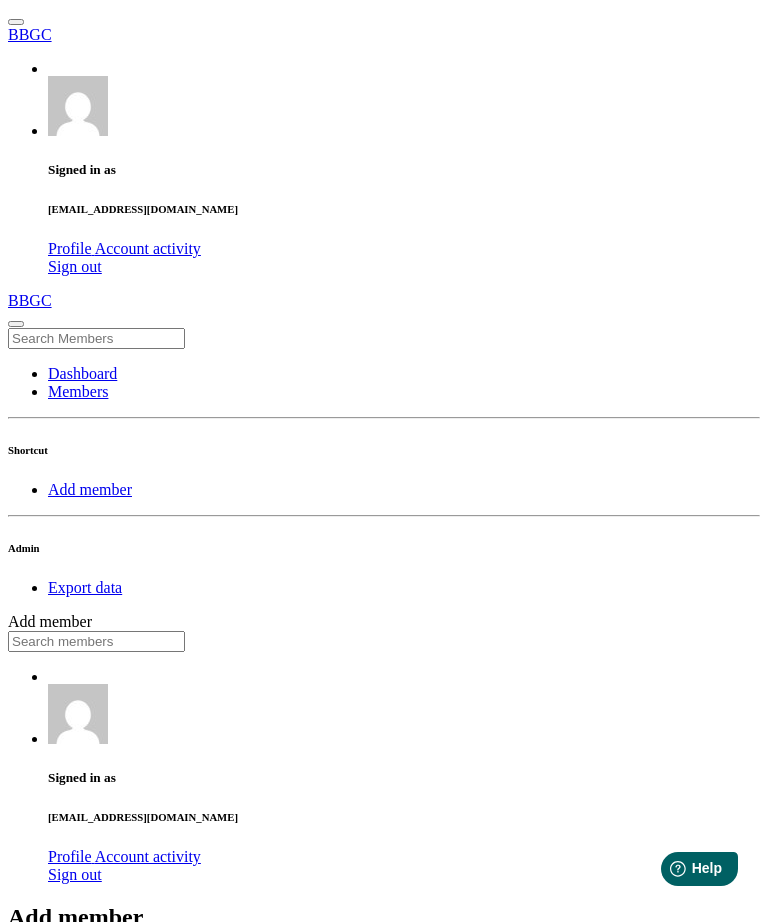 type on "[PERSON_NAME]" 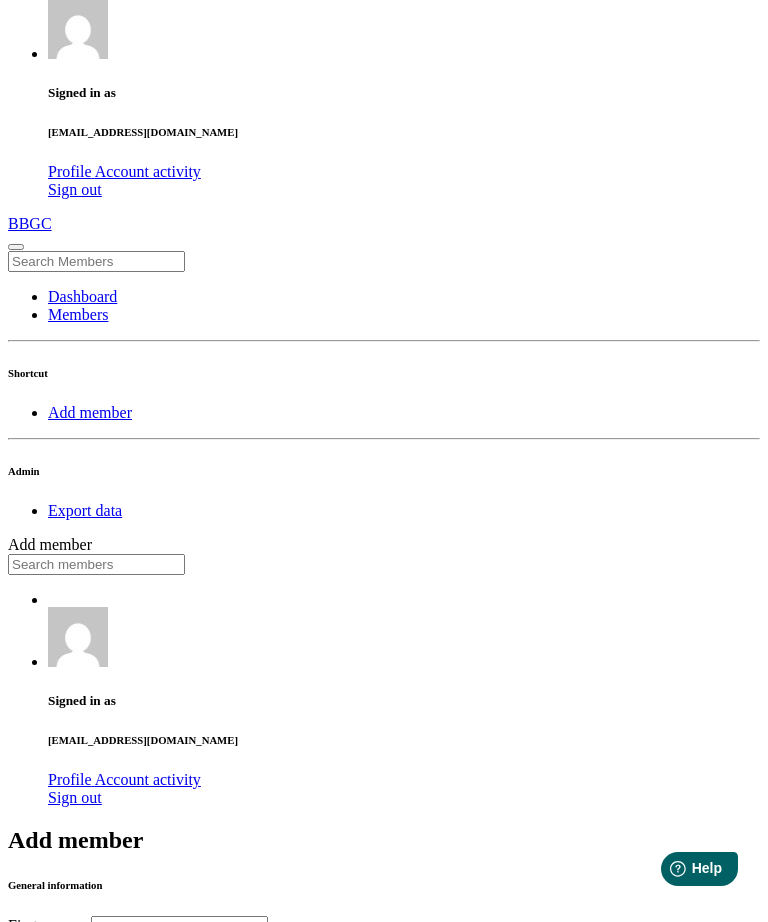 scroll, scrollTop: 75, scrollLeft: 0, axis: vertical 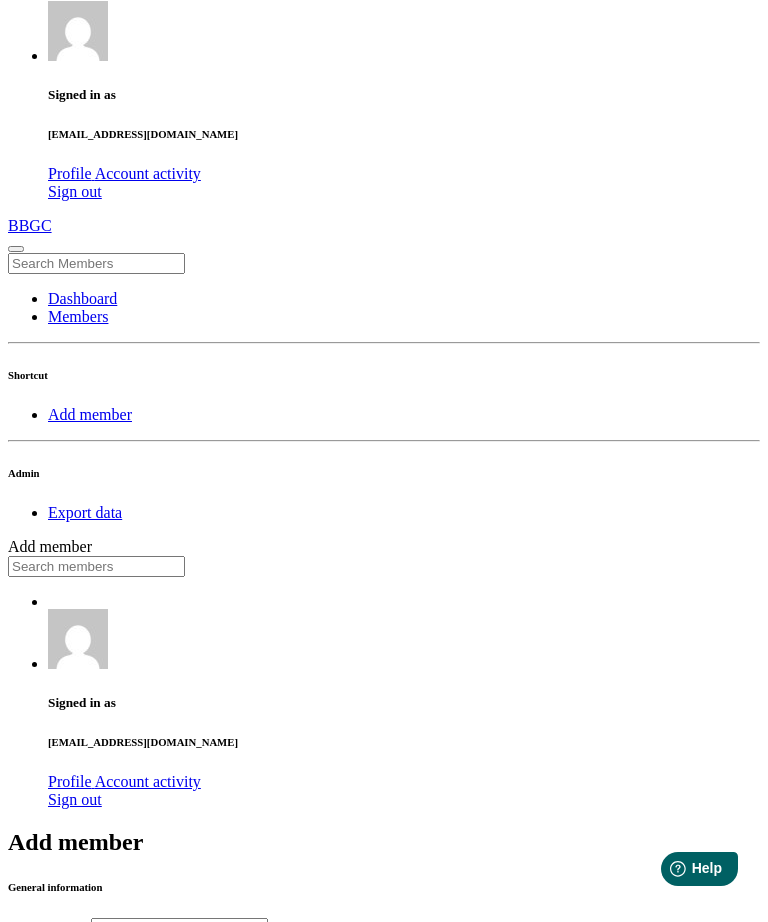 type on "Alam" 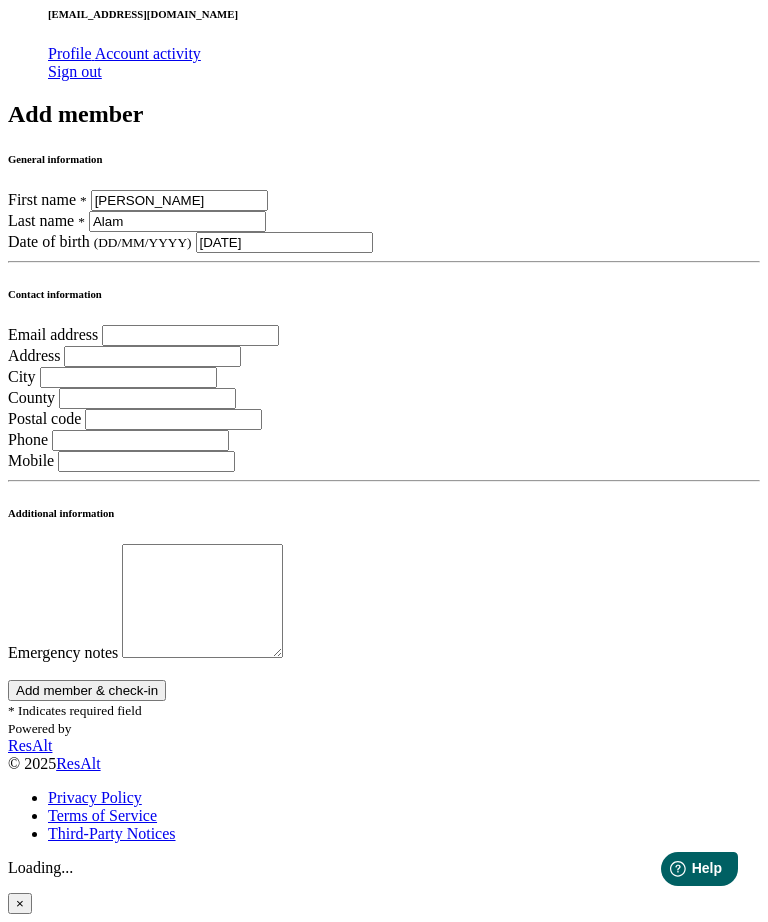 scroll, scrollTop: 1382, scrollLeft: 0, axis: vertical 